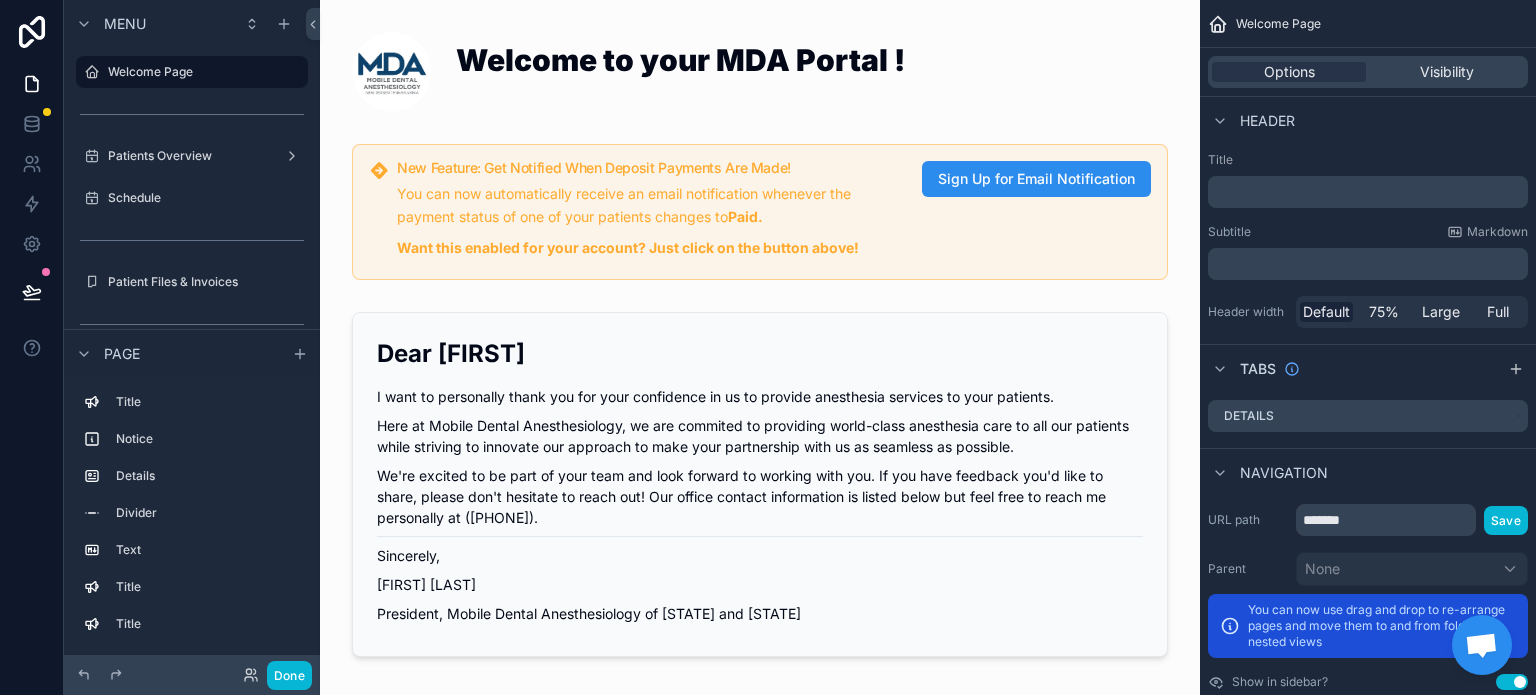 scroll, scrollTop: 0, scrollLeft: 0, axis: both 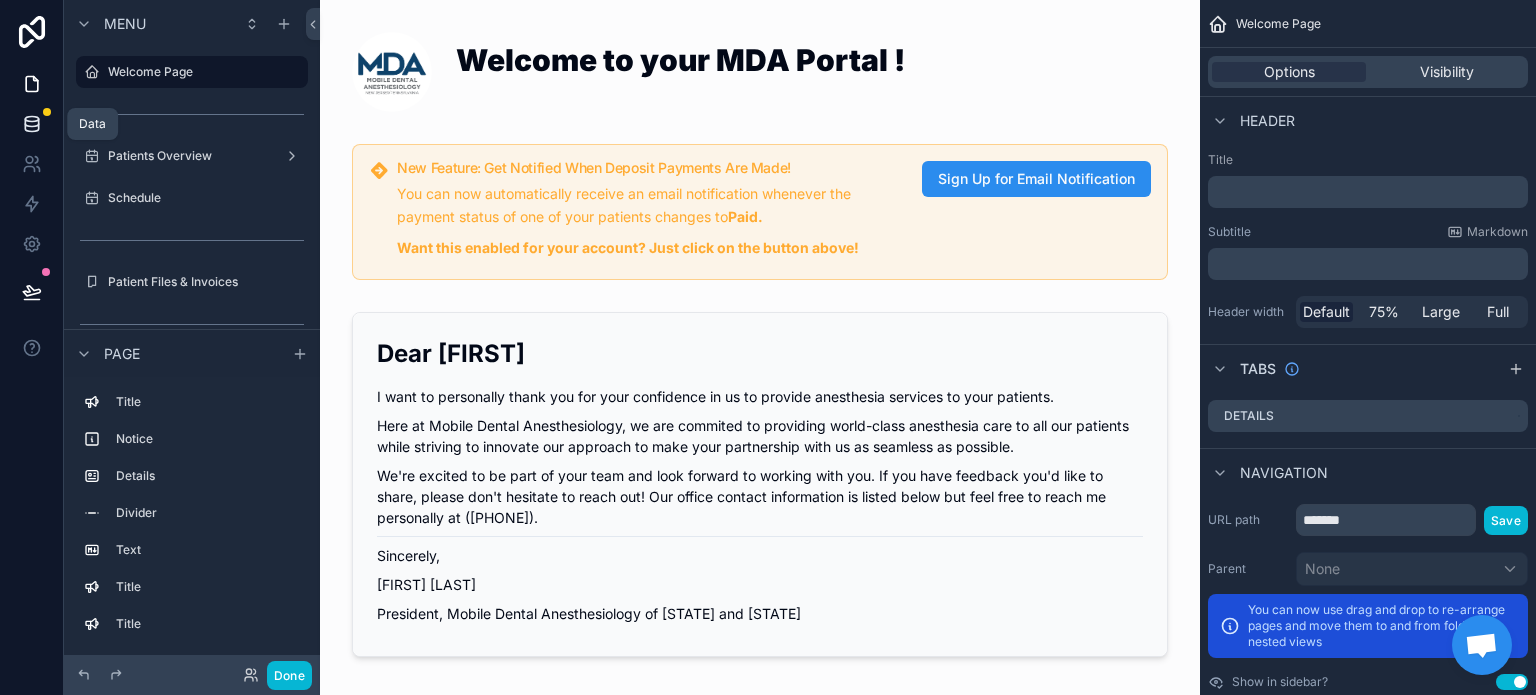 click 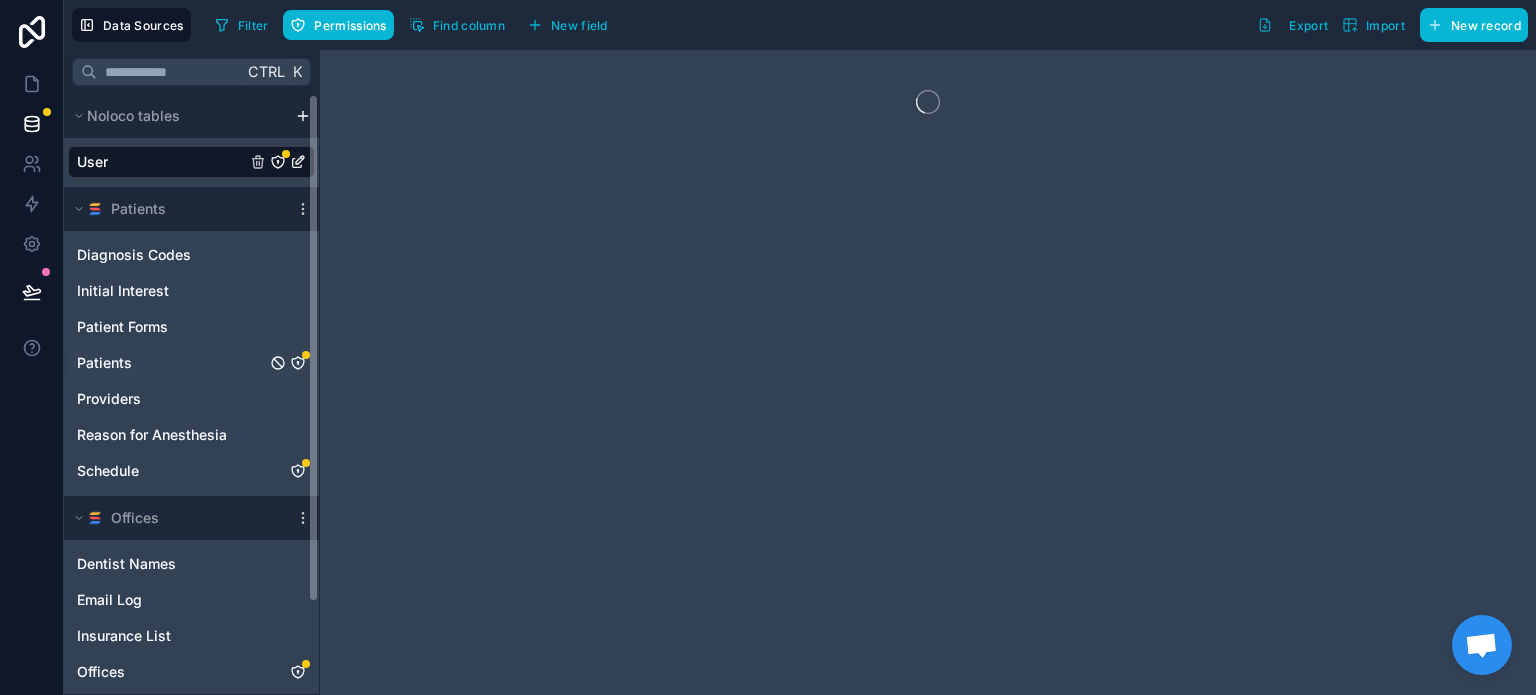 click on "Patients" at bounding box center (104, 363) 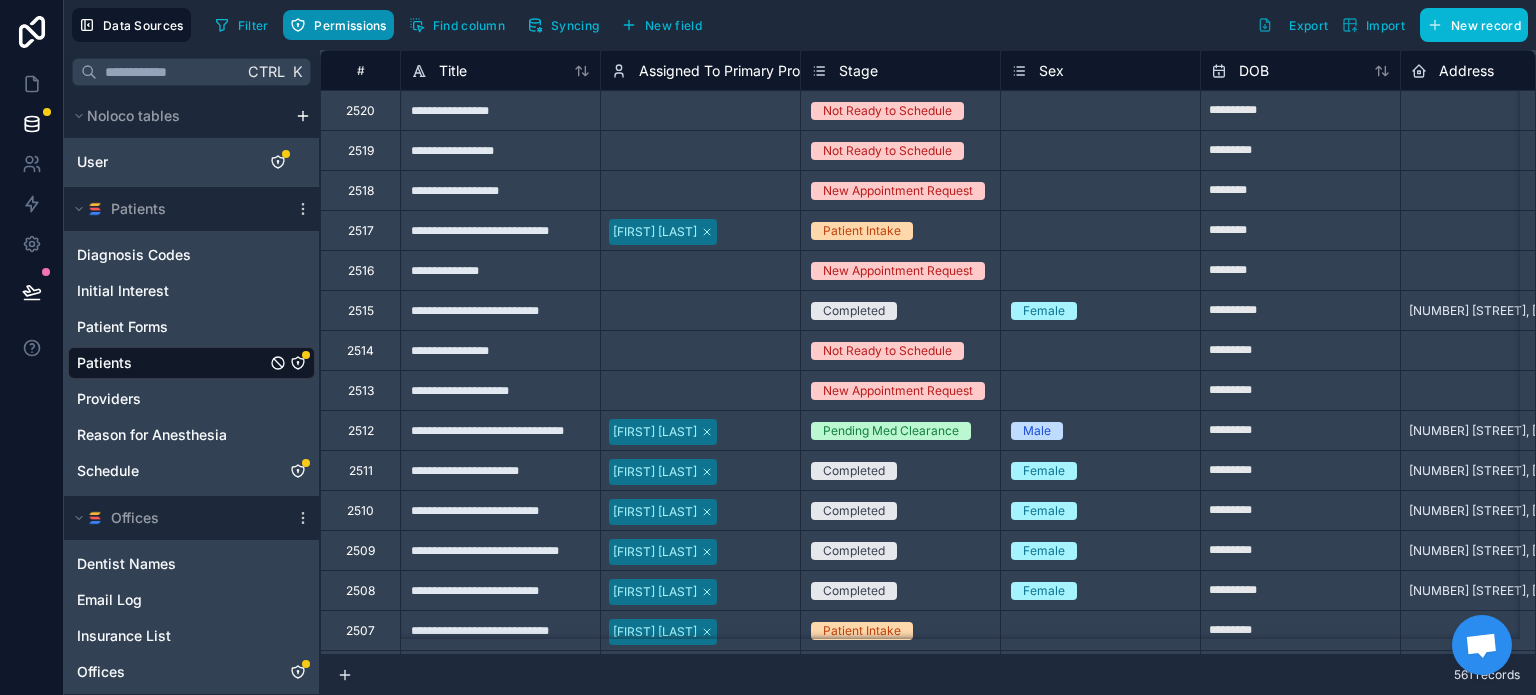 click on "Permissions" at bounding box center [350, 25] 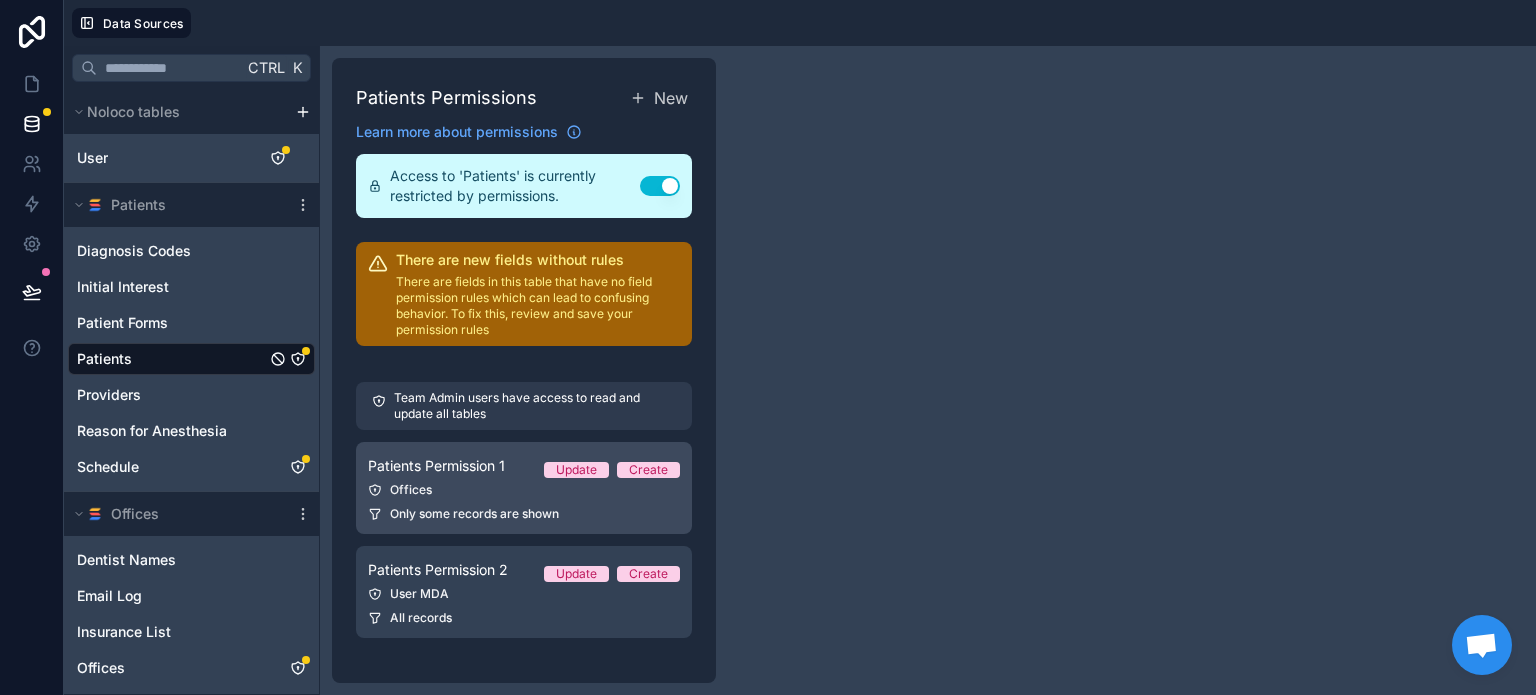 click on "Patients Permission 1 Update Create Offices Only some records are shown" at bounding box center [524, 488] 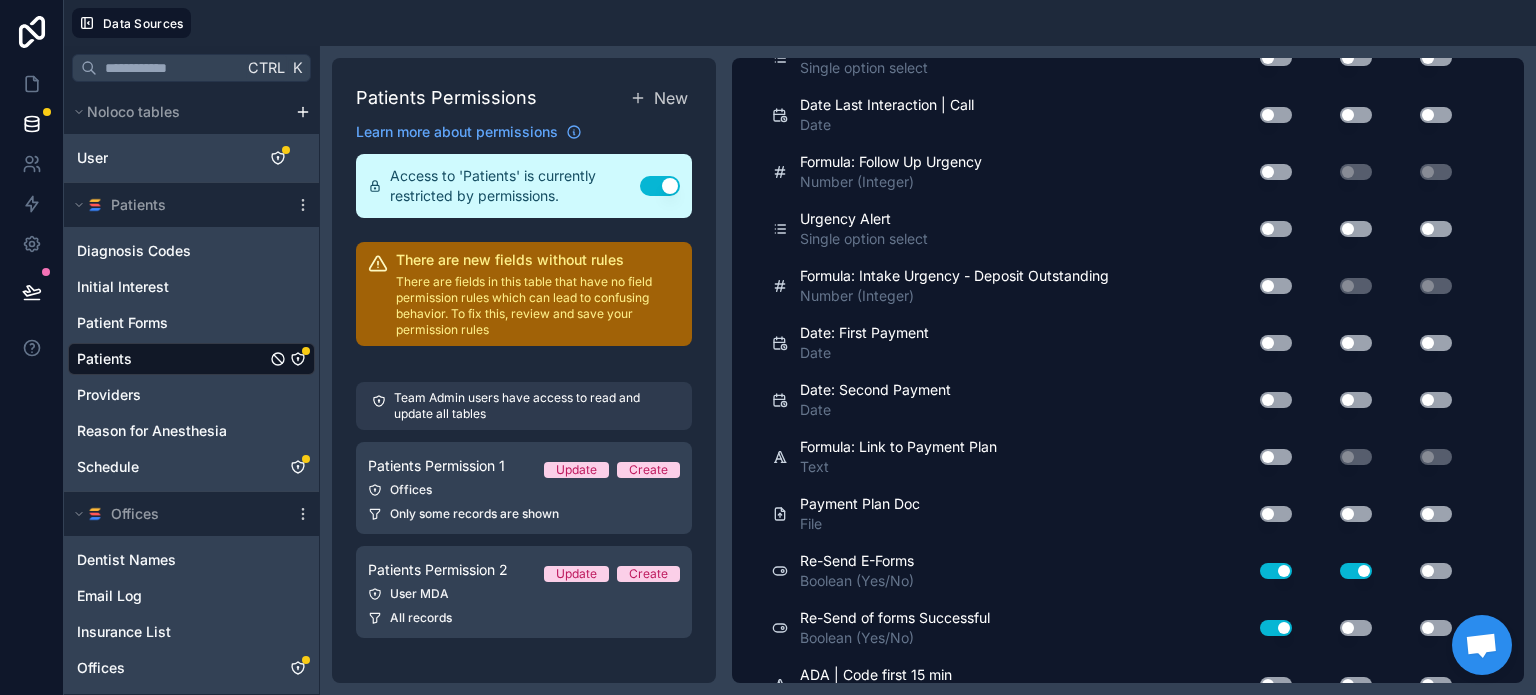 scroll, scrollTop: 15616, scrollLeft: 0, axis: vertical 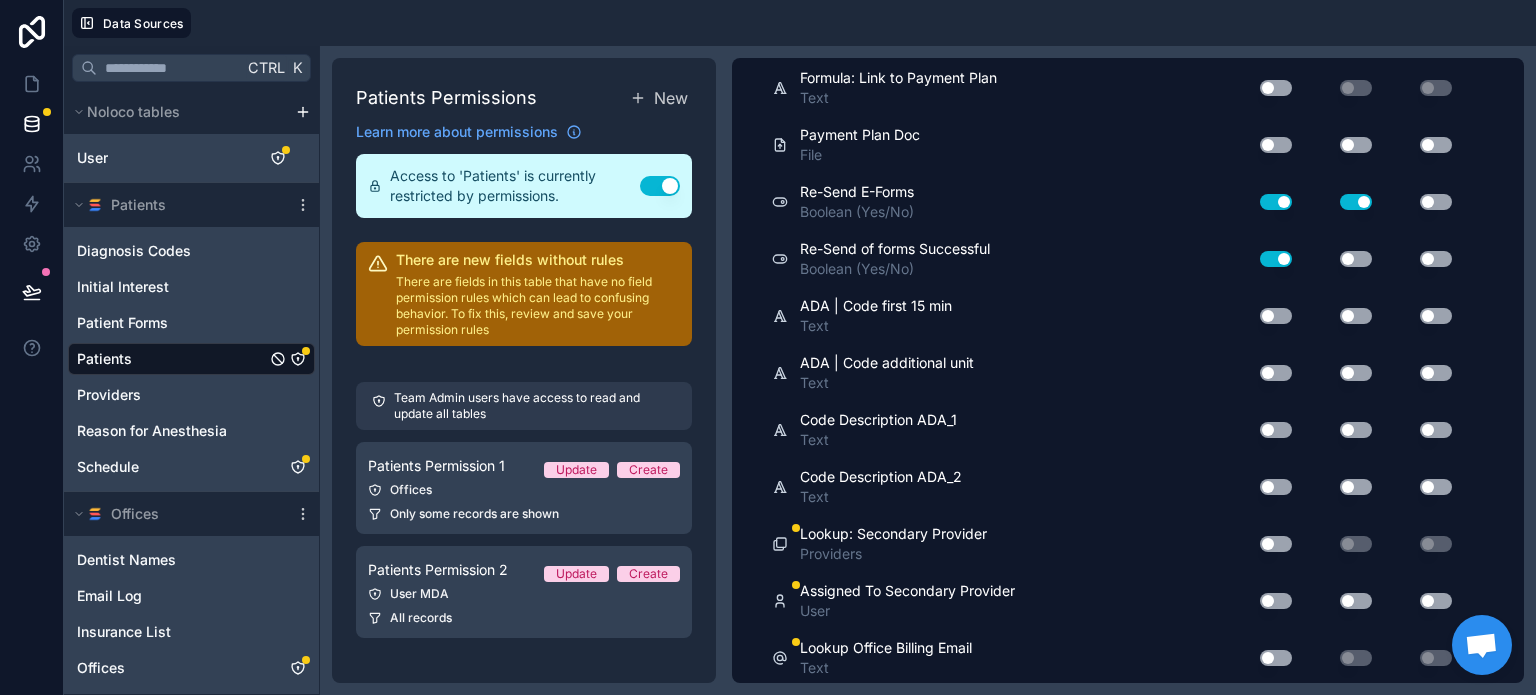 click on "Use setting" at bounding box center (1276, 544) 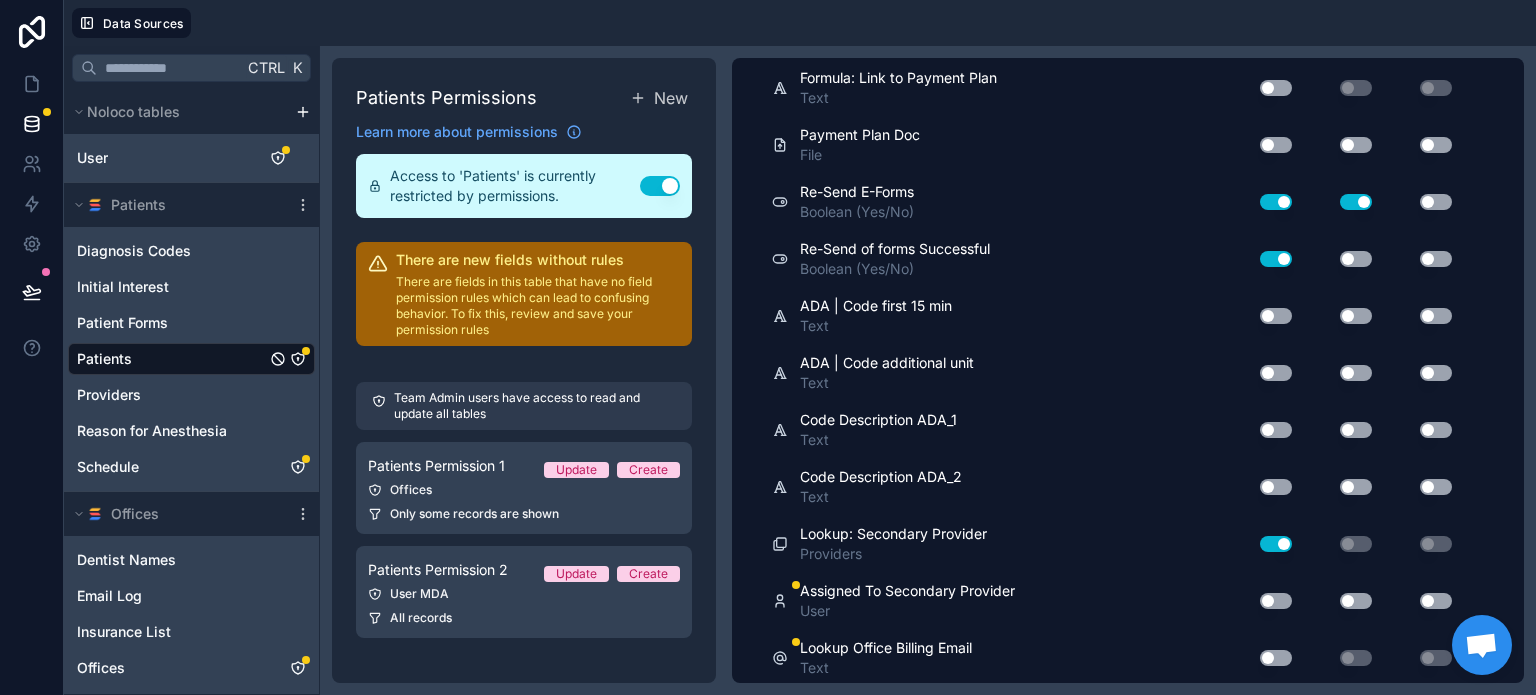click on "Use setting" at bounding box center (1276, 544) 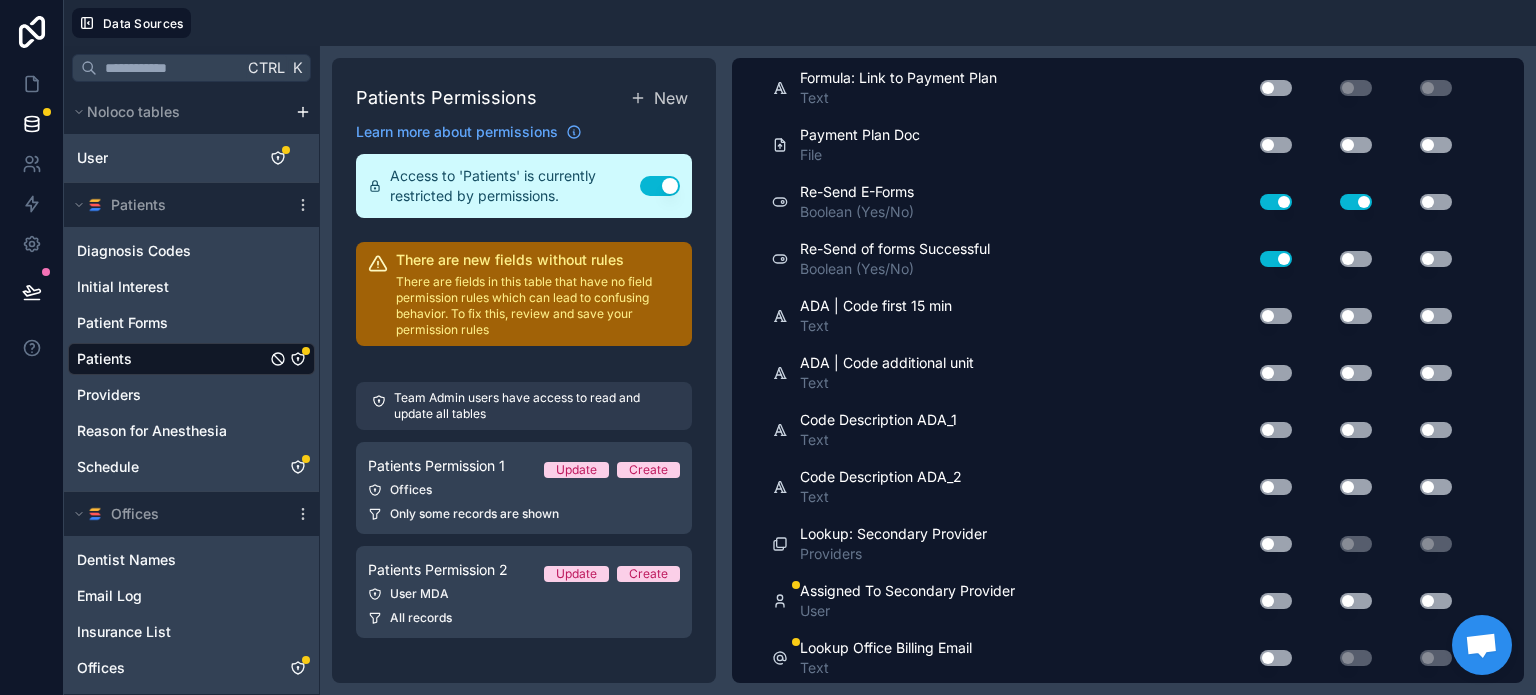 click on "Use setting" at bounding box center (1276, 601) 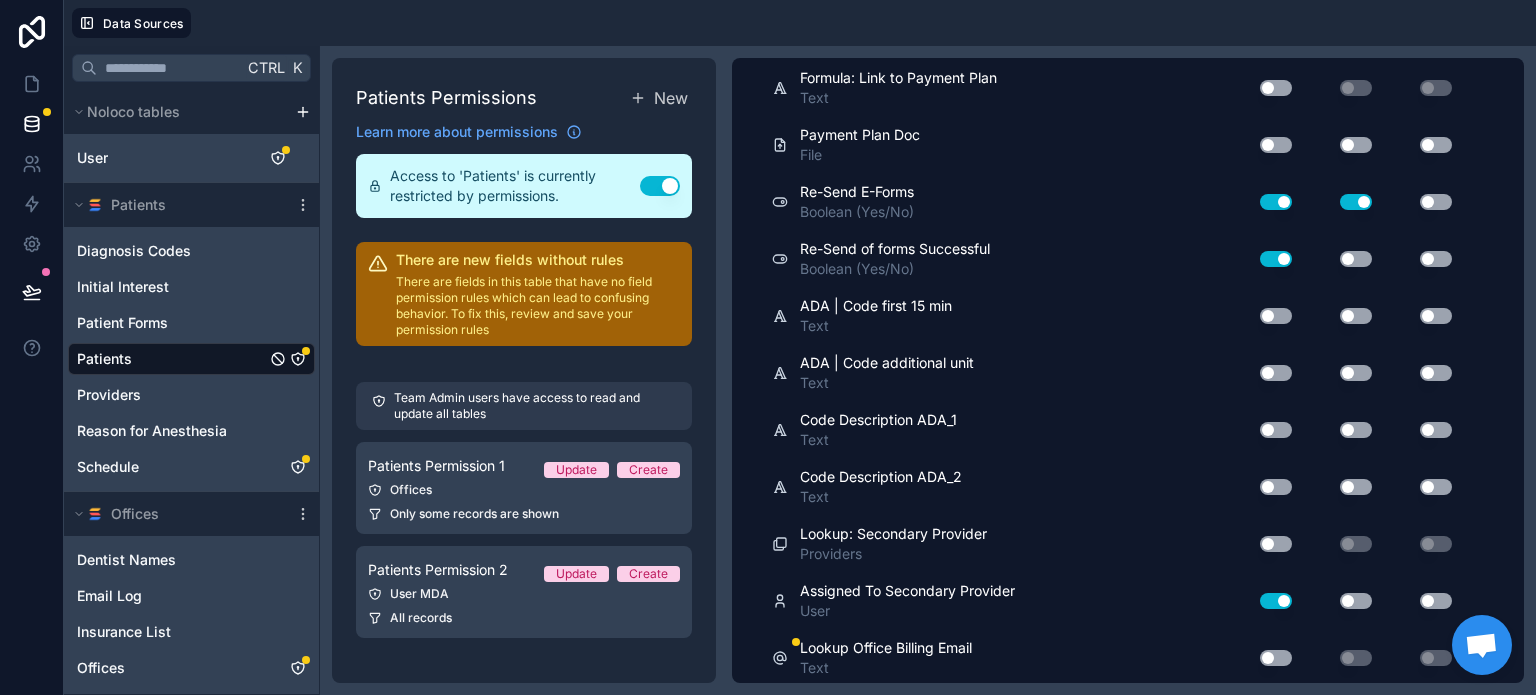 click on "Use setting" at bounding box center [1276, 601] 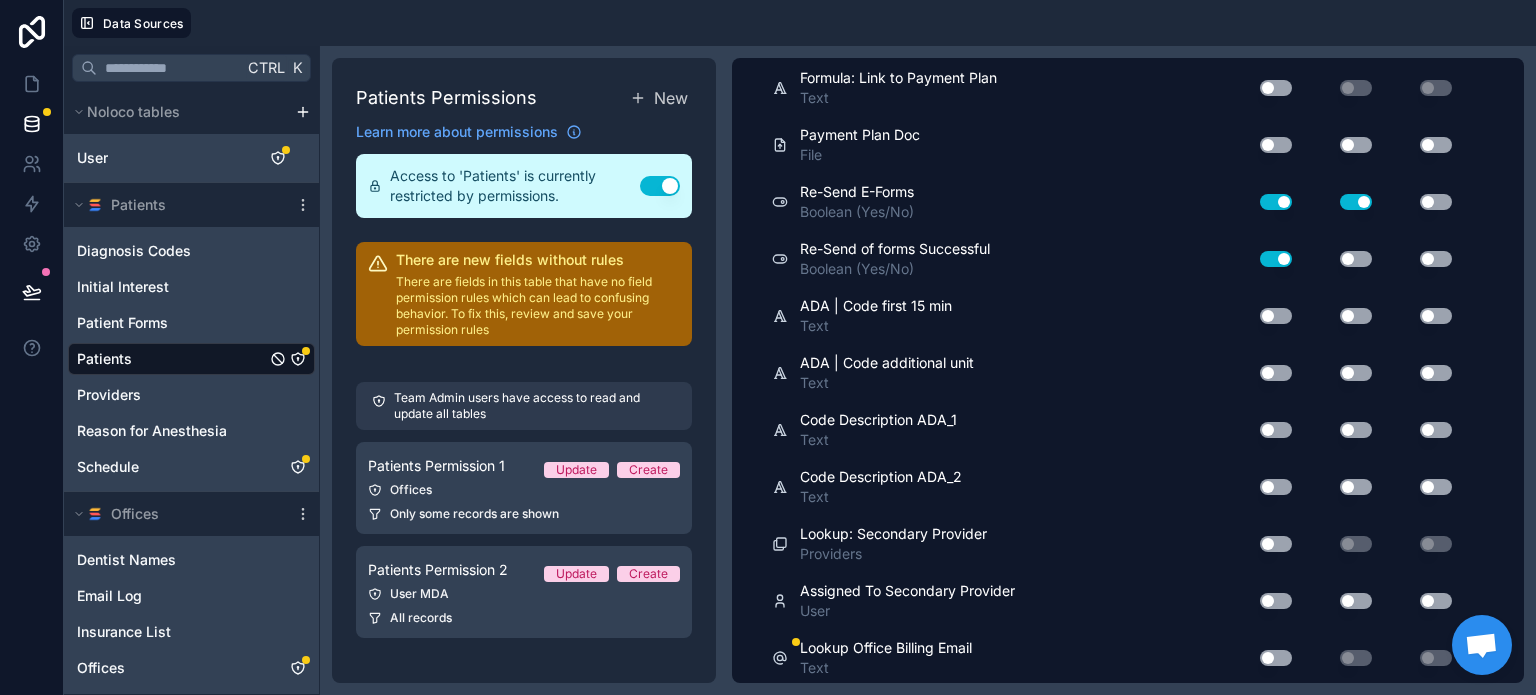 click on "Use setting" at bounding box center (1276, 658) 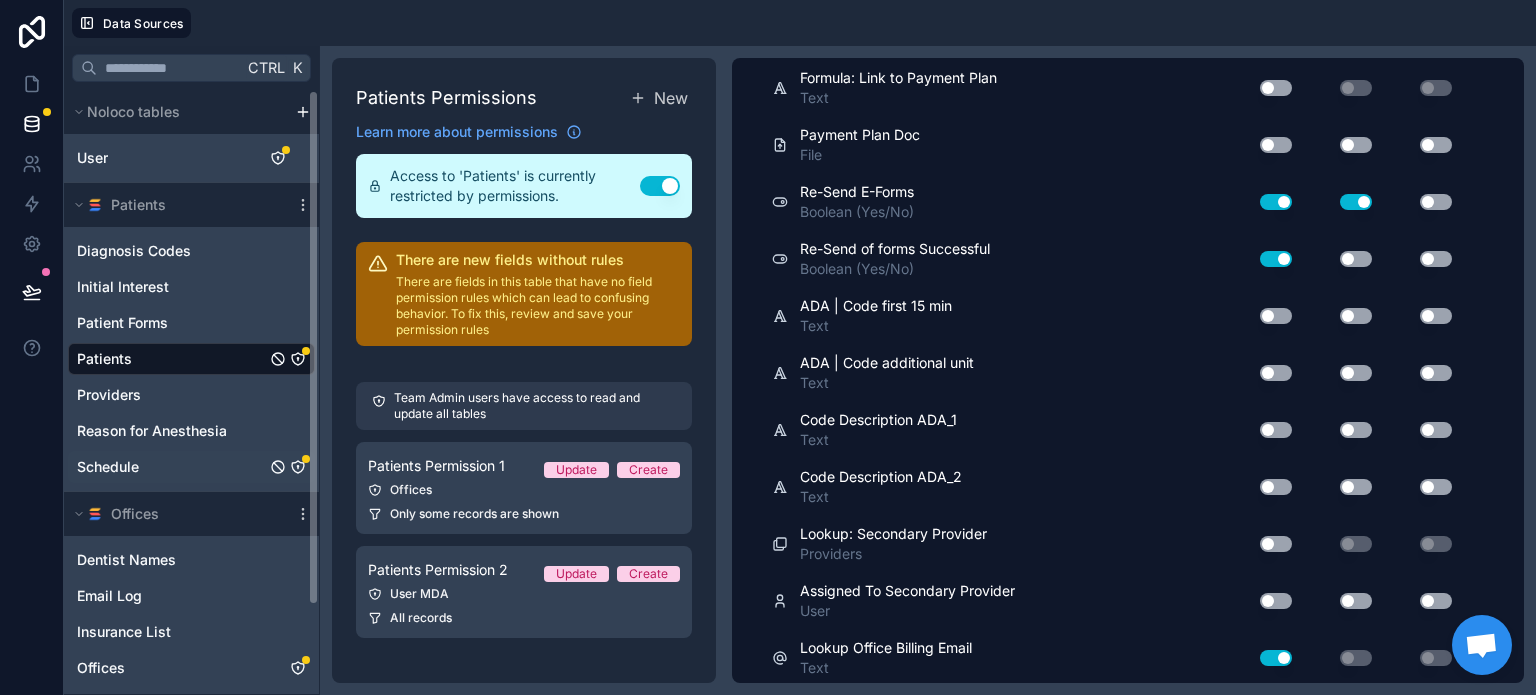 click on "Schedule" at bounding box center [191, 467] 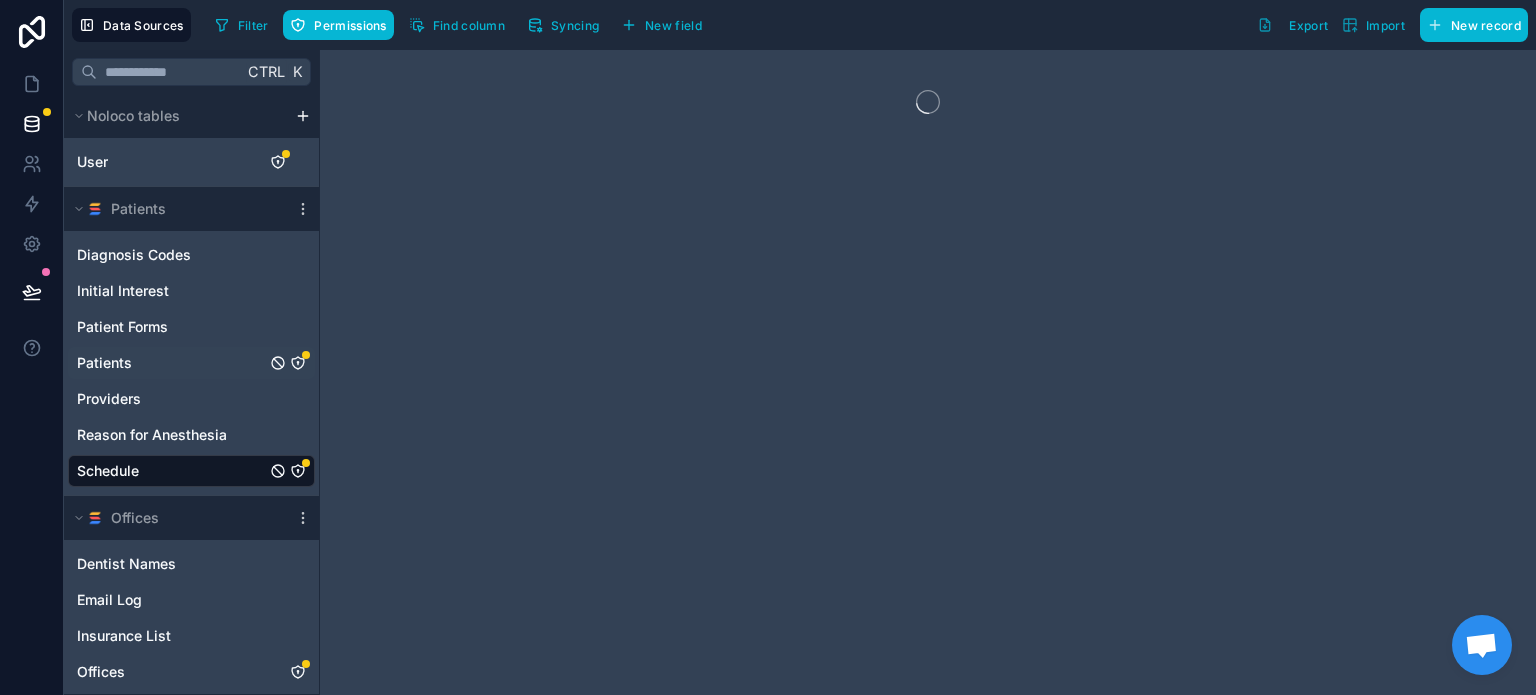 click on "Patients" at bounding box center [191, 363] 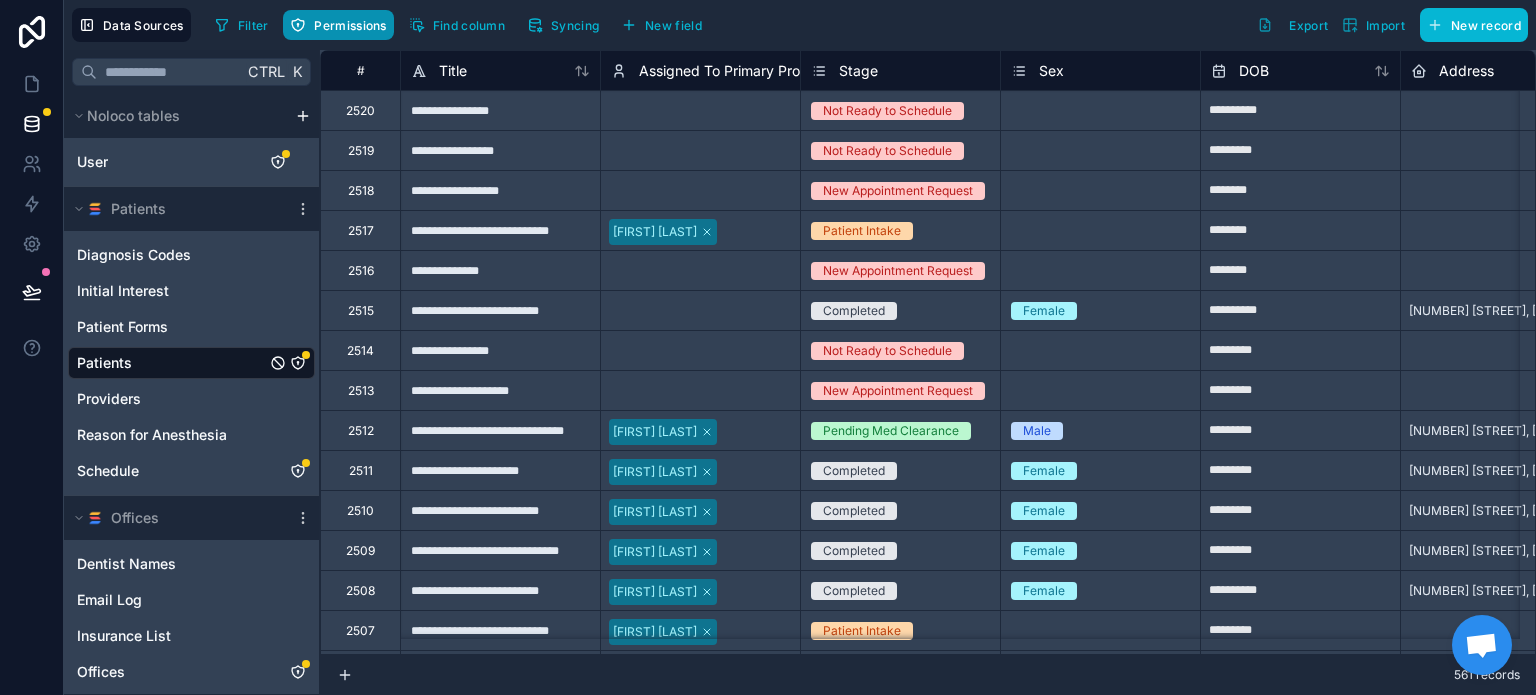 click on "Permissions" at bounding box center (350, 25) 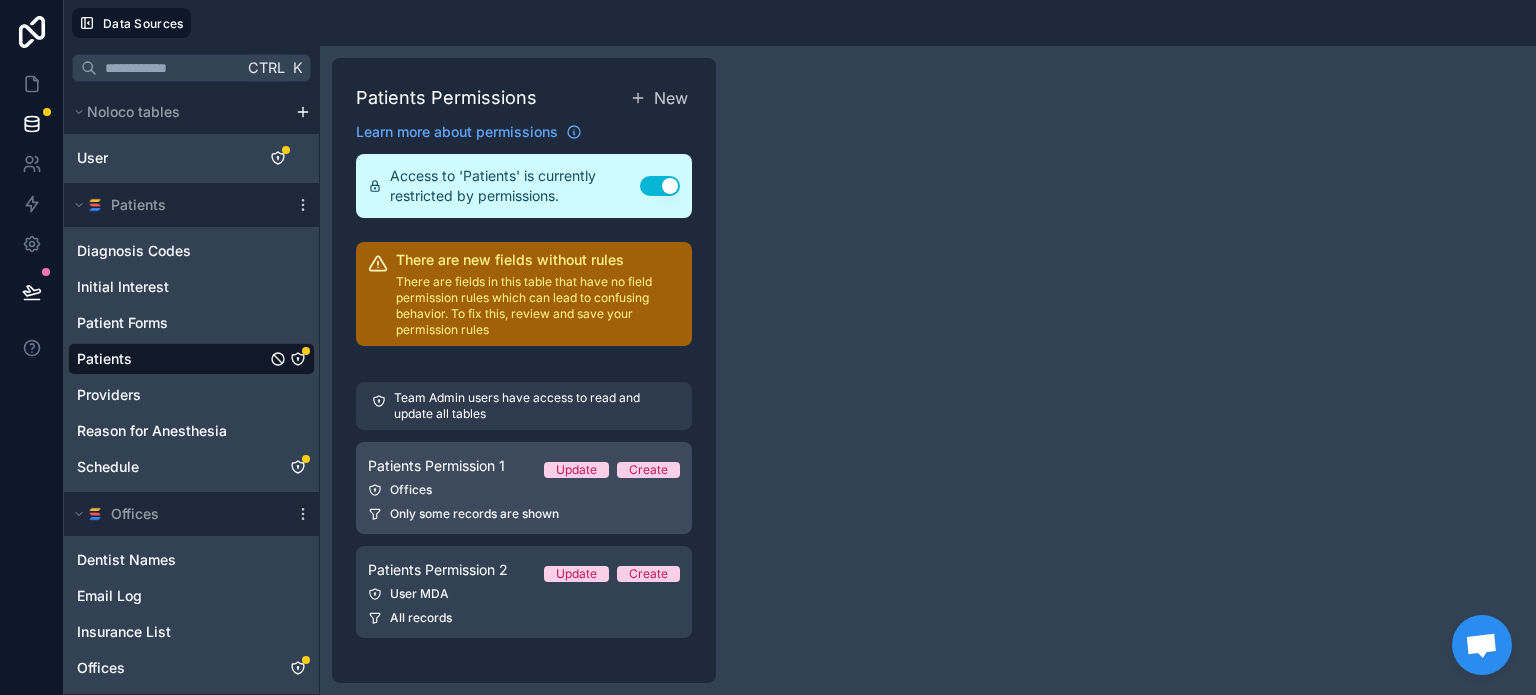 click on "Offices" at bounding box center (524, 490) 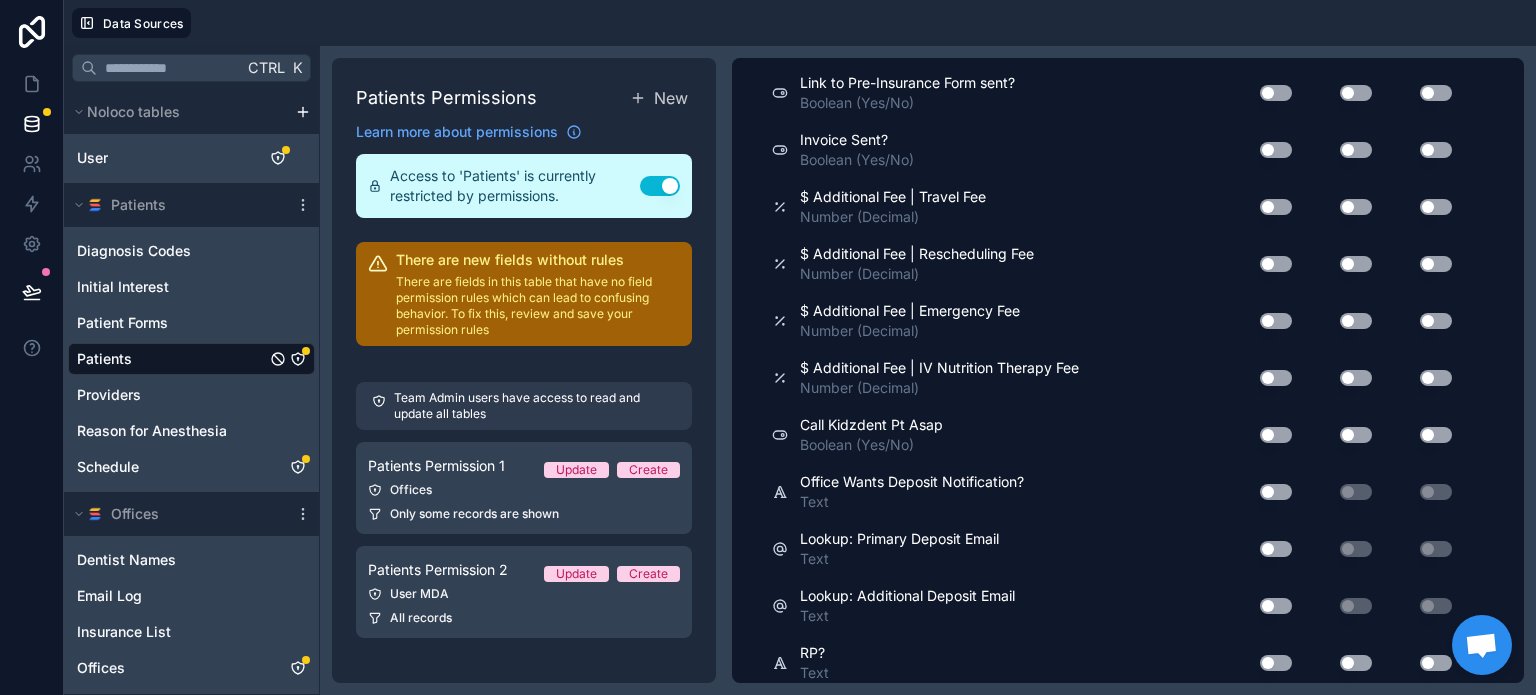 scroll, scrollTop: 15616, scrollLeft: 0, axis: vertical 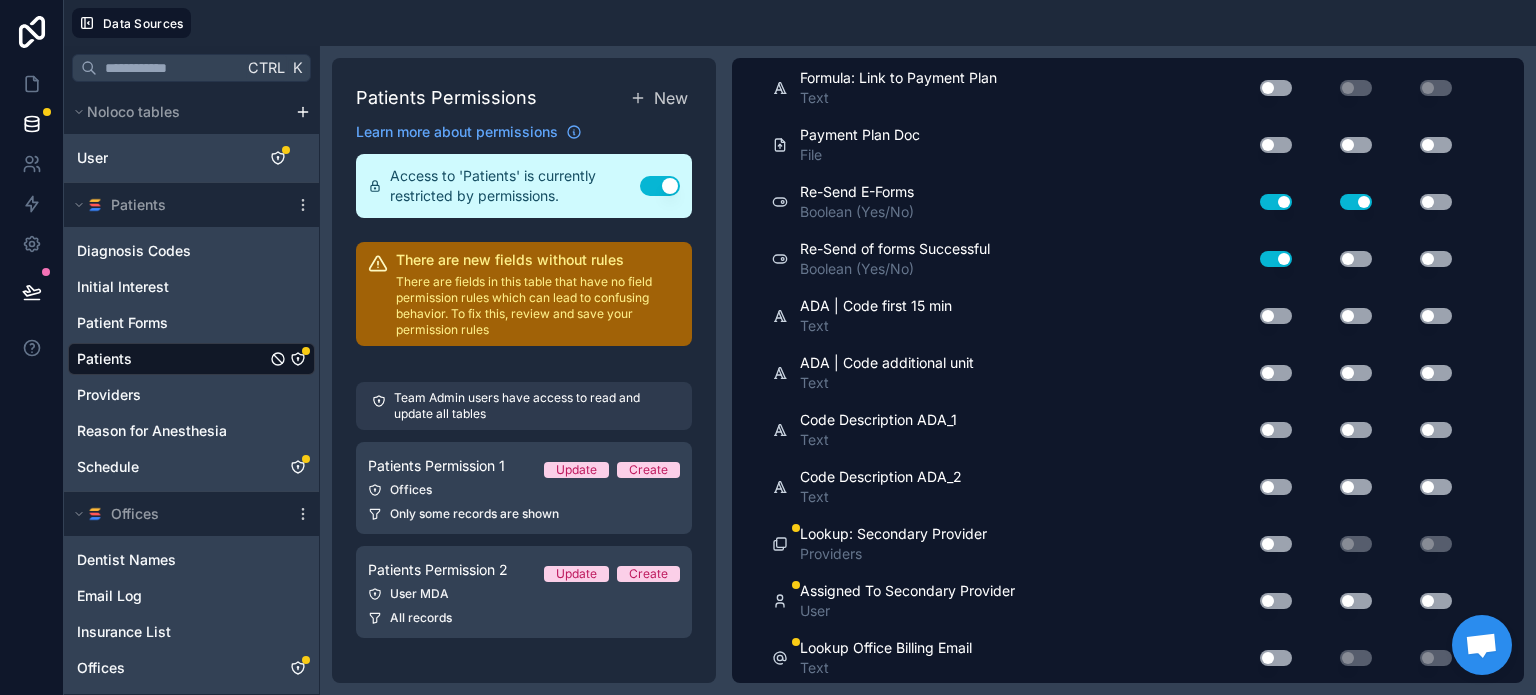 click on "Use setting" at bounding box center [1276, 658] 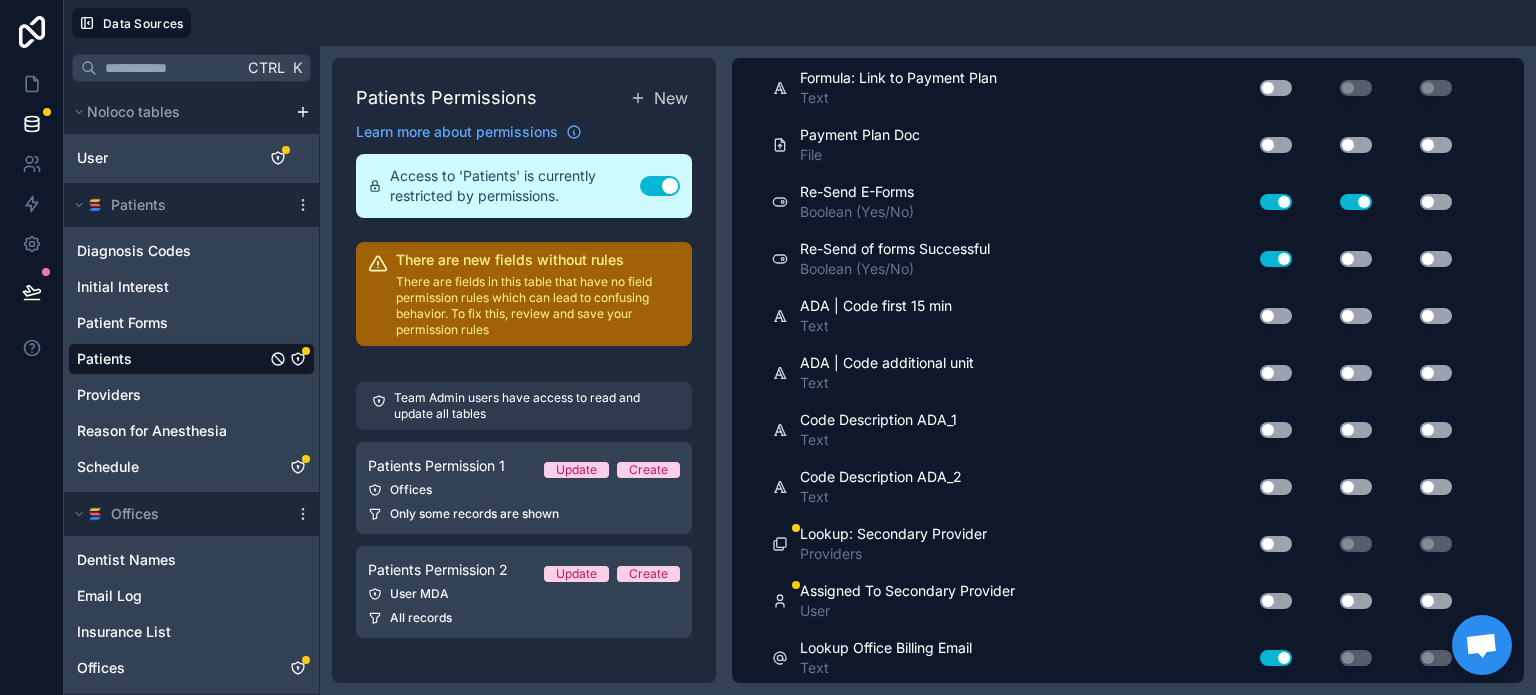 click on "Use setting" at bounding box center [1276, 601] 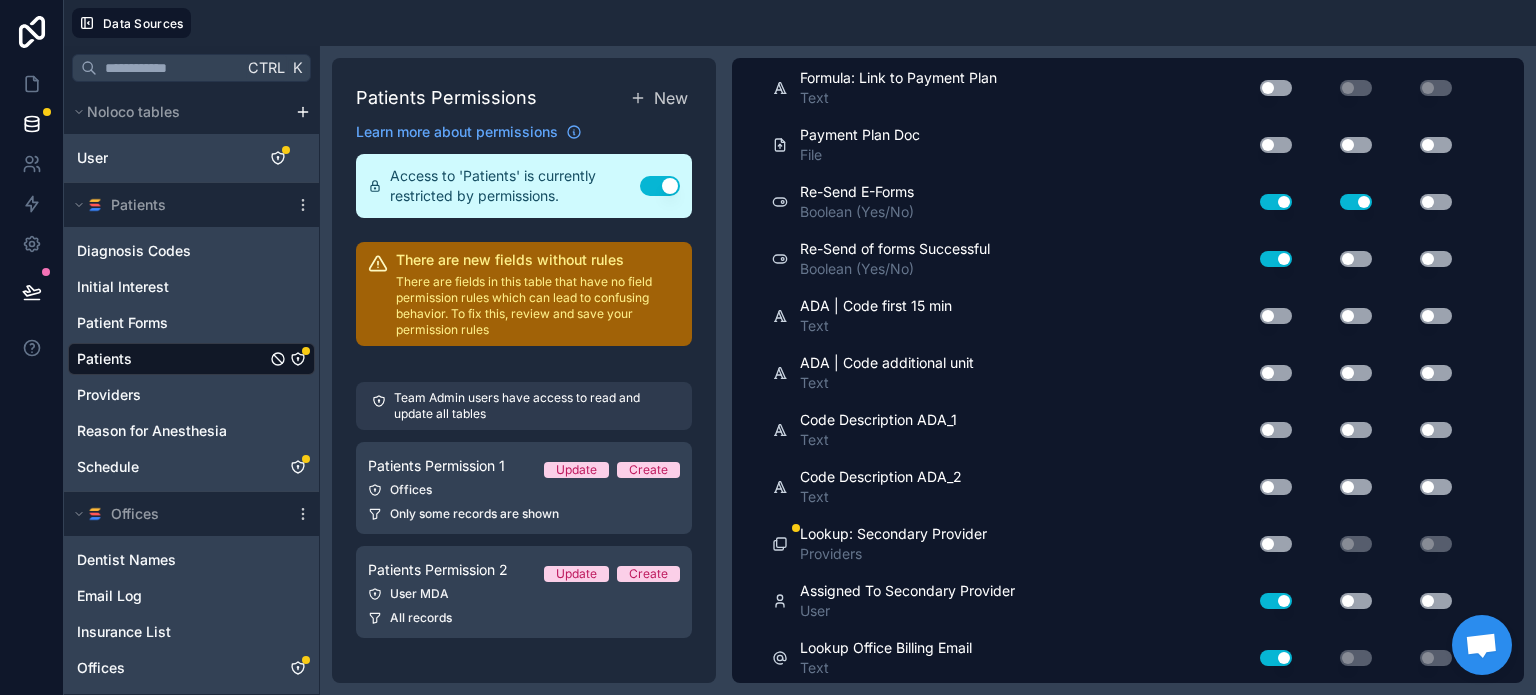 click on "Use setting" at bounding box center (1268, 544) 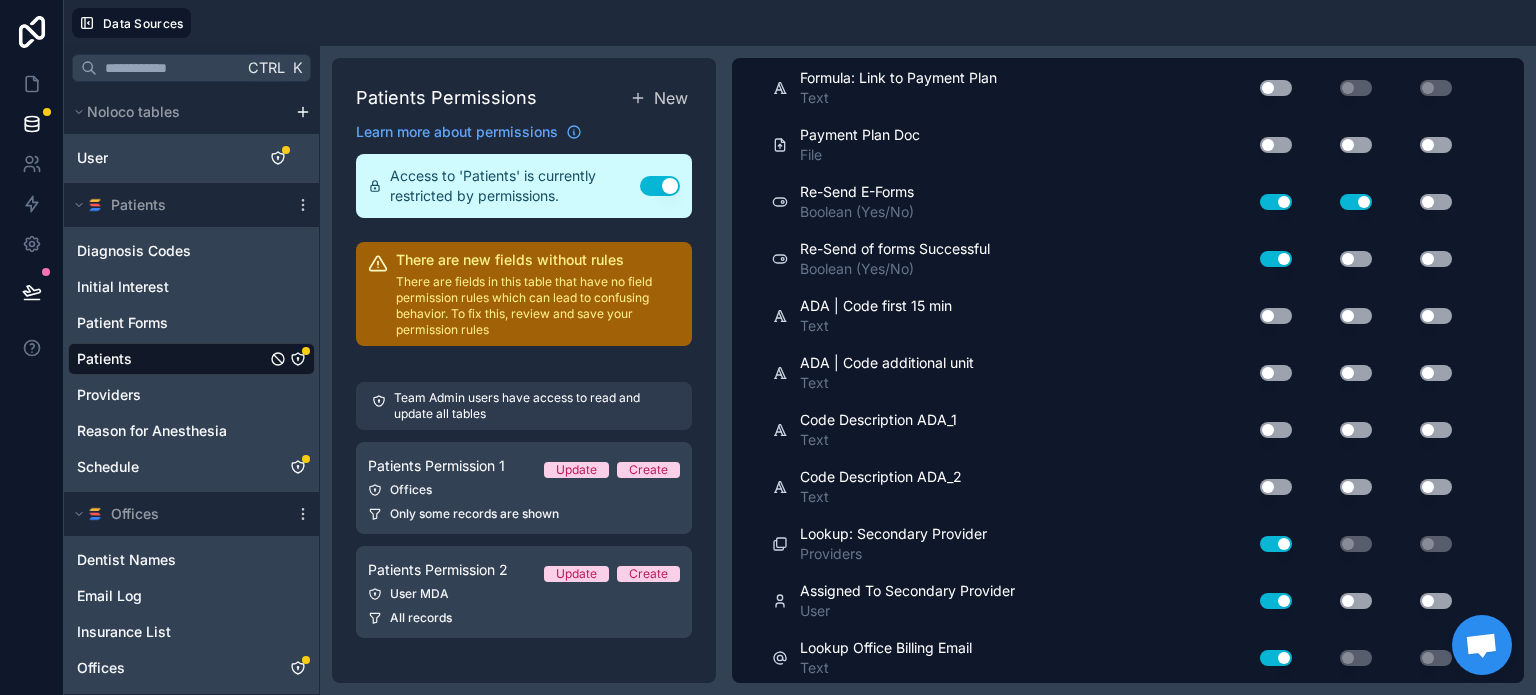 click on "Use setting" at bounding box center [1276, 544] 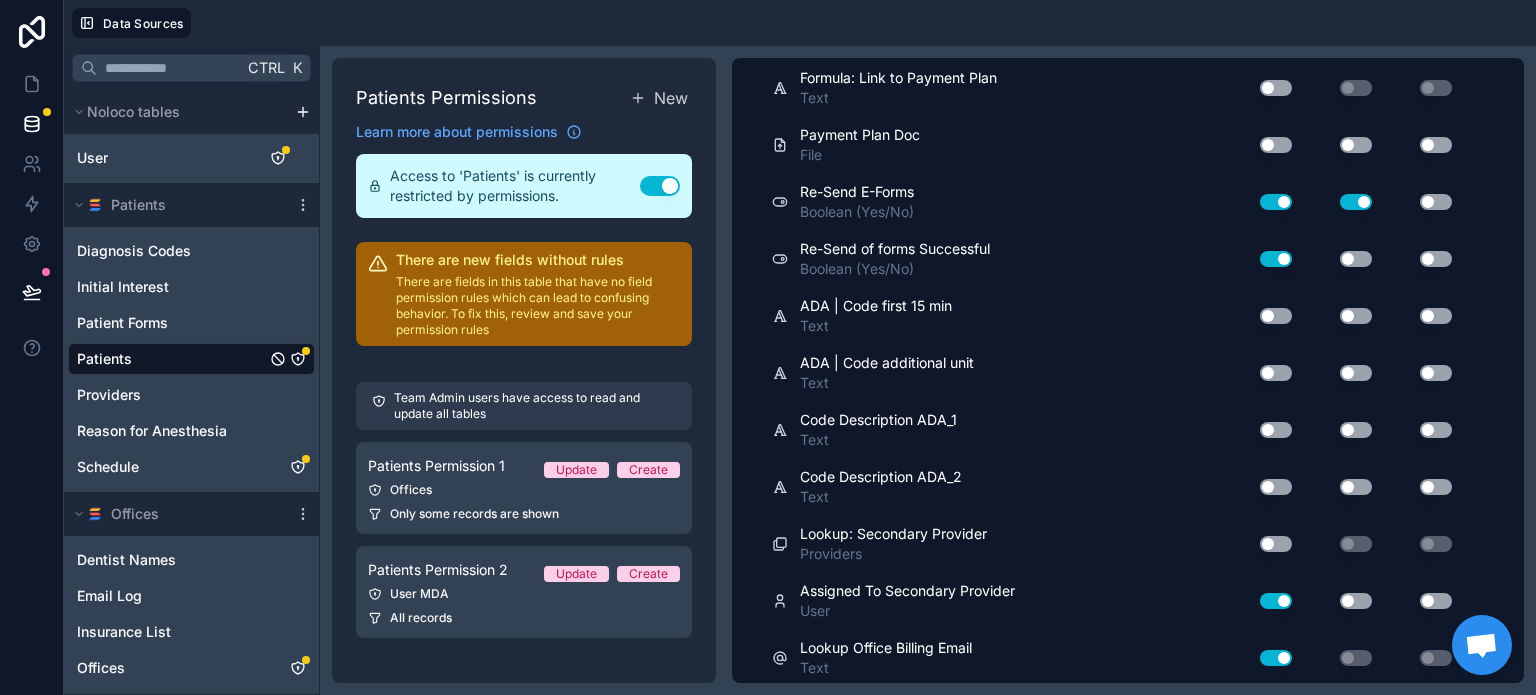 click on "Use setting" at bounding box center [1276, 601] 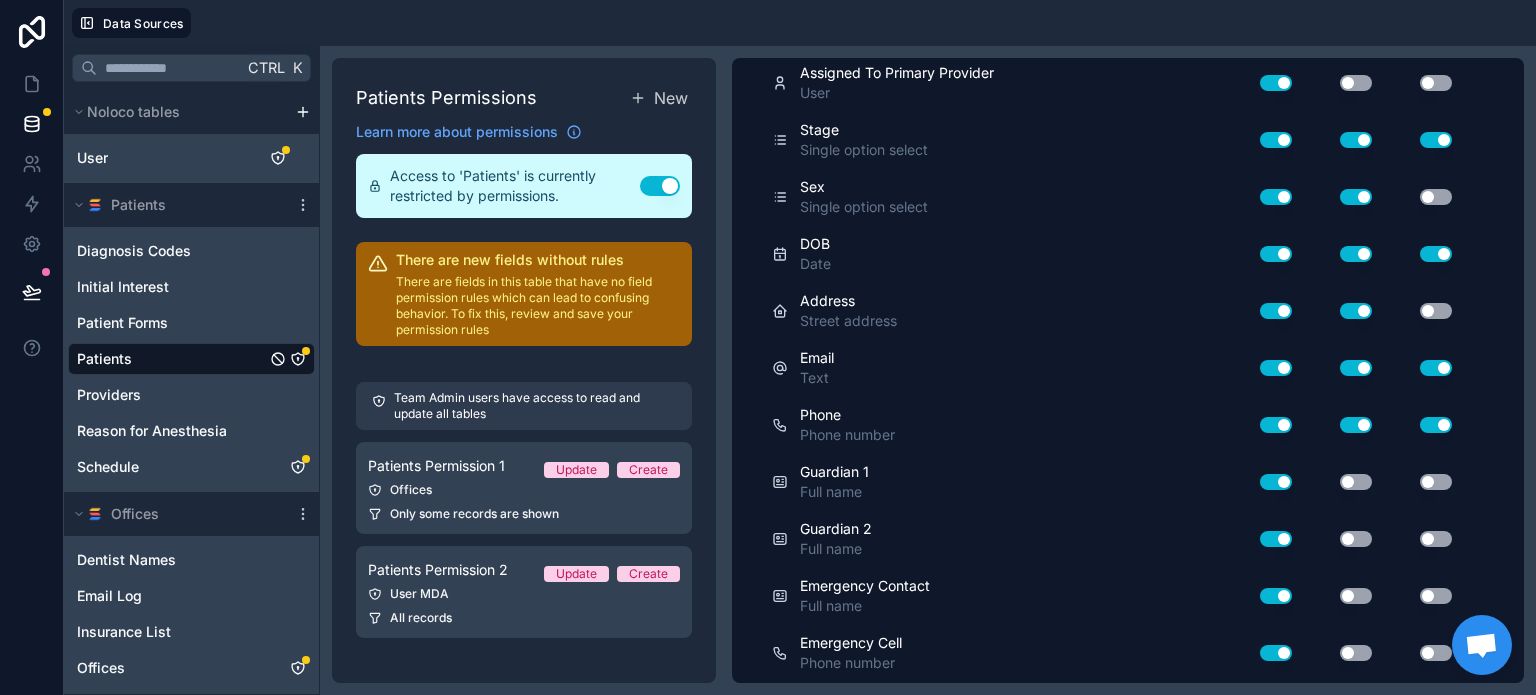 scroll, scrollTop: 0, scrollLeft: 0, axis: both 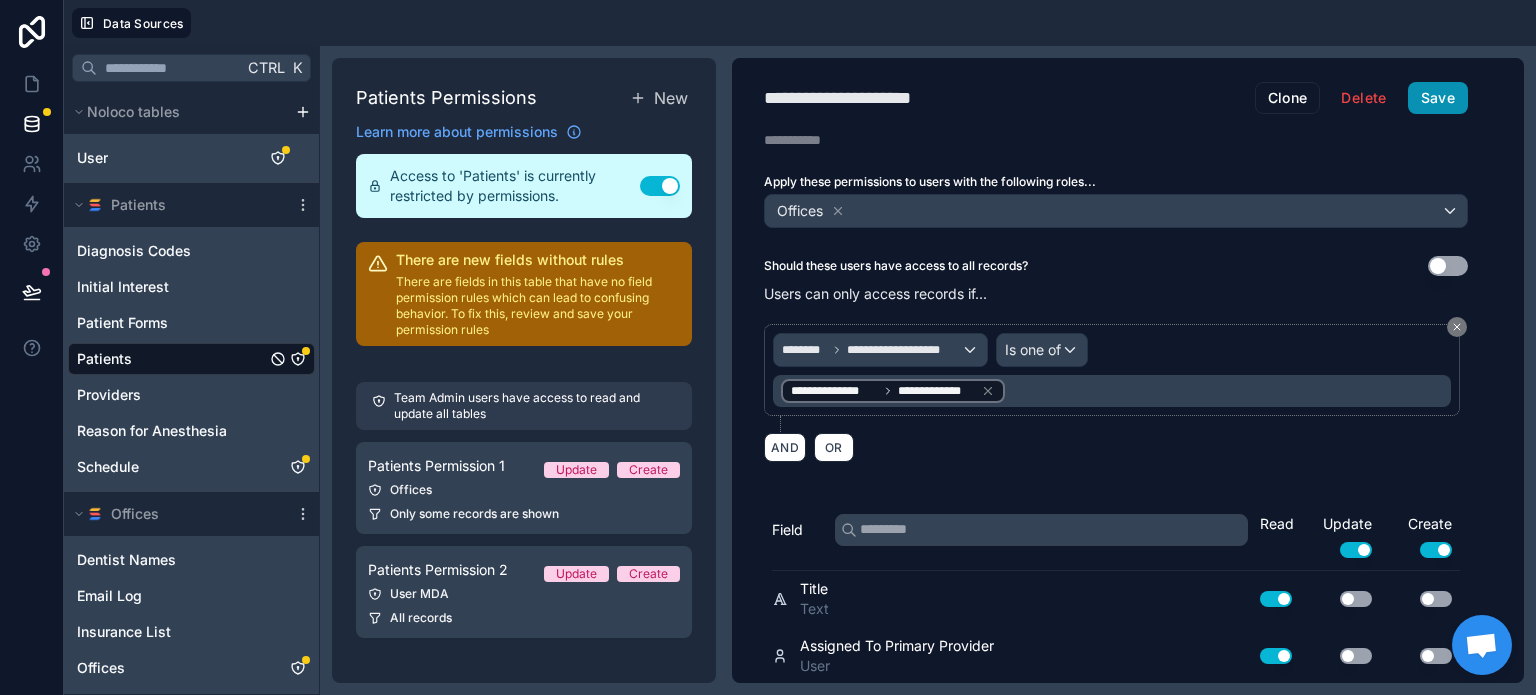 click on "Save" at bounding box center [1438, 98] 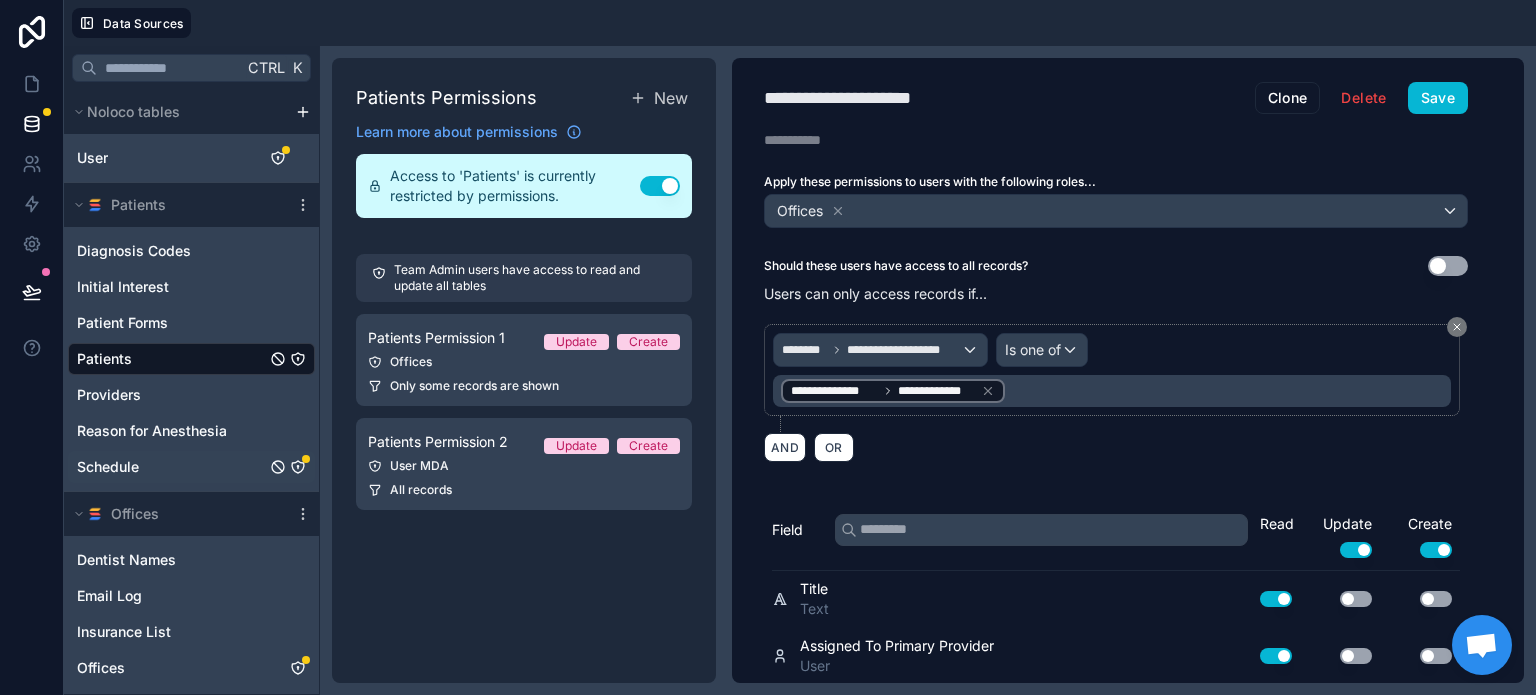 click on "Schedule" at bounding box center (191, 467) 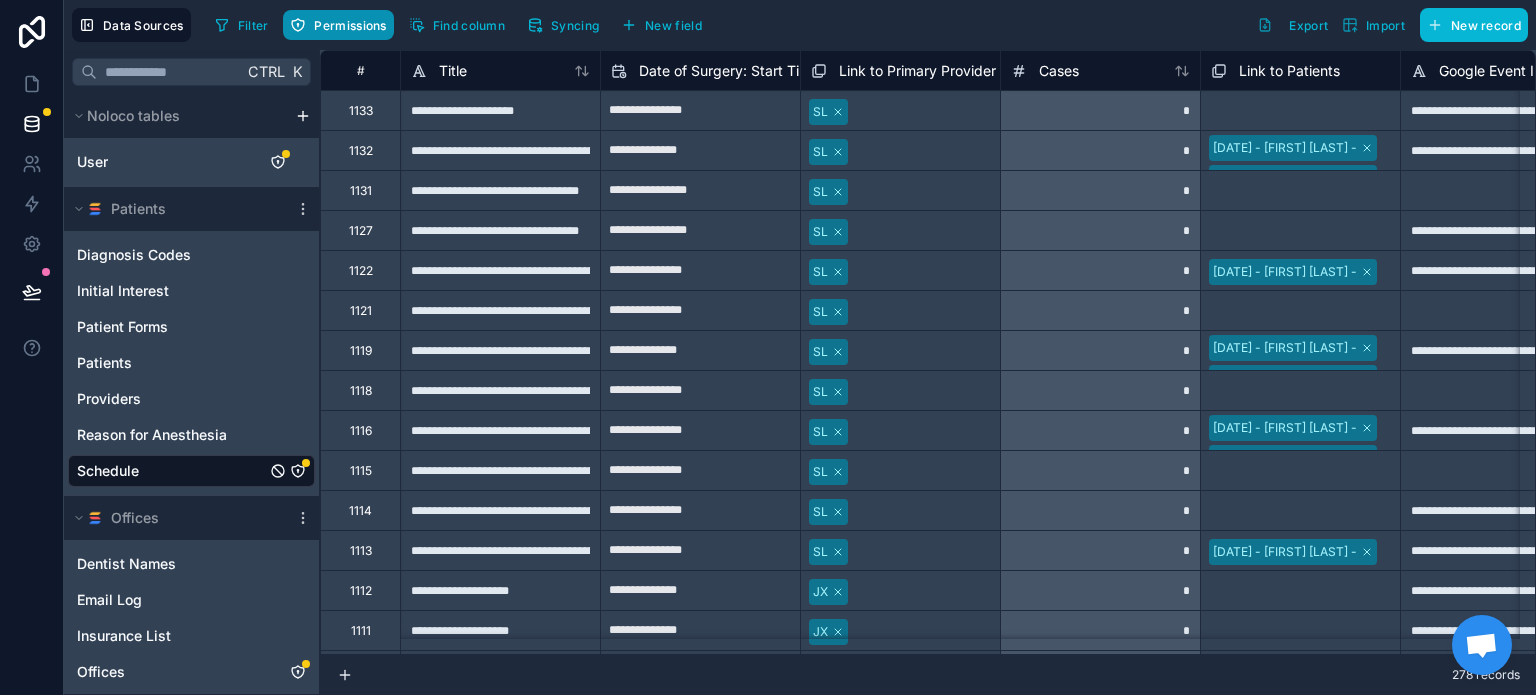 click on "Permissions" at bounding box center [350, 25] 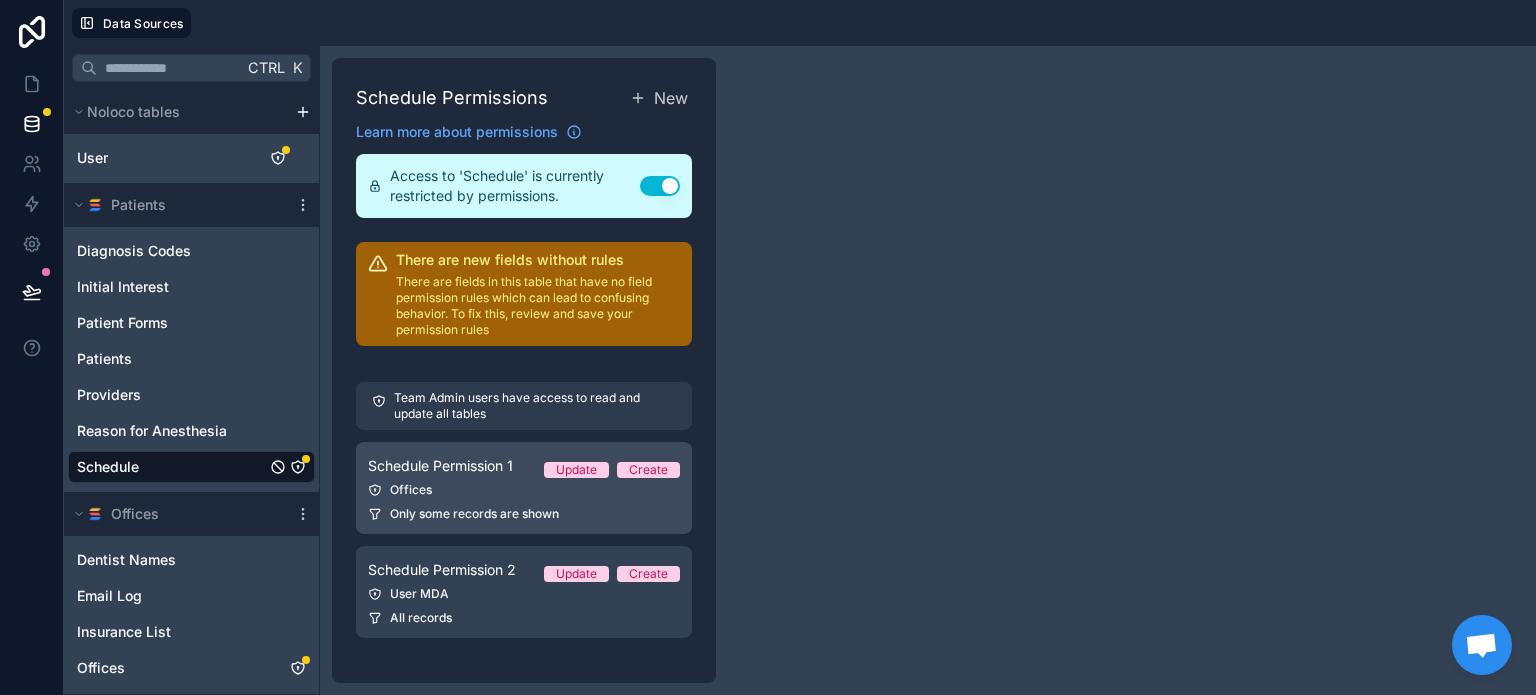 click on "Offices" at bounding box center (524, 490) 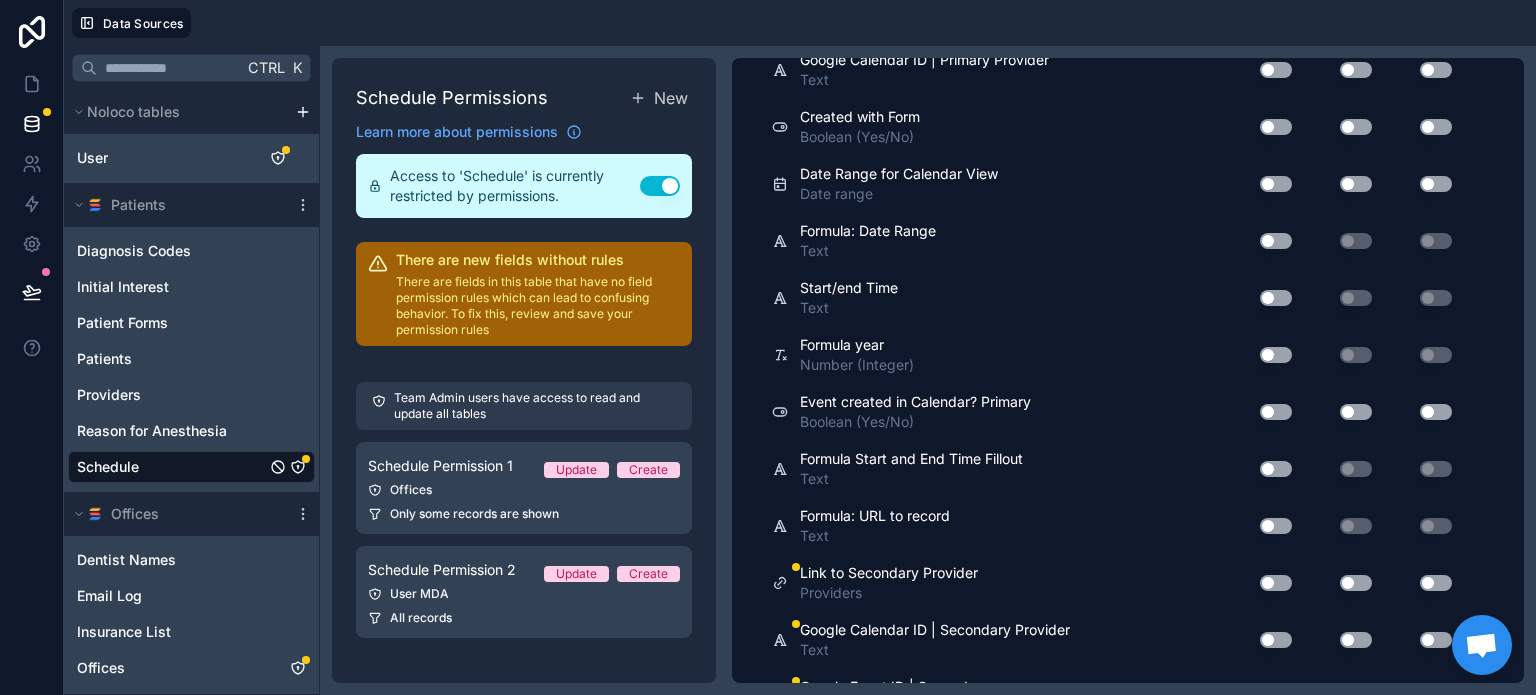 scroll, scrollTop: 2666, scrollLeft: 0, axis: vertical 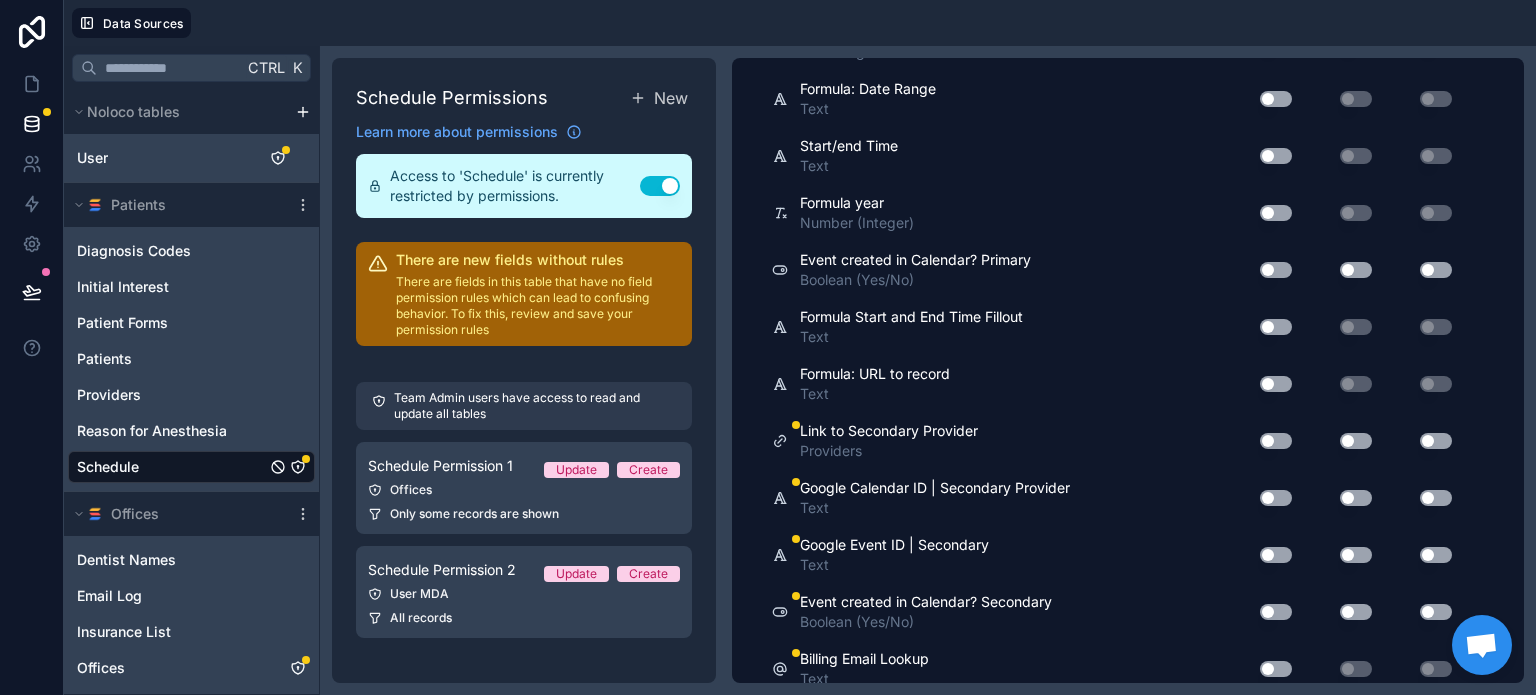 click on "Use setting" at bounding box center [1276, 441] 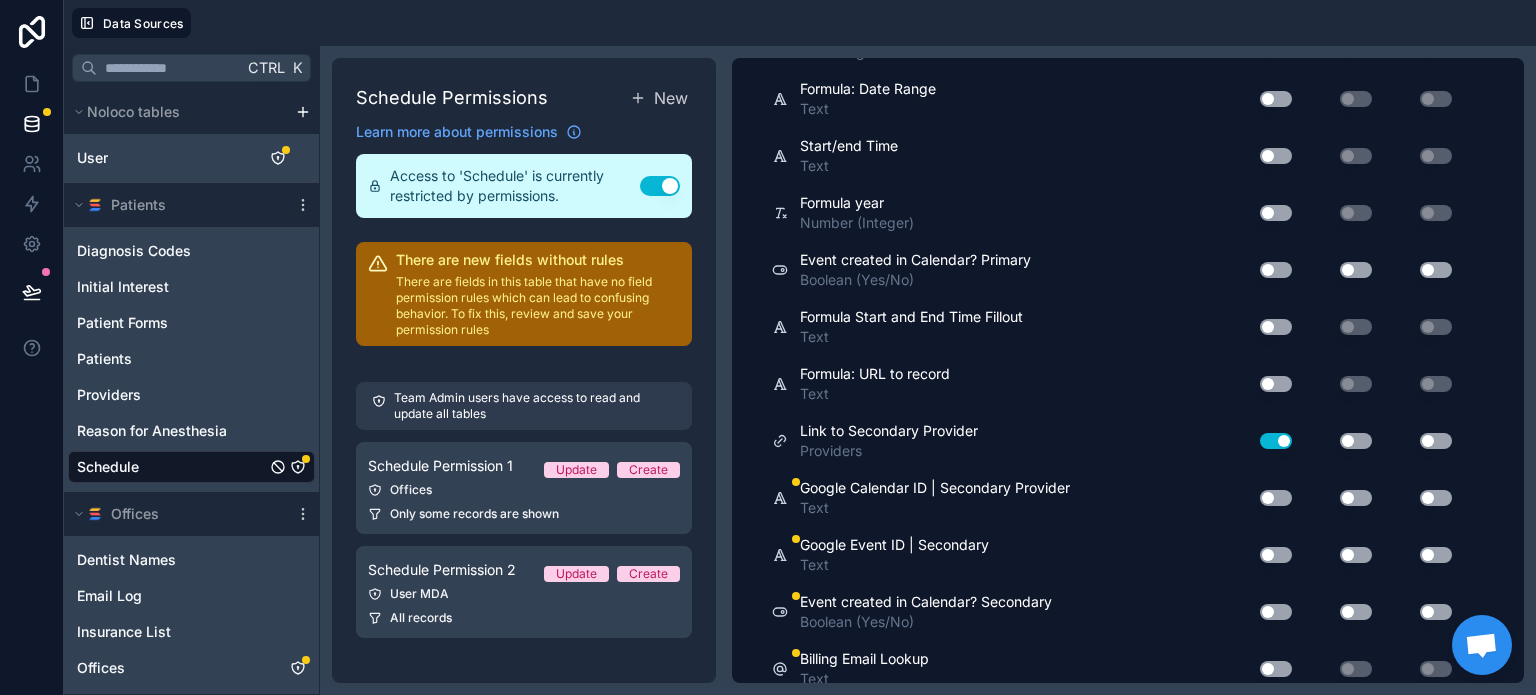 click on "Use setting" at bounding box center (1276, 441) 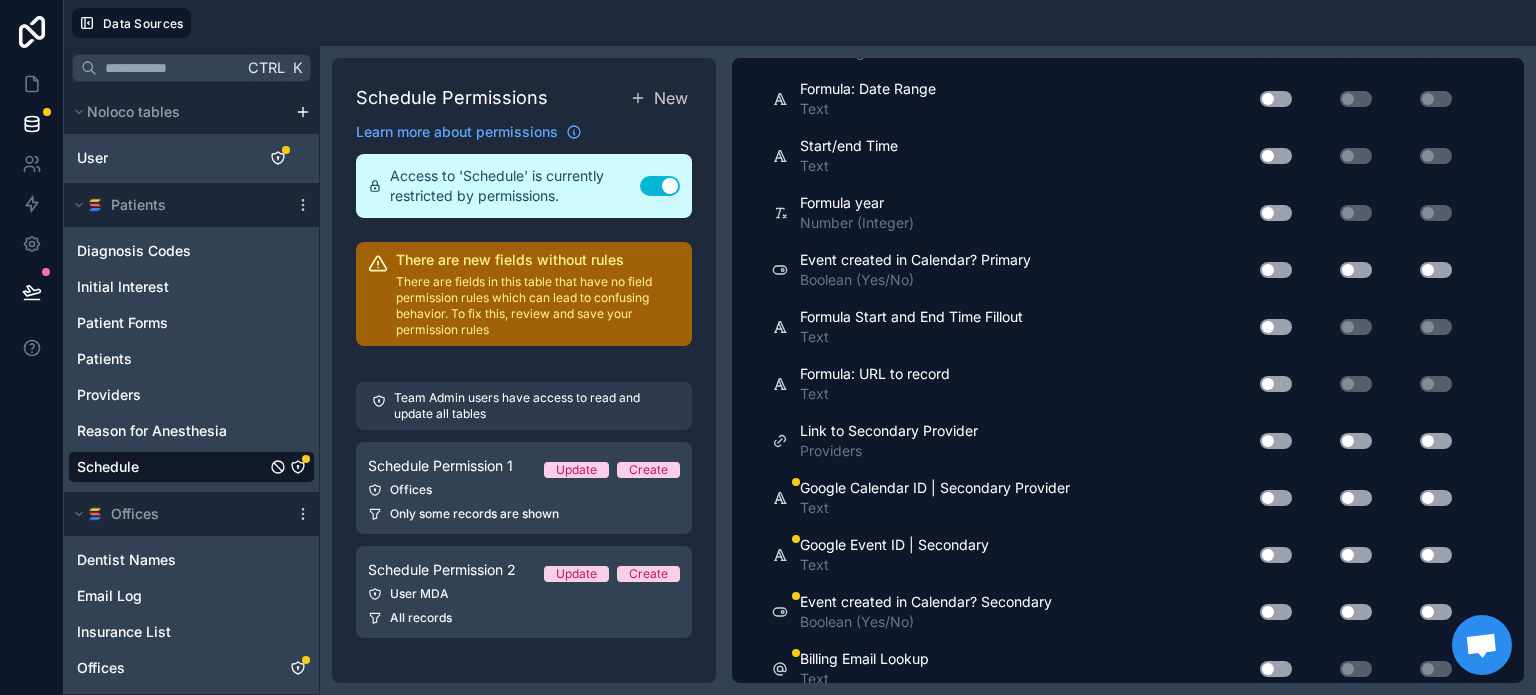 click on "Use setting" at bounding box center (1276, 498) 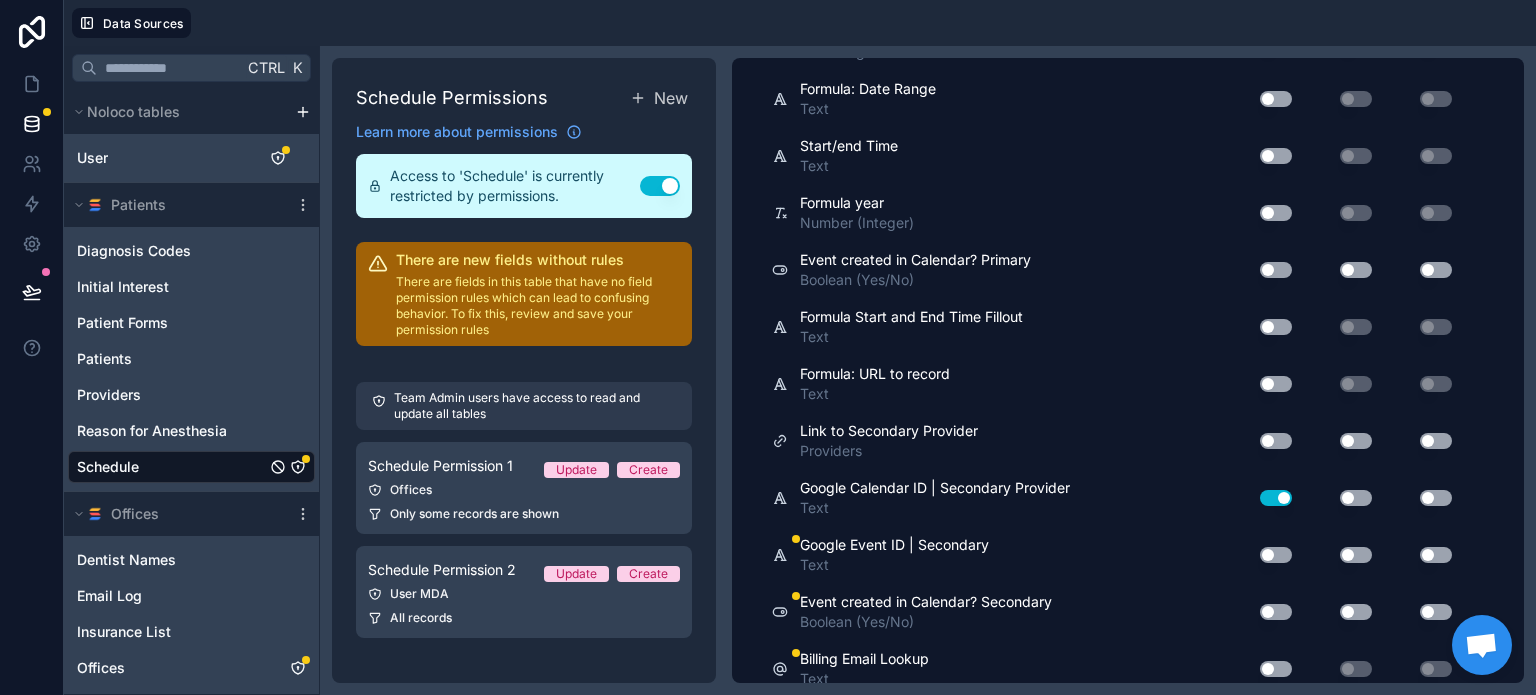 click on "Use setting" at bounding box center (1276, 498) 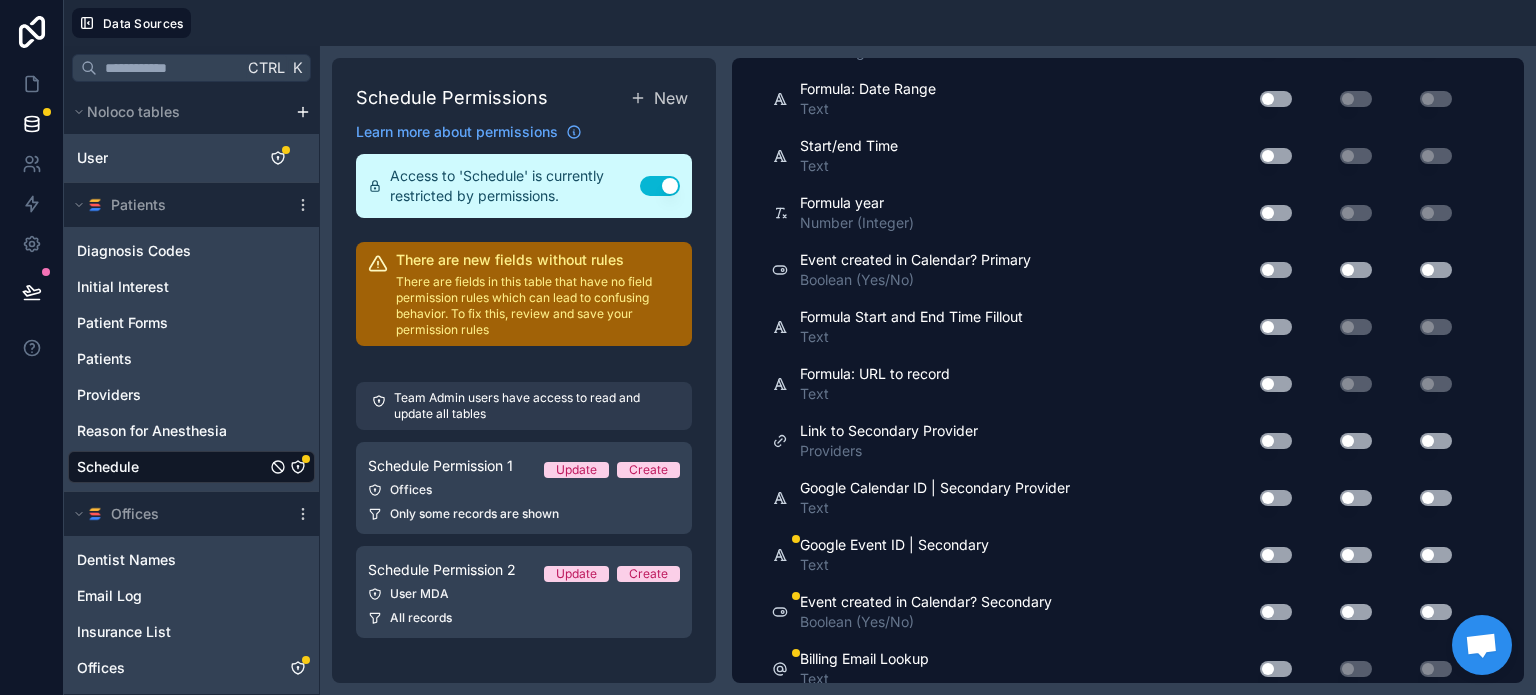 click on "Use setting" at bounding box center (1276, 555) 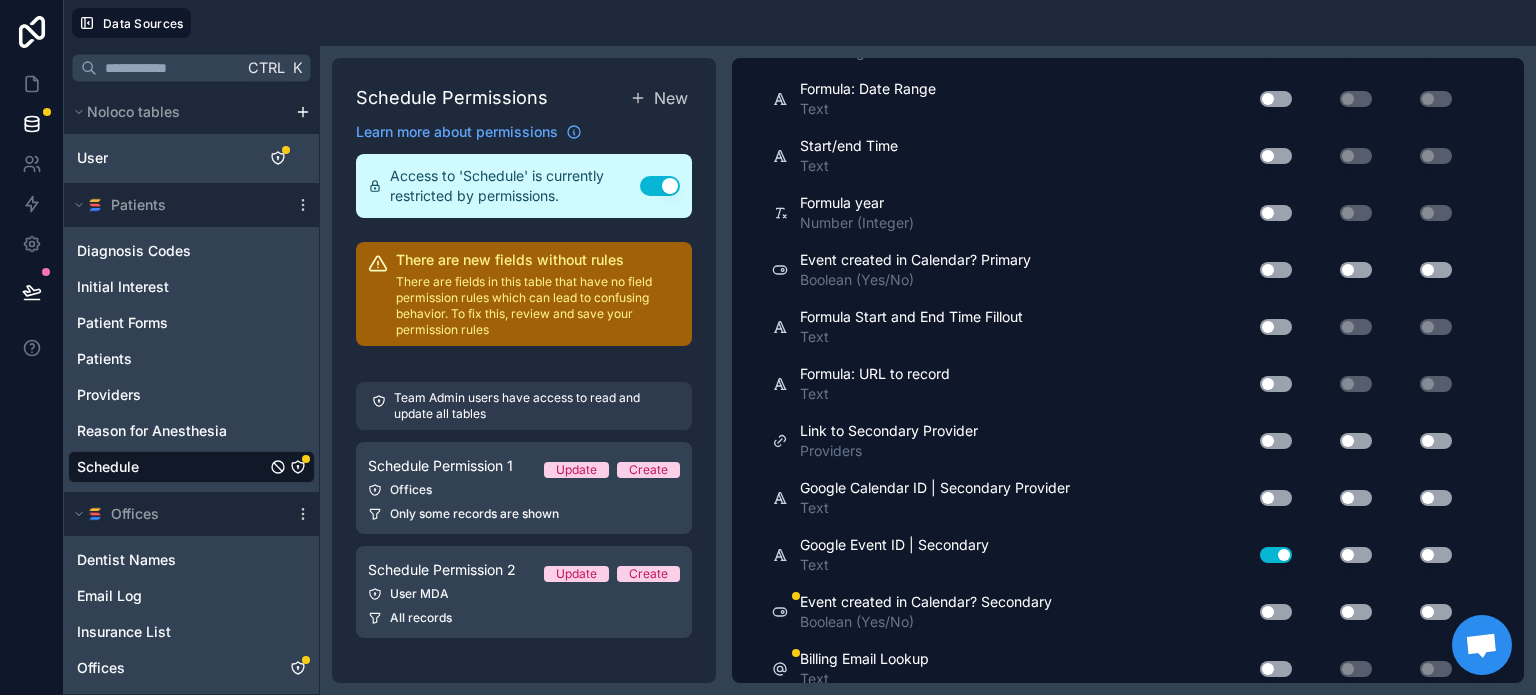 click on "Use setting" at bounding box center (1276, 555) 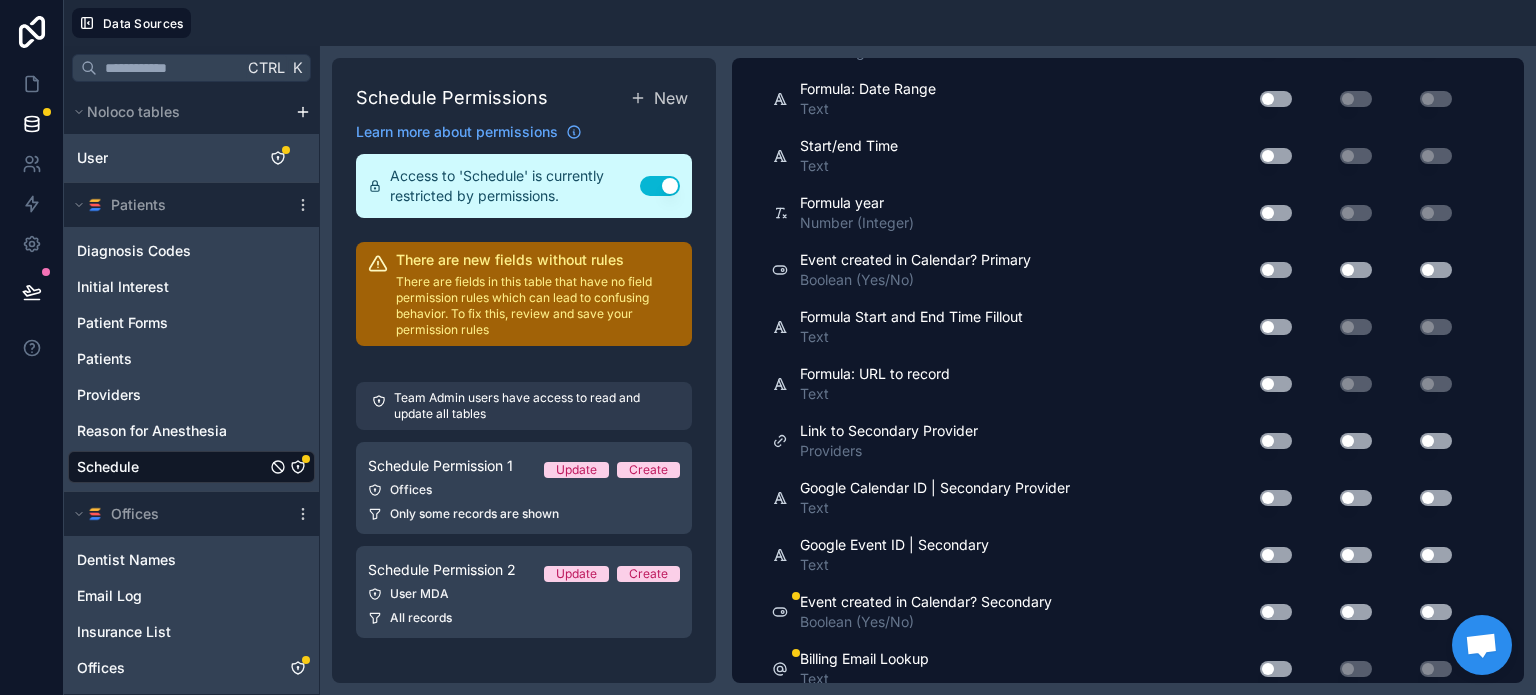 click on "Use setting" at bounding box center (1276, 612) 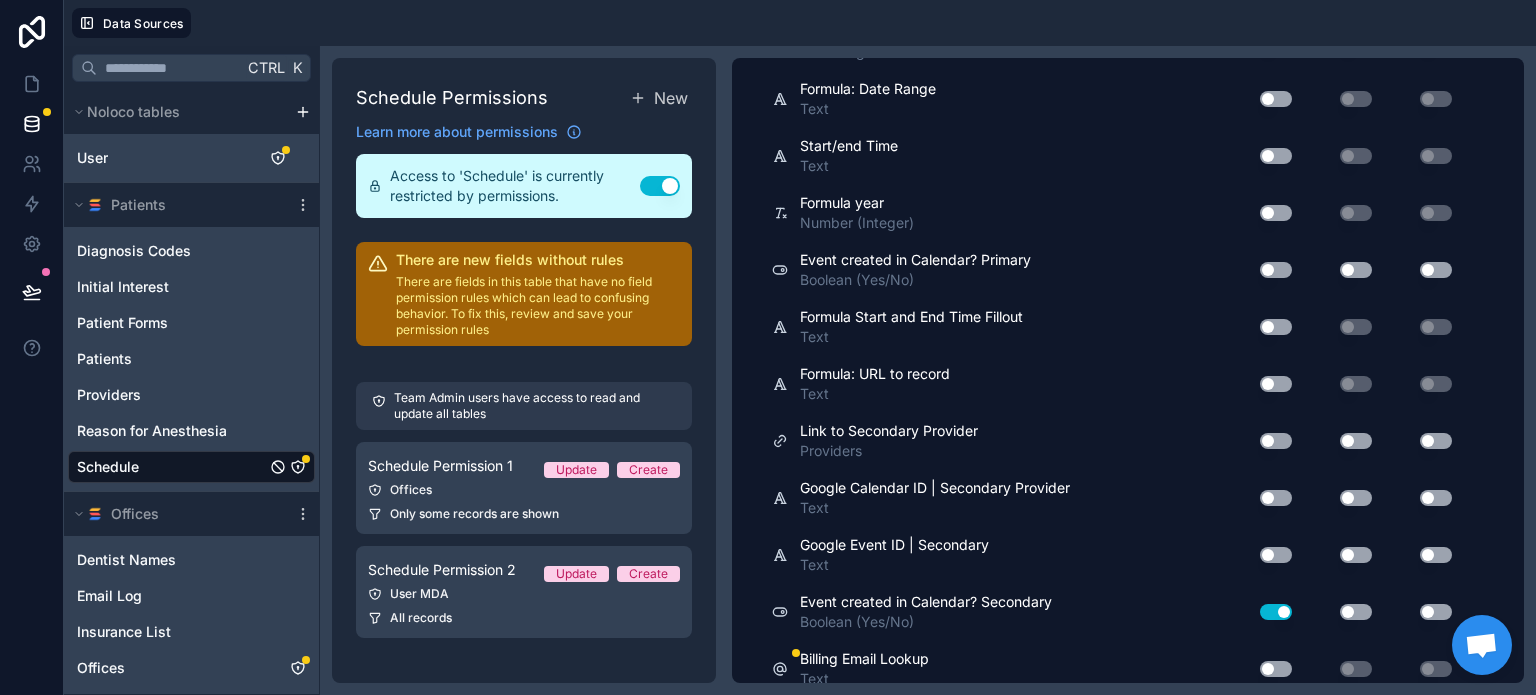 click on "Use setting" at bounding box center [1276, 669] 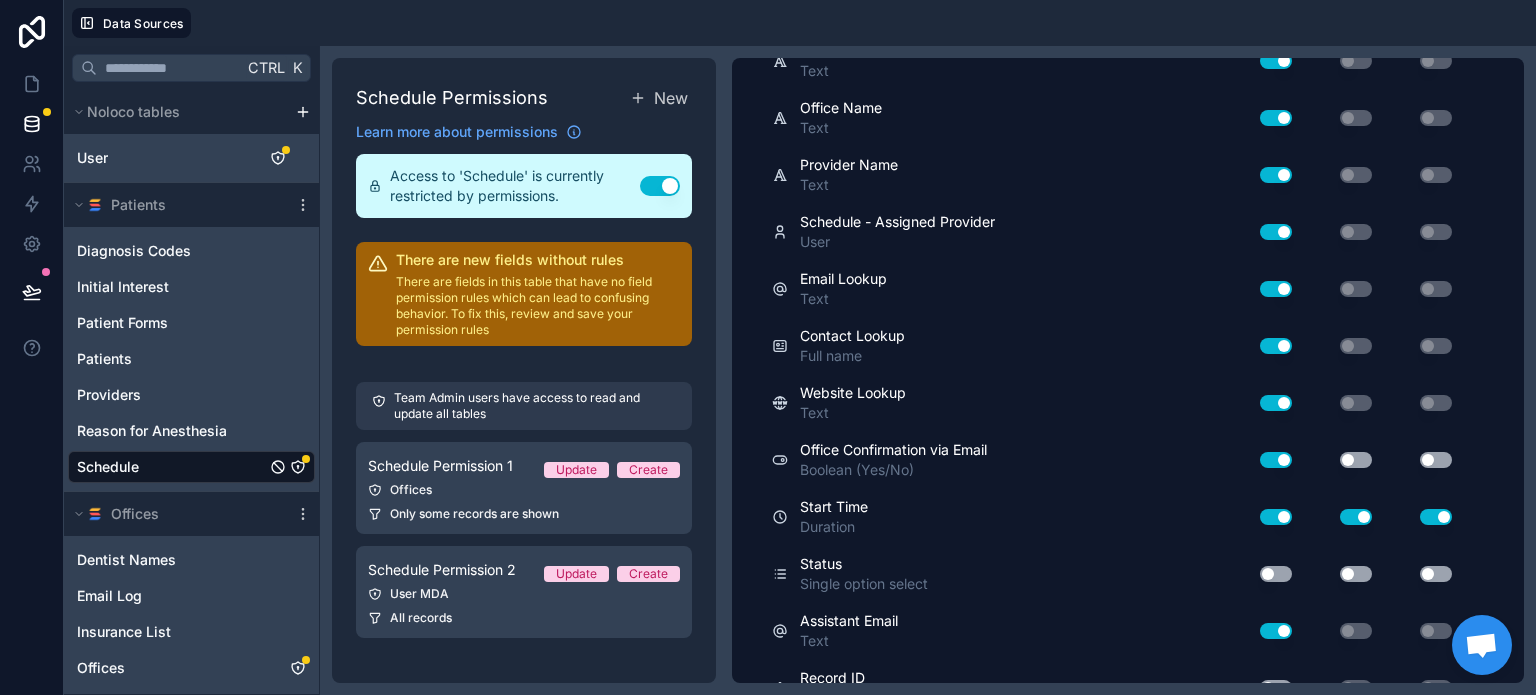 scroll, scrollTop: 0, scrollLeft: 0, axis: both 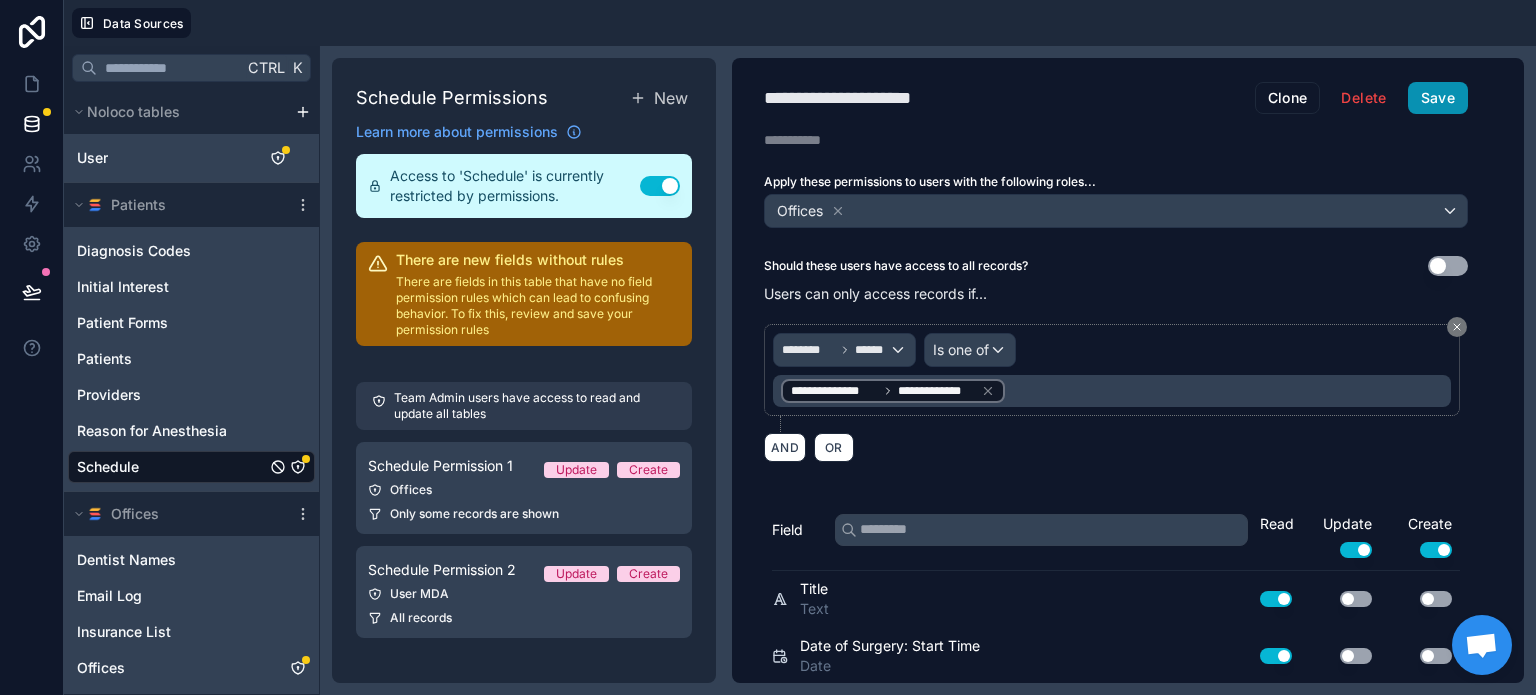click on "Save" at bounding box center (1438, 98) 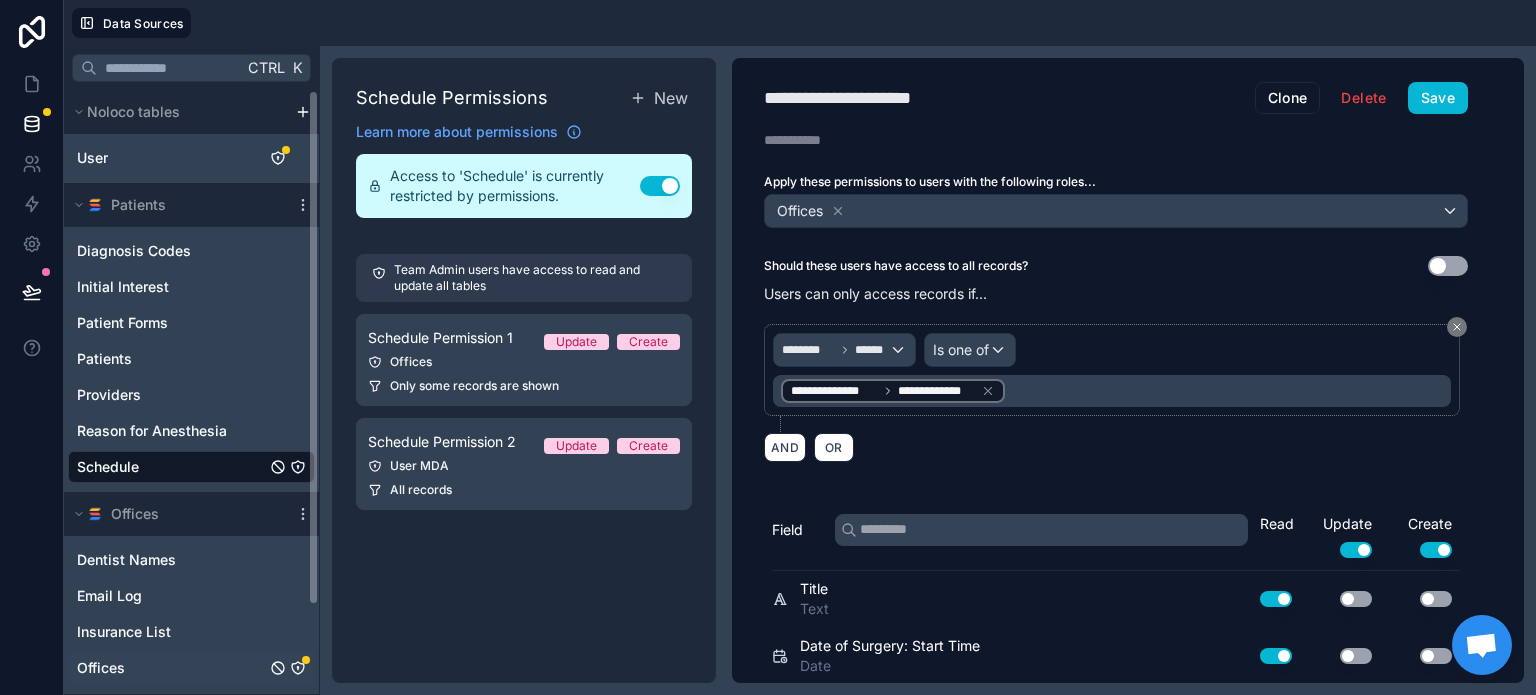 click on "Offices" at bounding box center (191, 668) 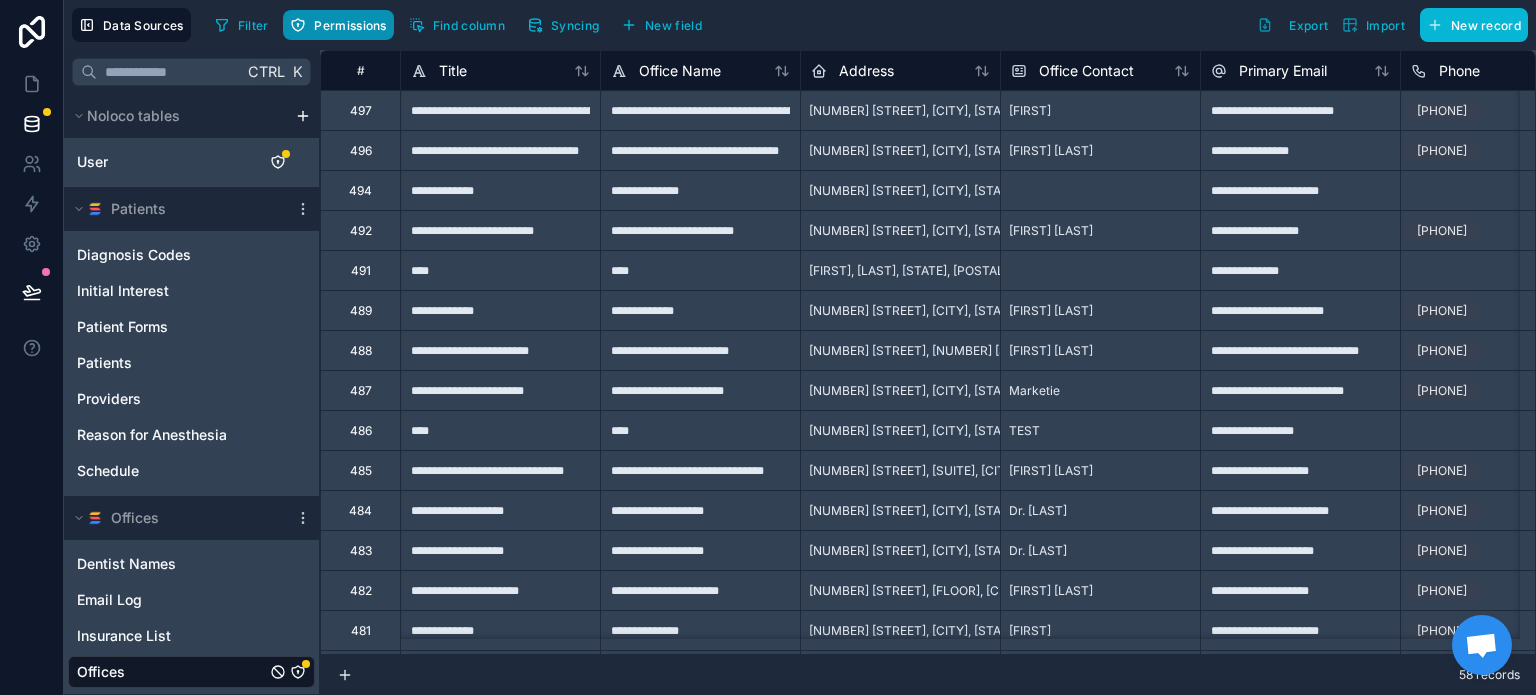 click on "Permissions" at bounding box center [338, 25] 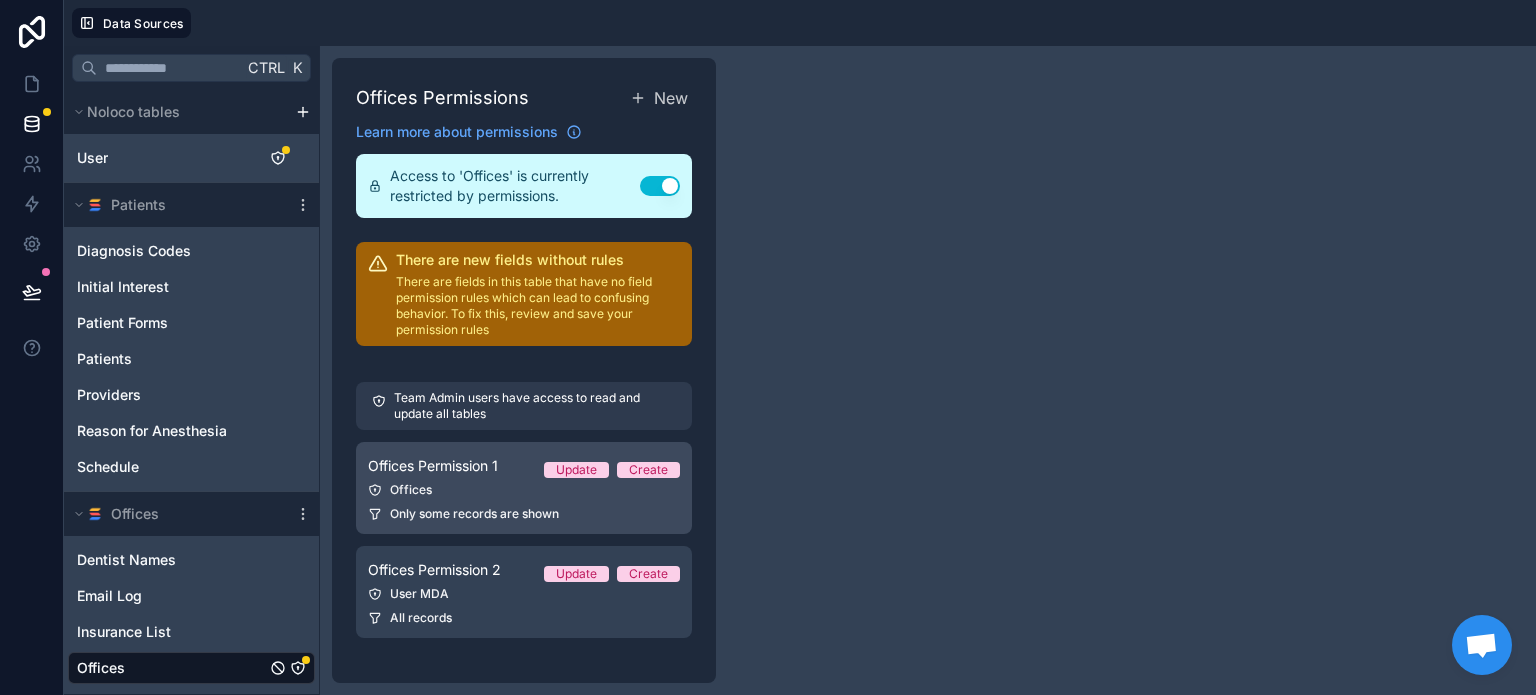 click on "Offices Permission 1" at bounding box center [433, 466] 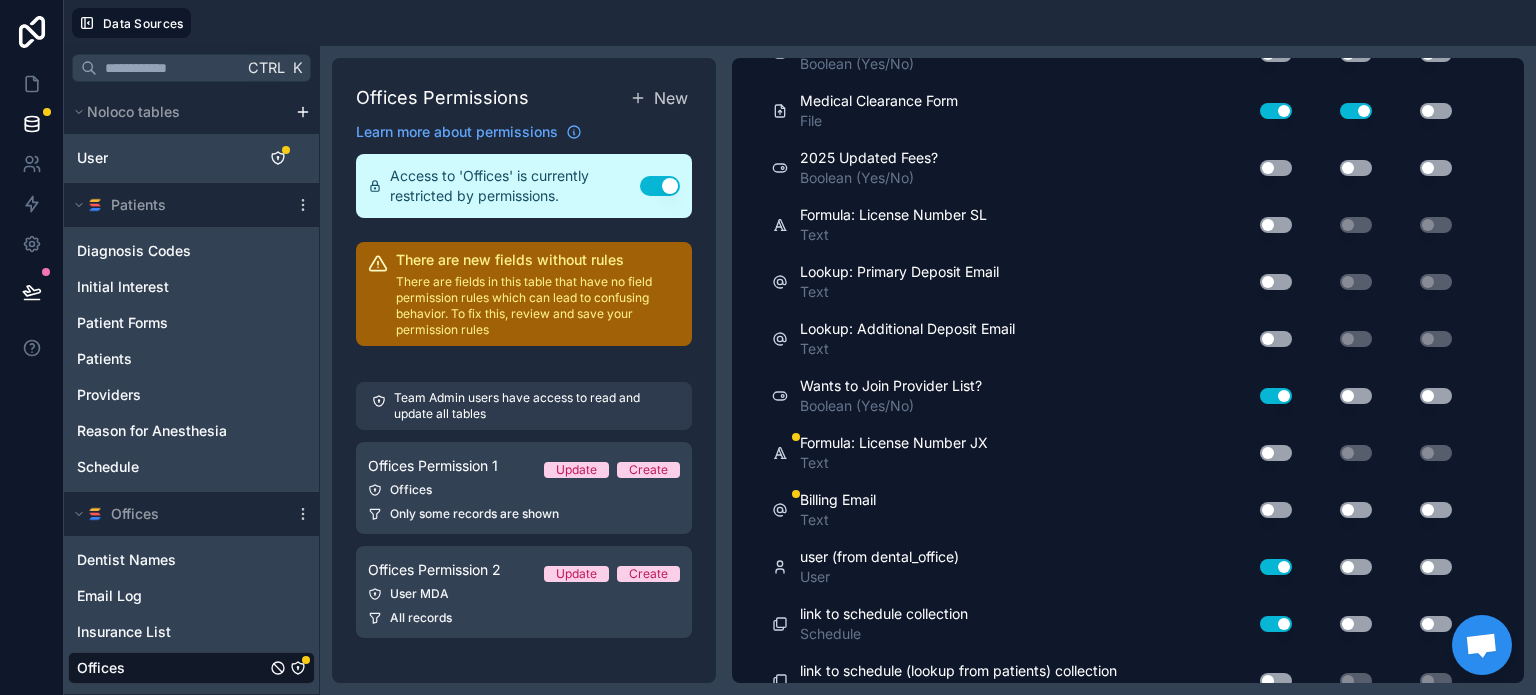 scroll, scrollTop: 2212, scrollLeft: 0, axis: vertical 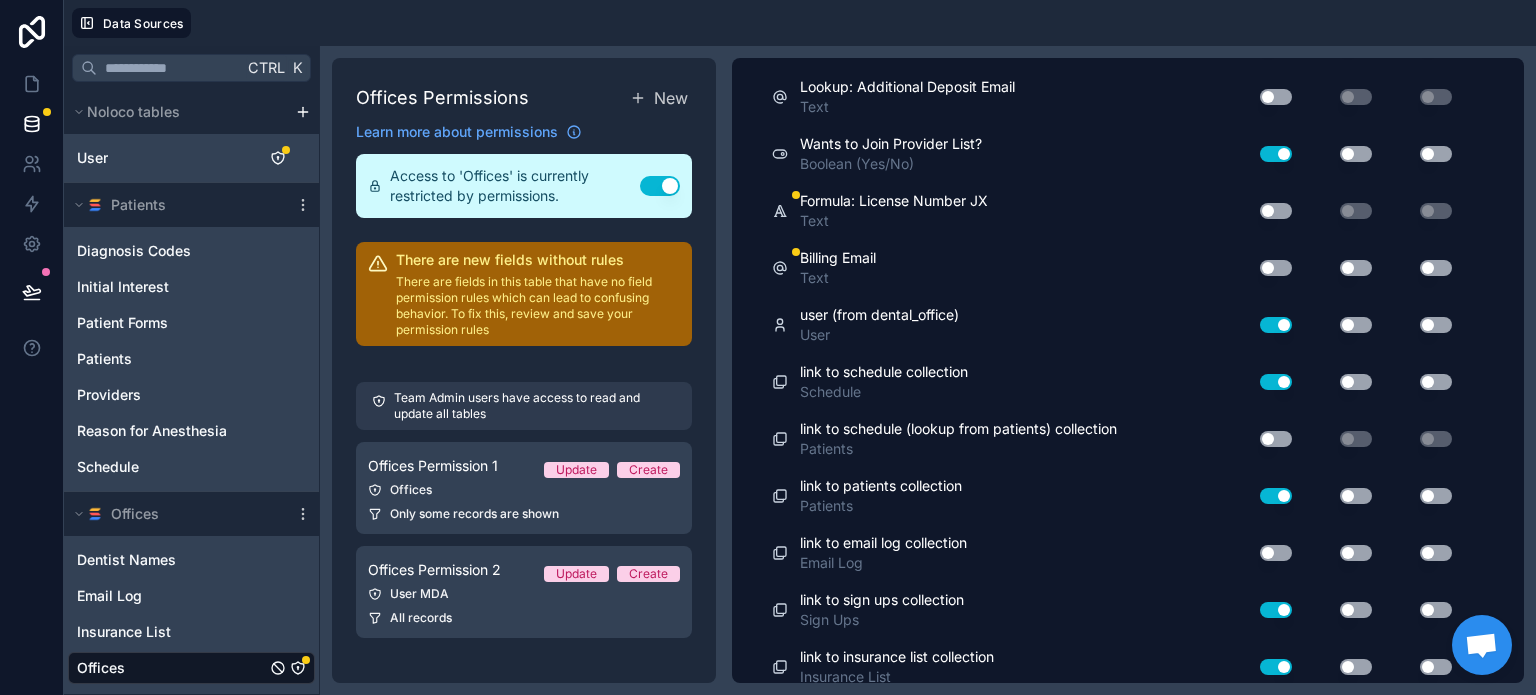 click on "Use setting" at bounding box center (1268, 268) 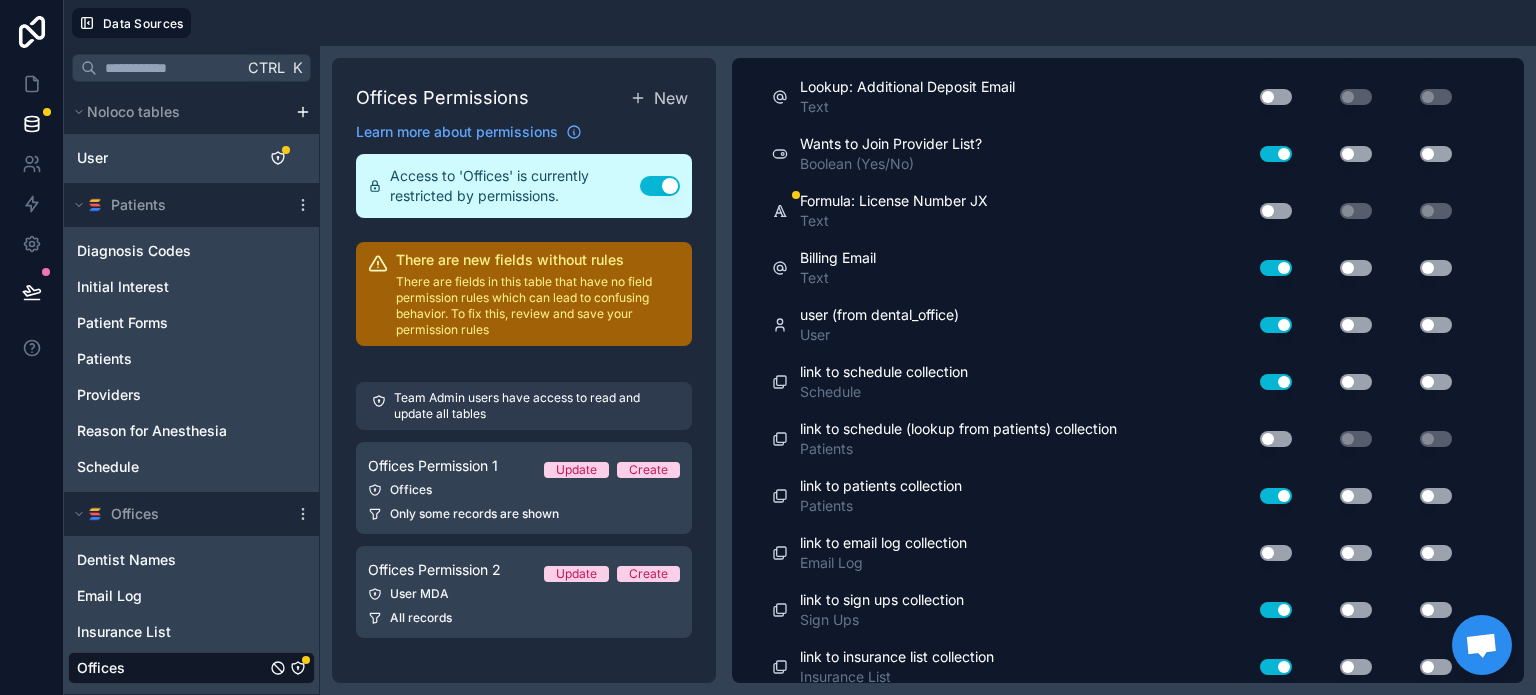 click on "Use setting" at bounding box center [1356, 268] 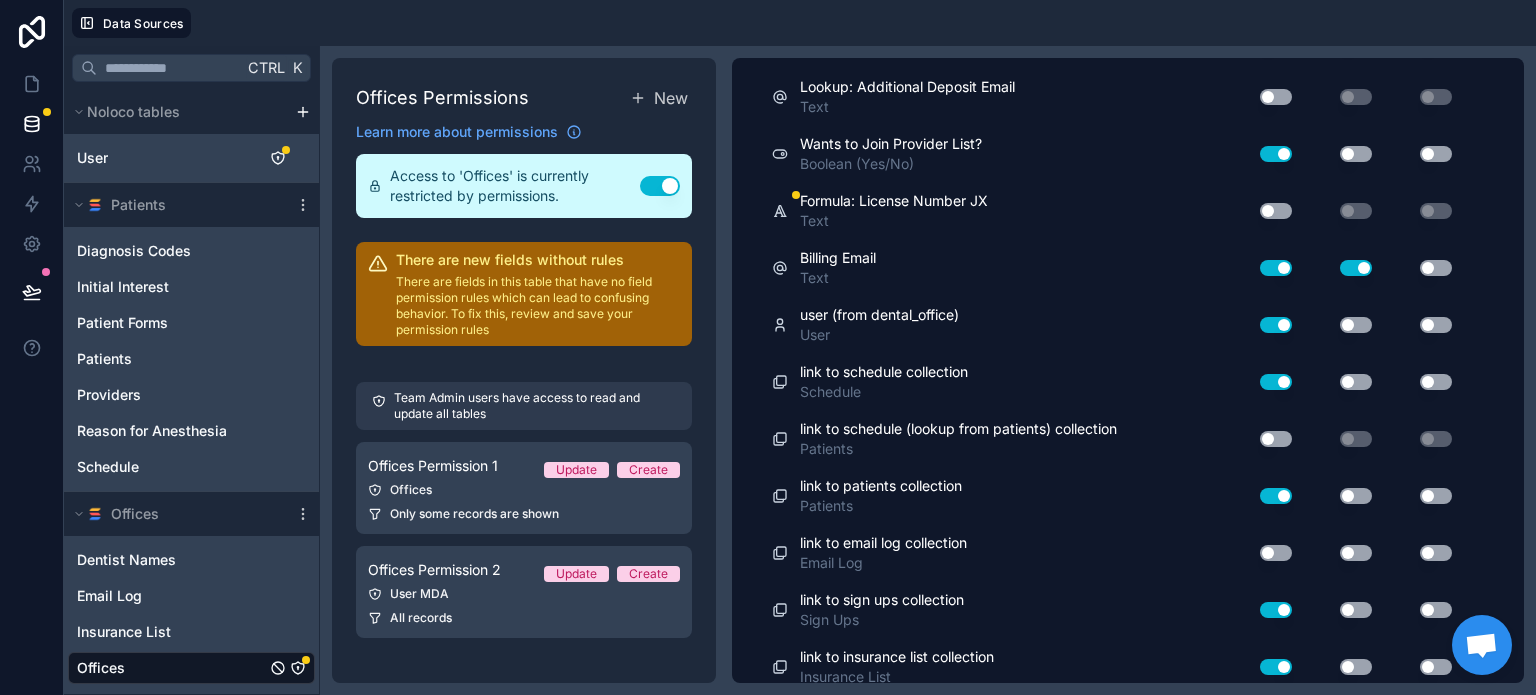 click on "Use setting" at bounding box center (1436, 268) 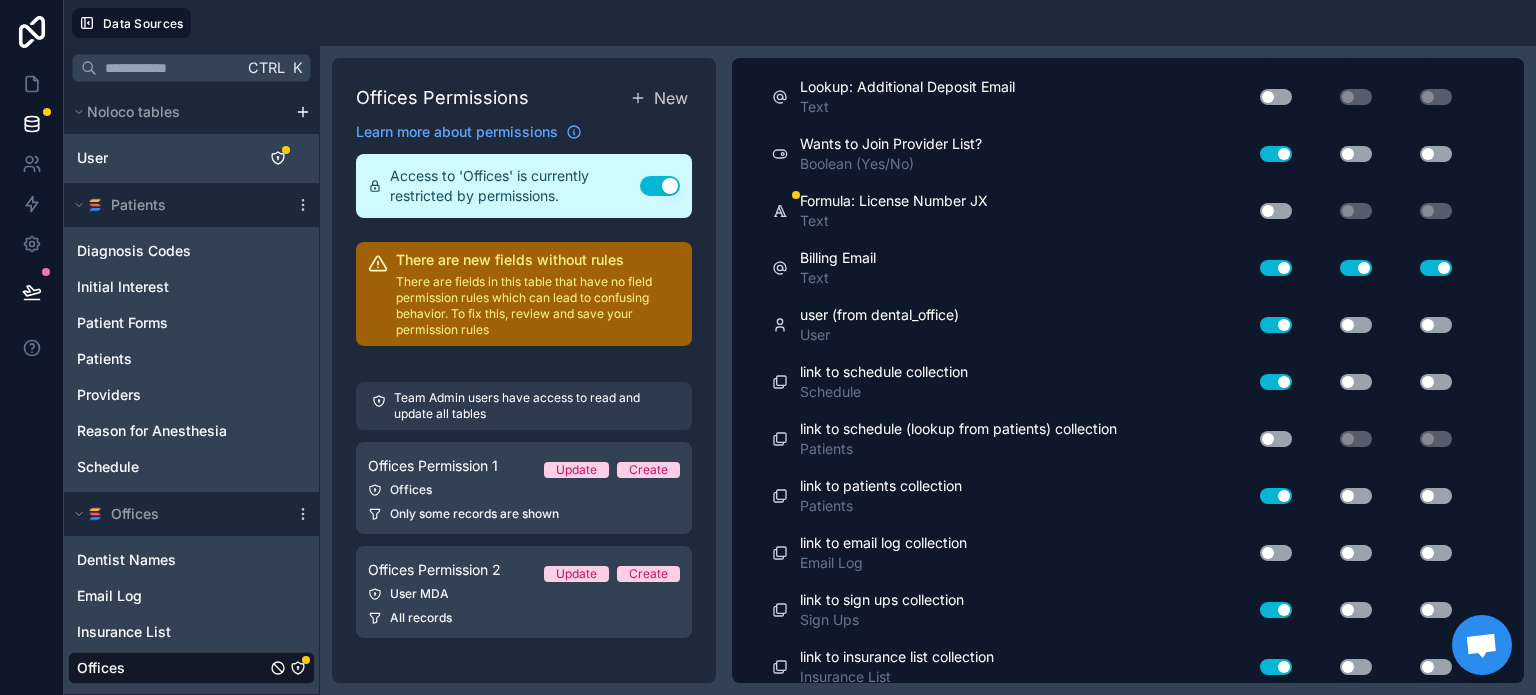 click on "Use setting" at bounding box center (1276, 211) 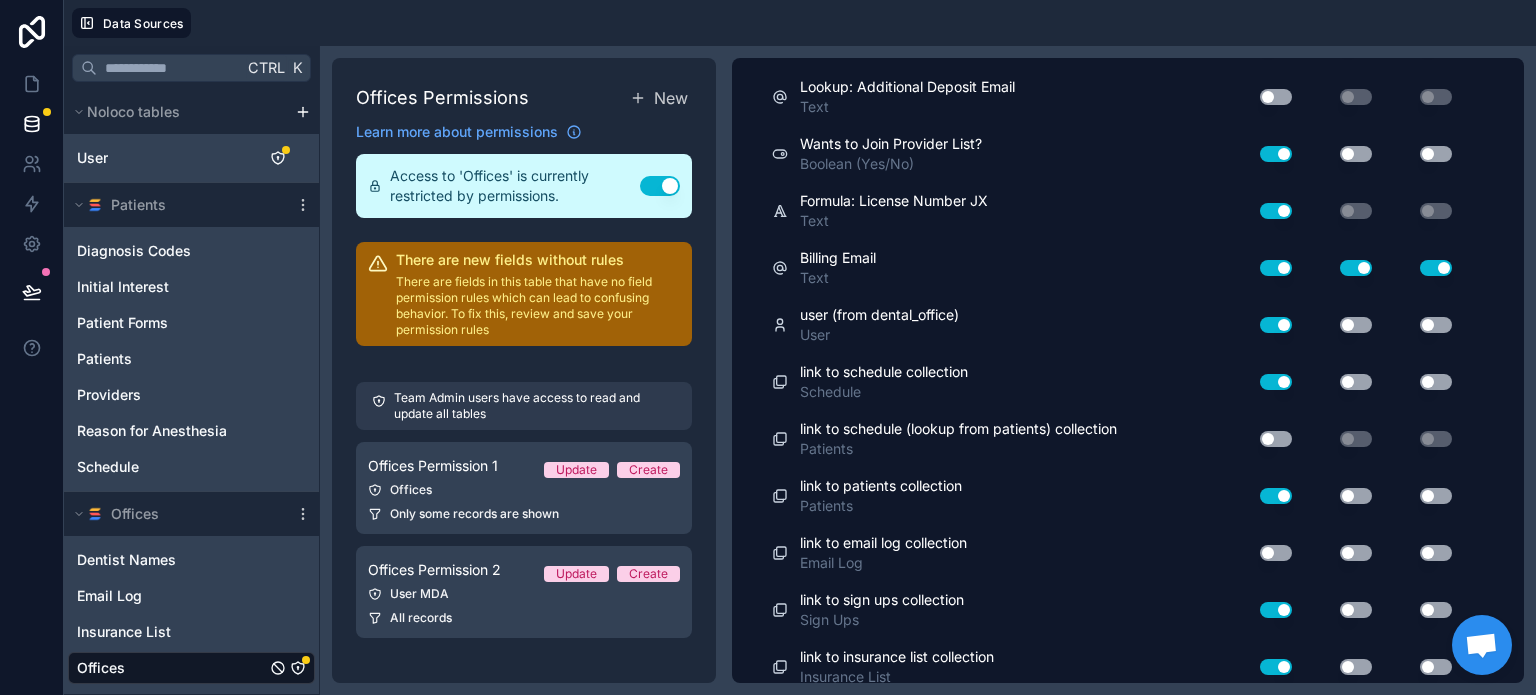 click on "Use setting" at bounding box center [1276, 211] 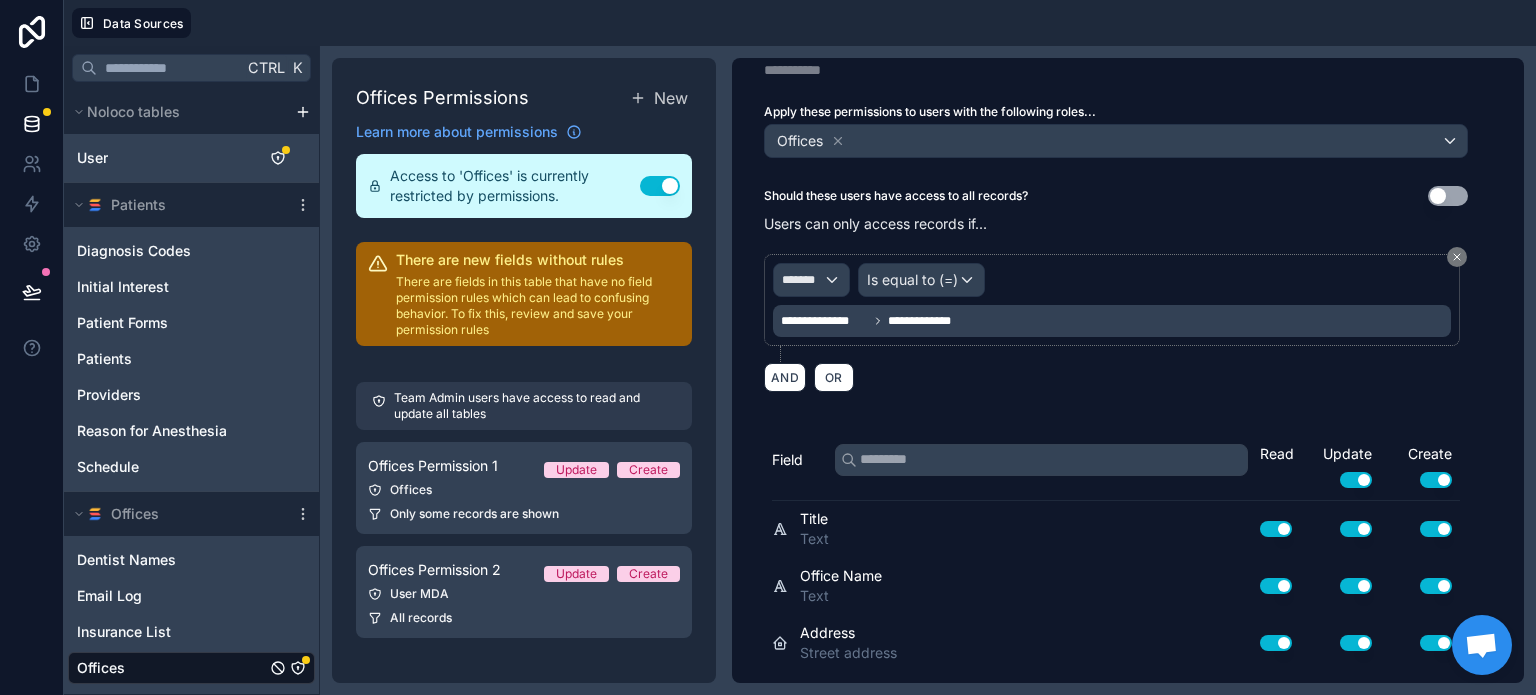 scroll, scrollTop: 0, scrollLeft: 0, axis: both 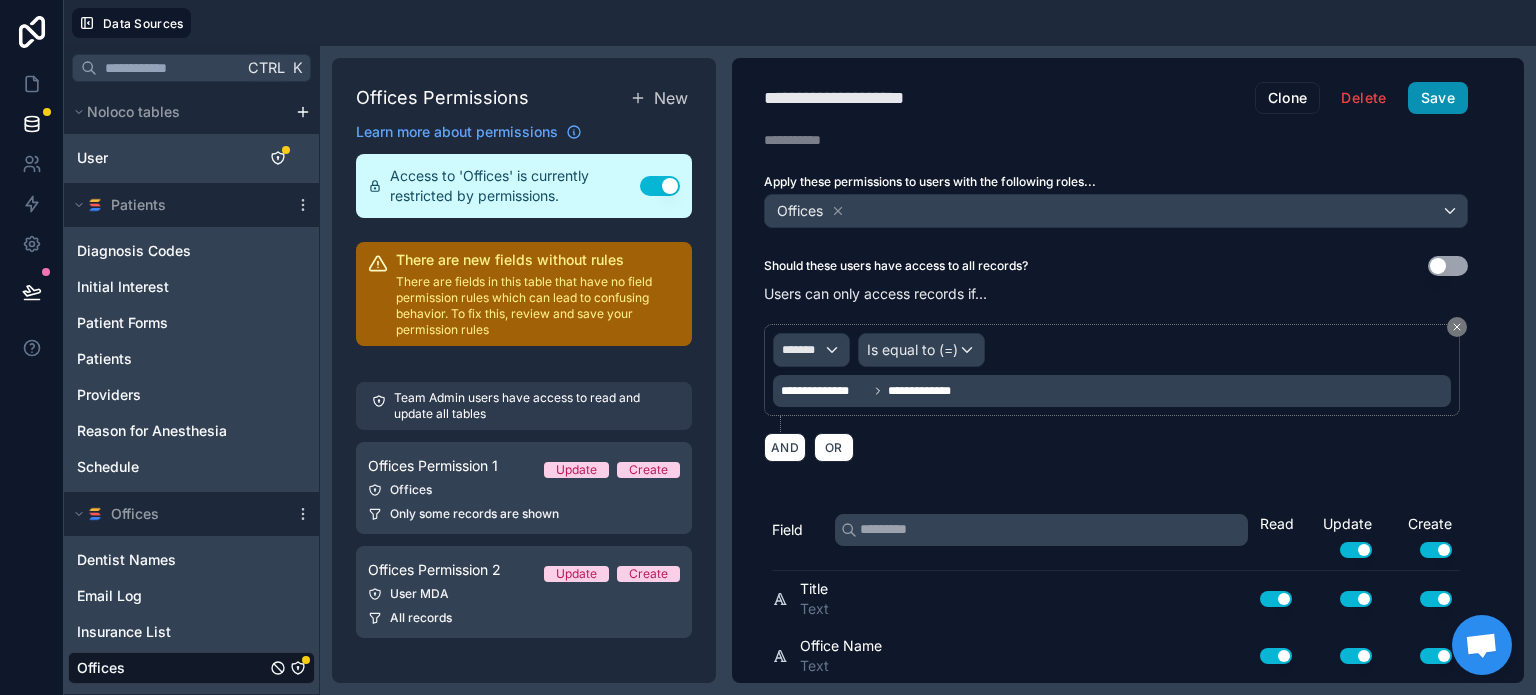 click on "Save" at bounding box center (1438, 98) 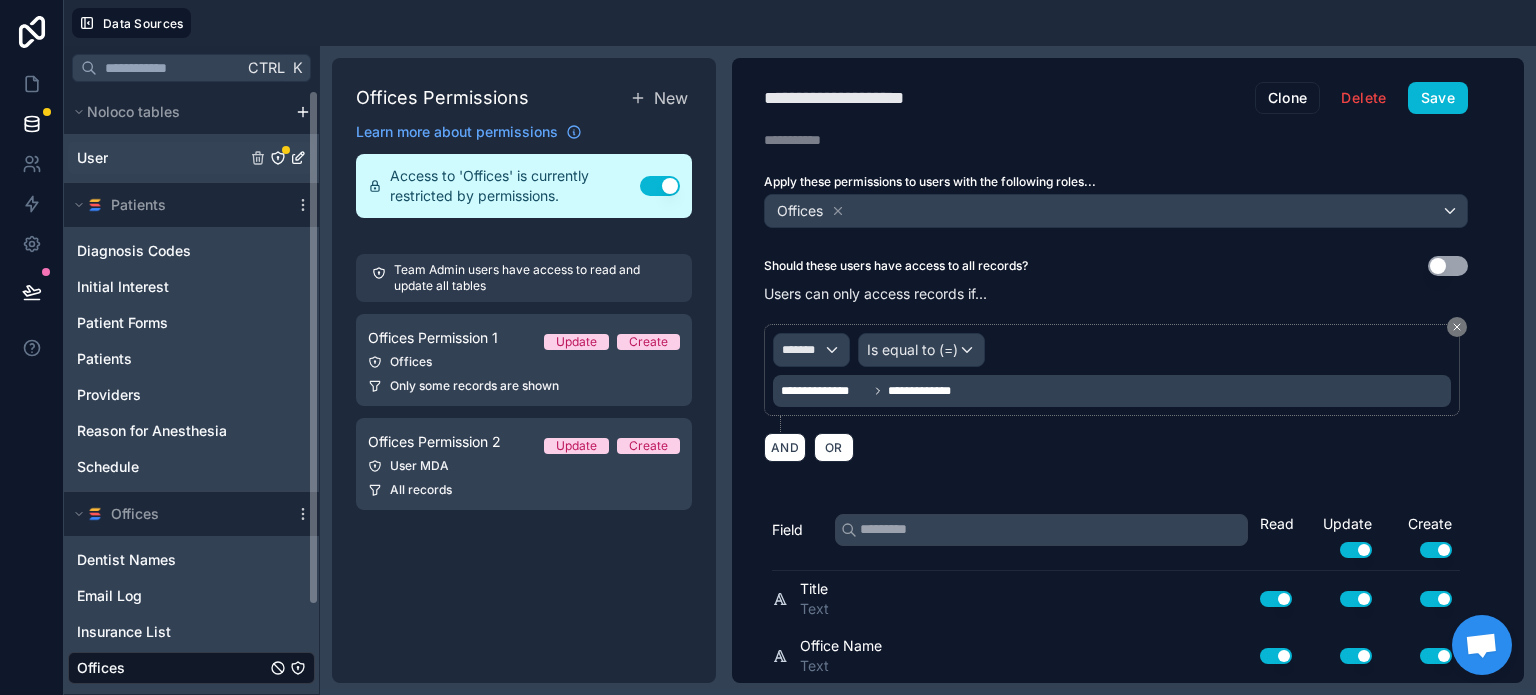 click on "User" at bounding box center [191, 158] 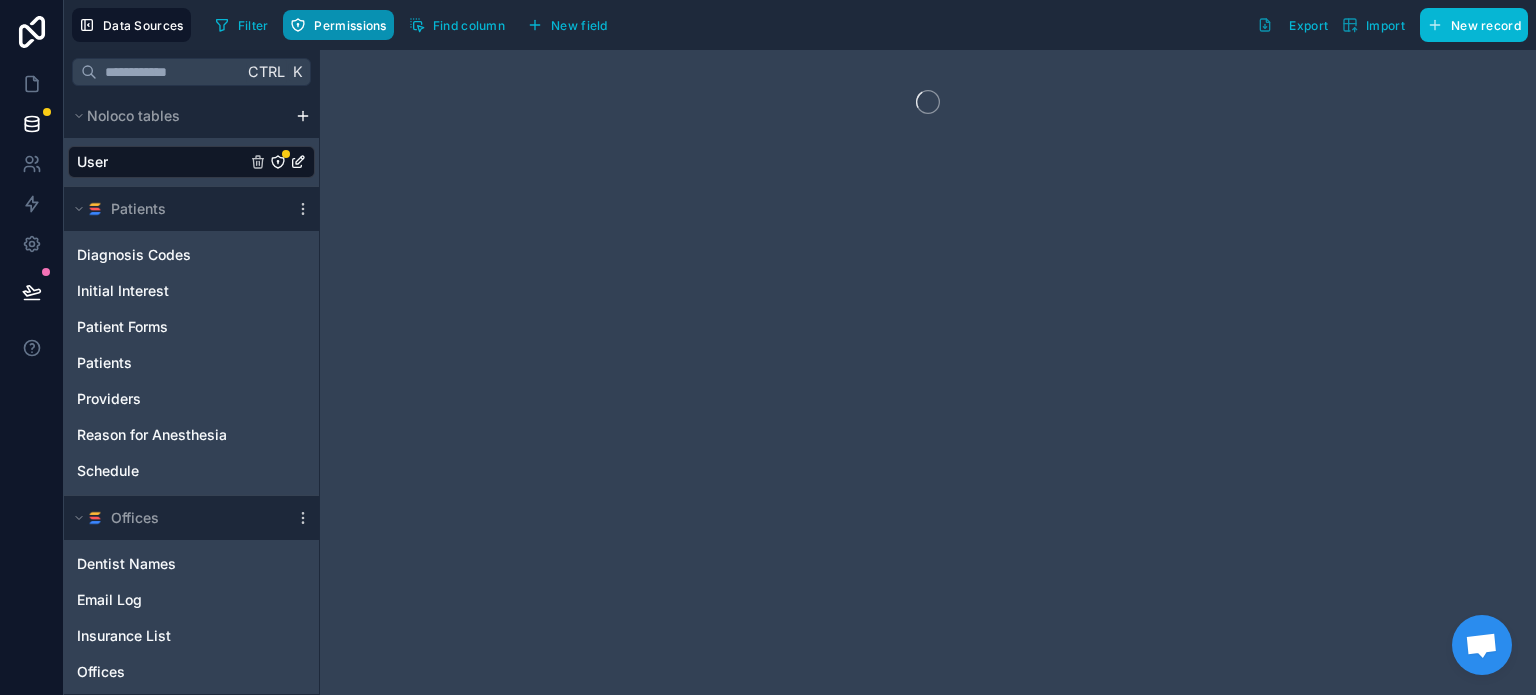 click on "Permissions" at bounding box center [338, 25] 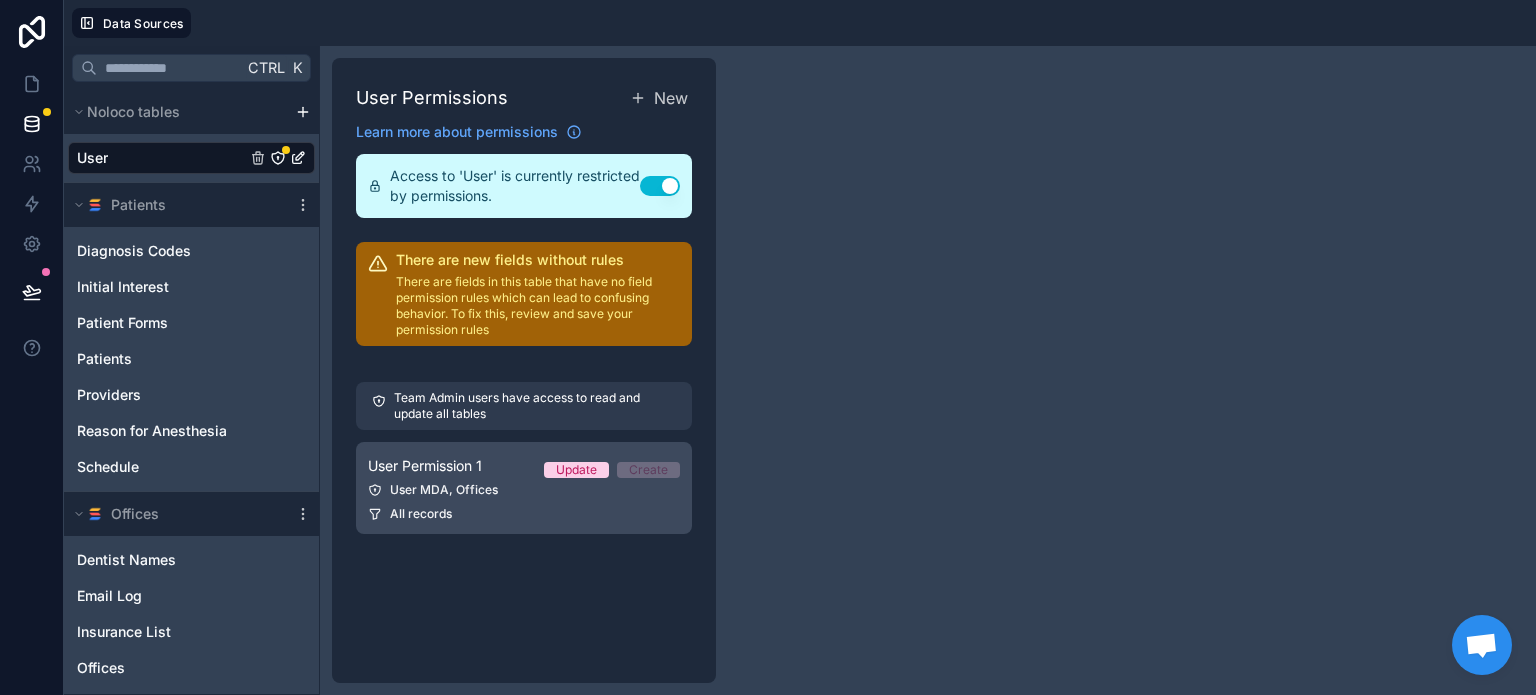 click on "User Permission 1 Update Create User MDA, Offices All records" at bounding box center [524, 488] 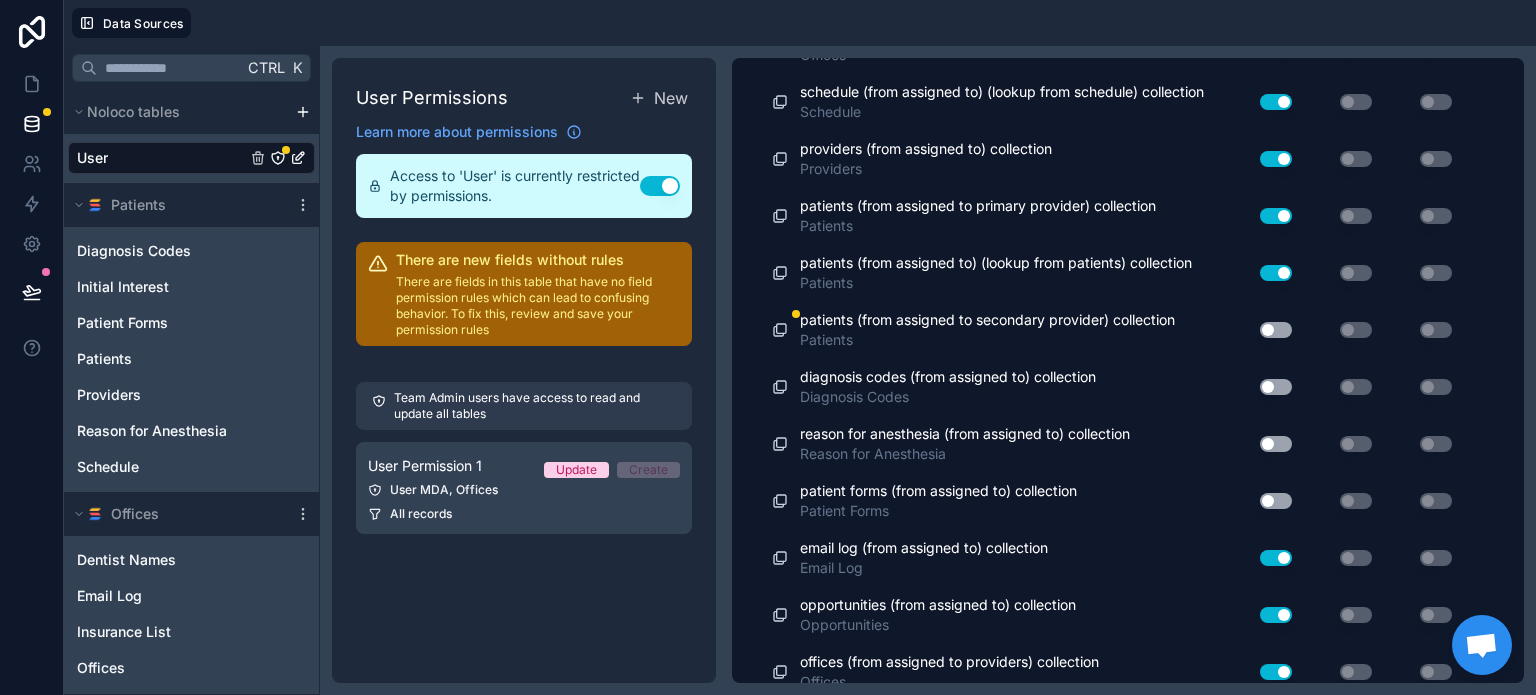 scroll, scrollTop: 396, scrollLeft: 0, axis: vertical 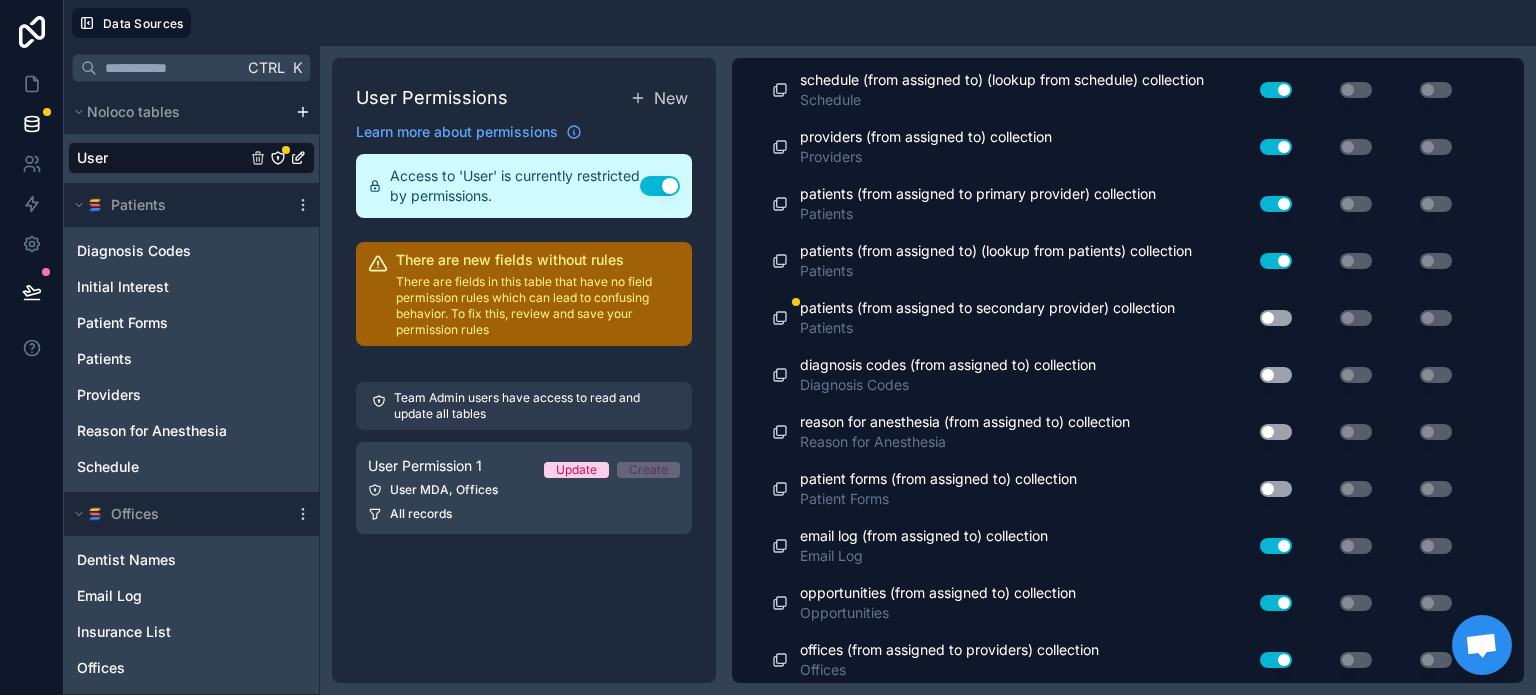 click on "Use setting" at bounding box center [1264, 318] 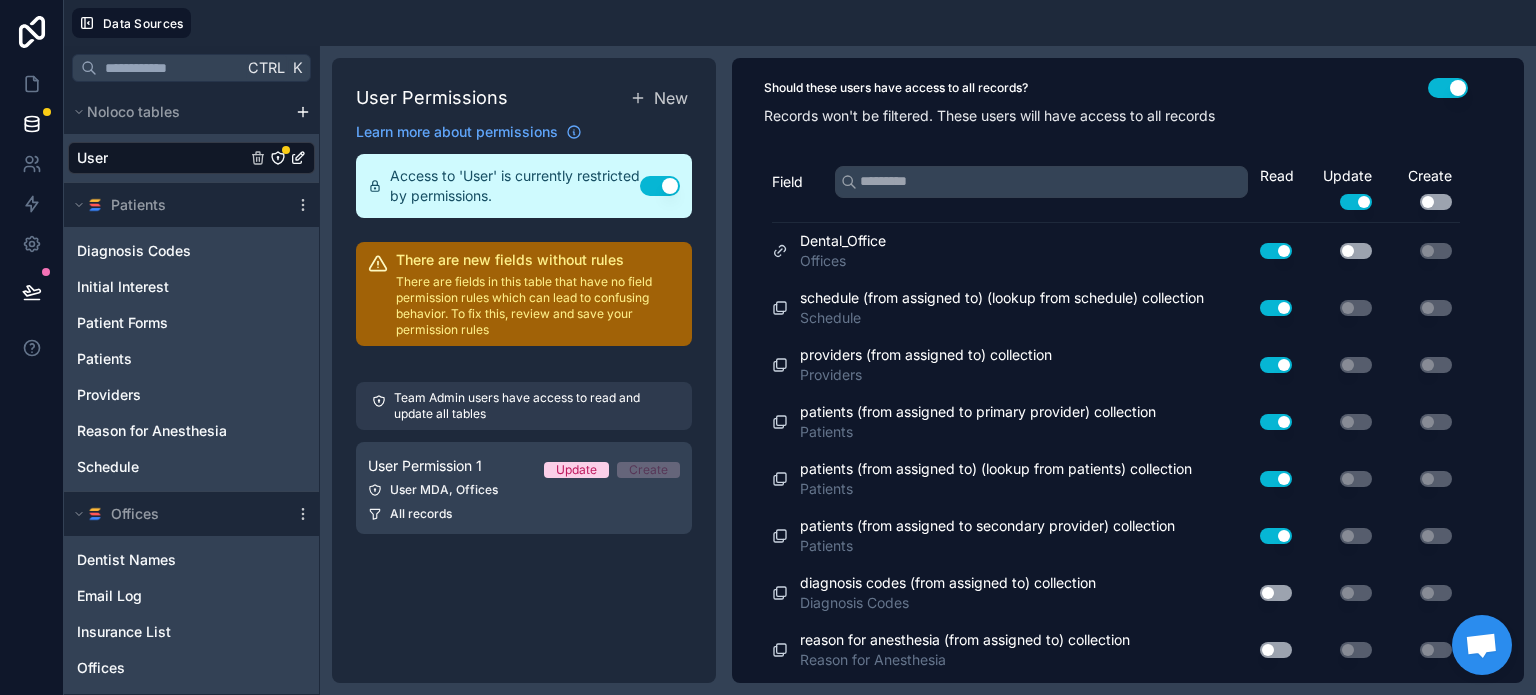 scroll, scrollTop: 0, scrollLeft: 0, axis: both 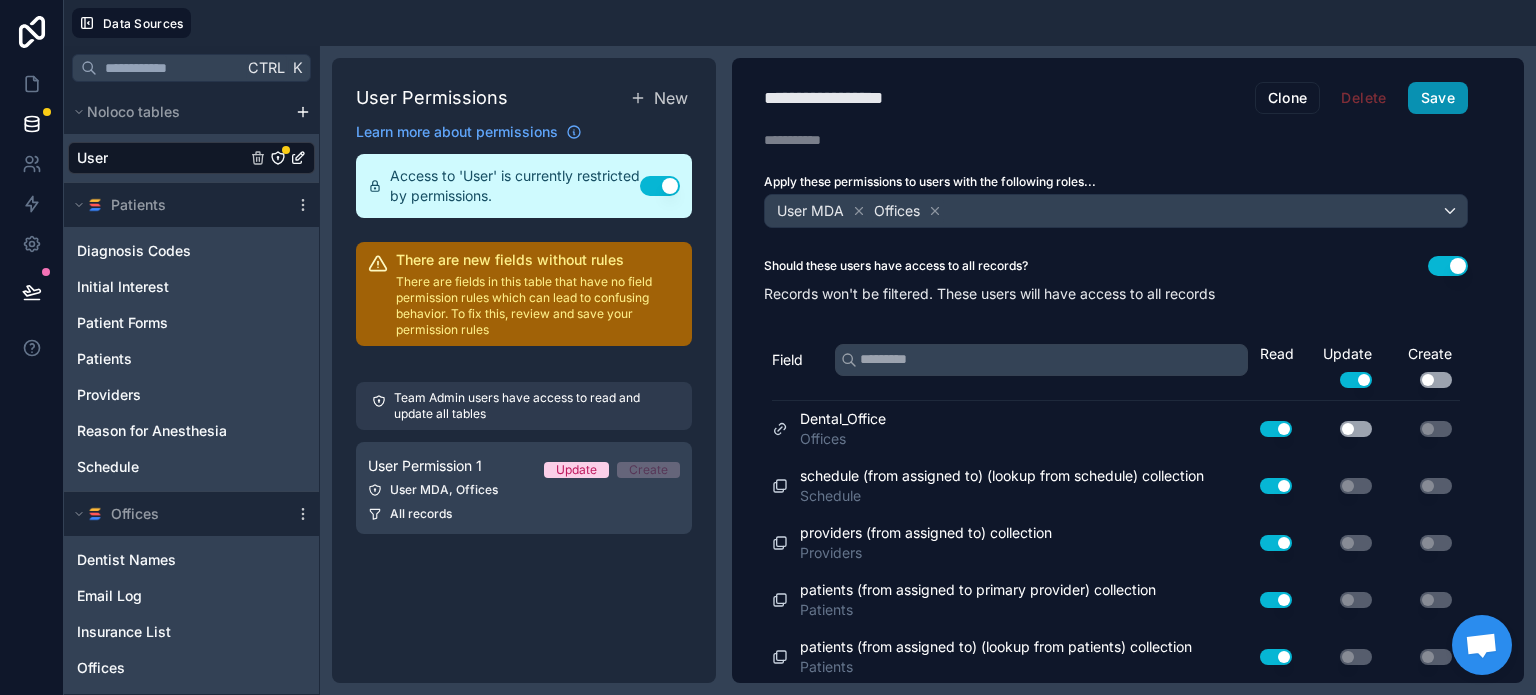 click on "Save" at bounding box center [1438, 98] 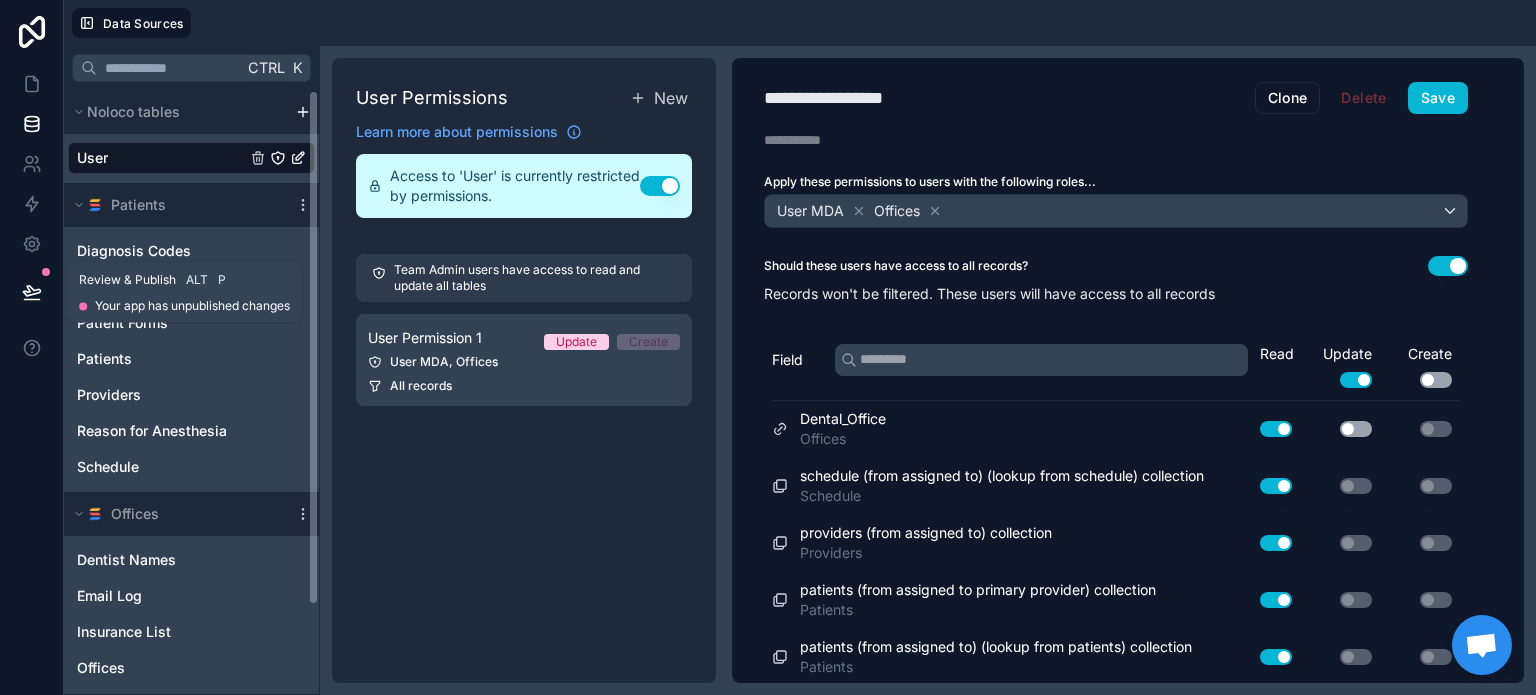 click 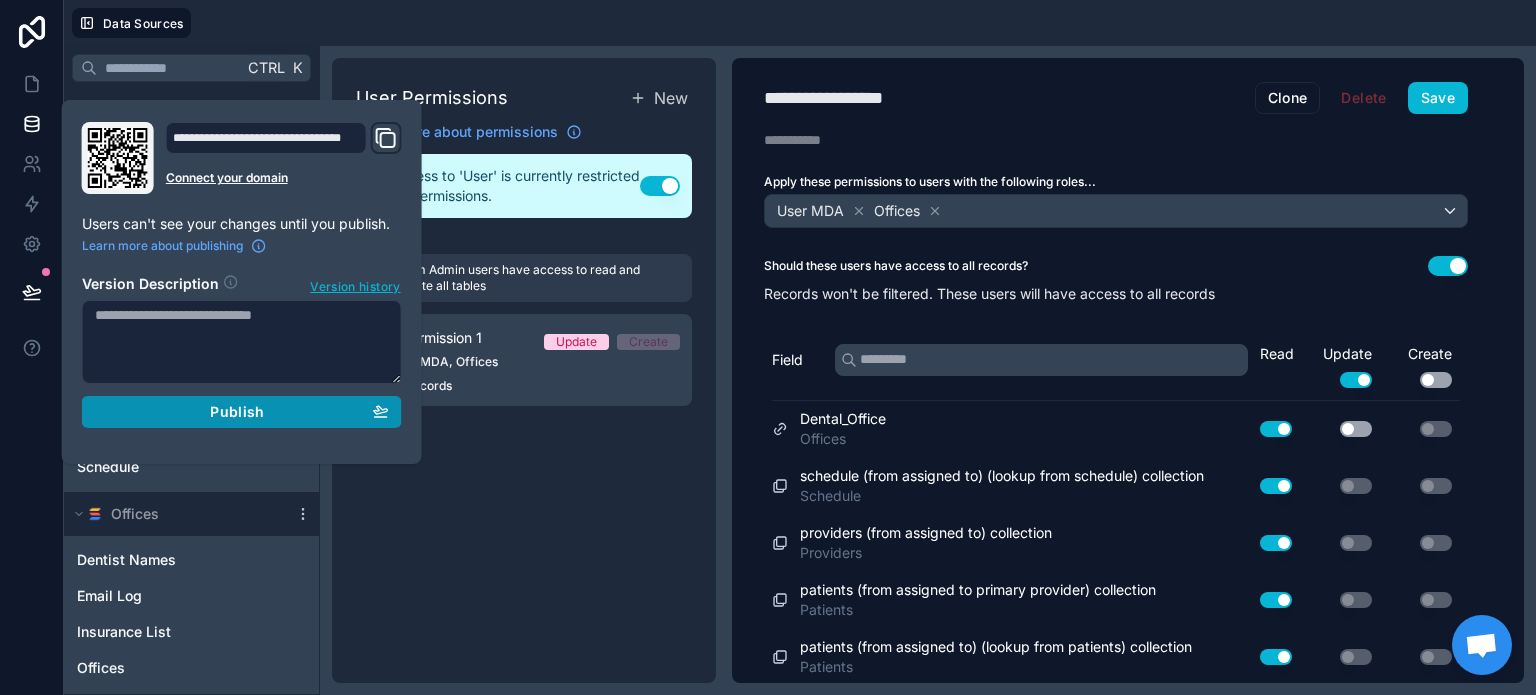 click on "Publish" at bounding box center [242, 412] 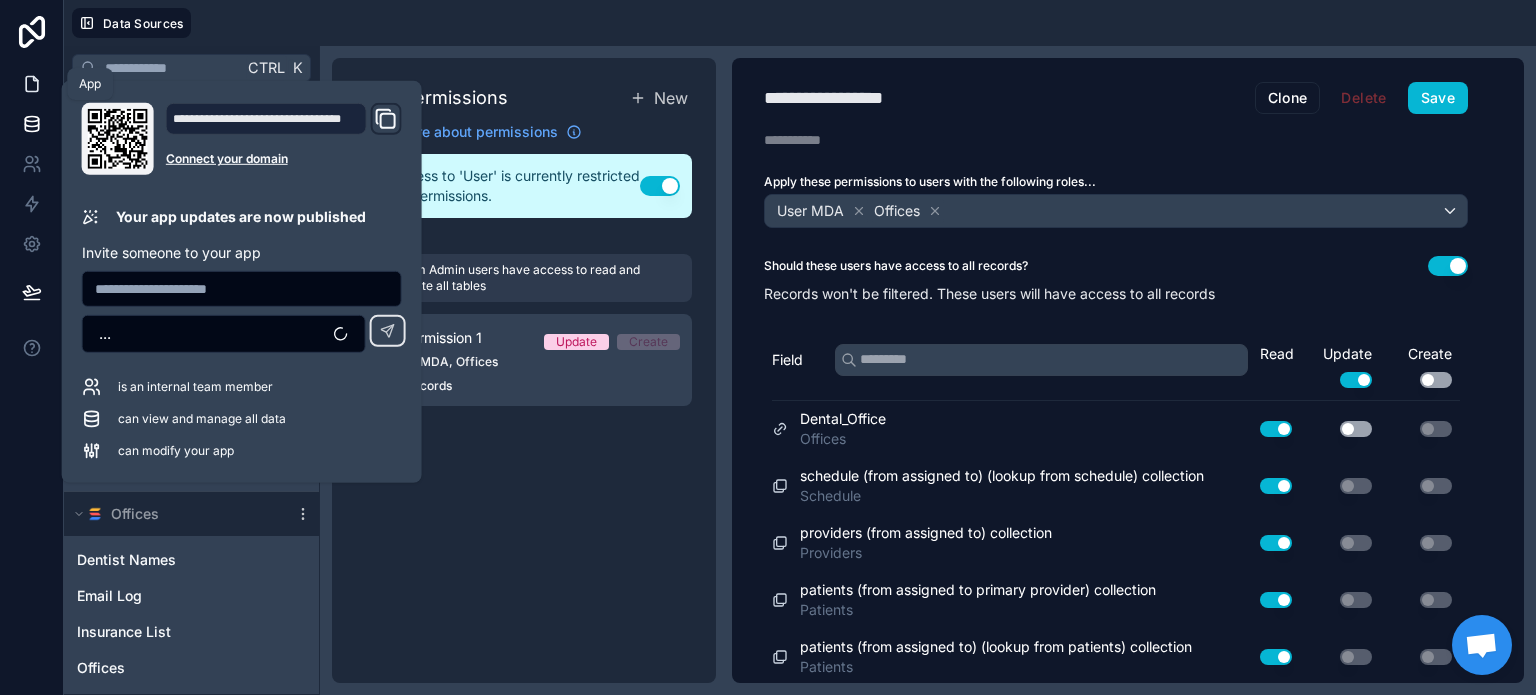 click 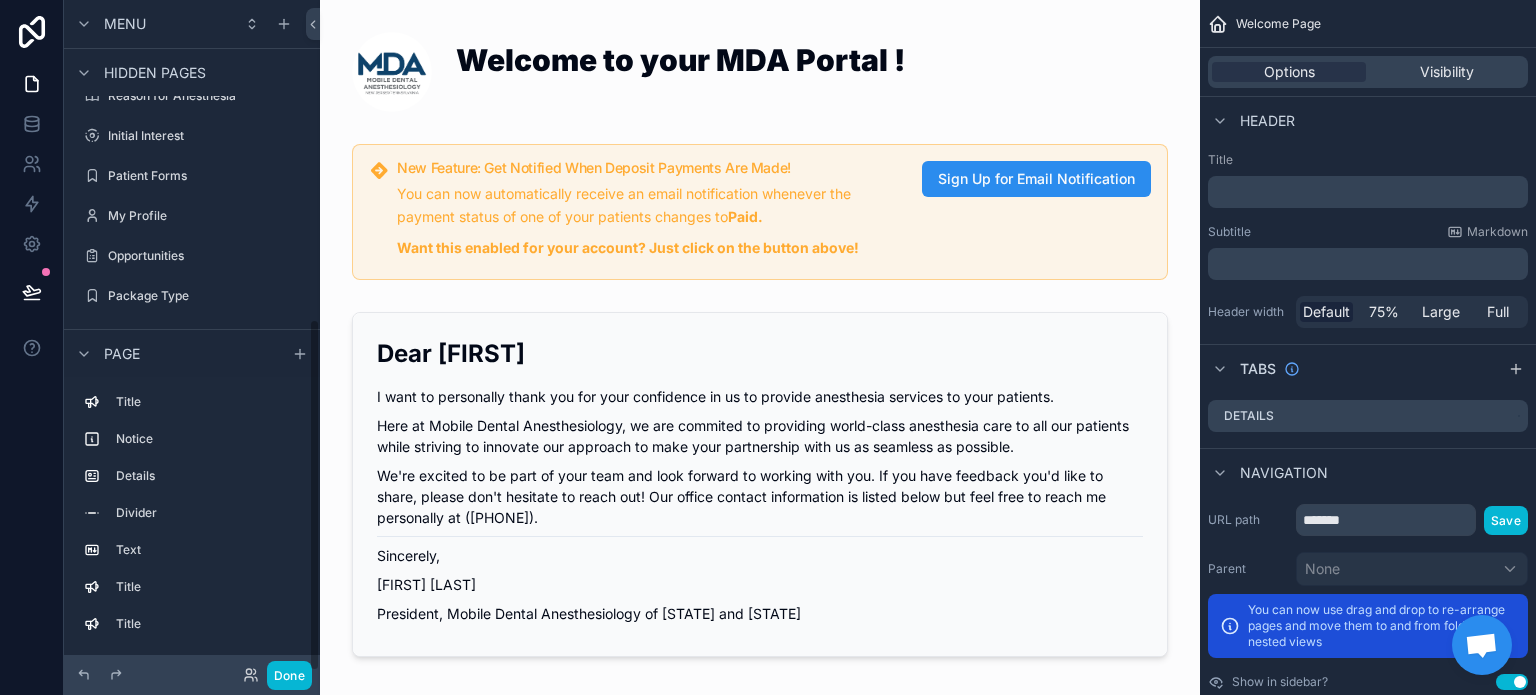 scroll, scrollTop: 607, scrollLeft: 0, axis: vertical 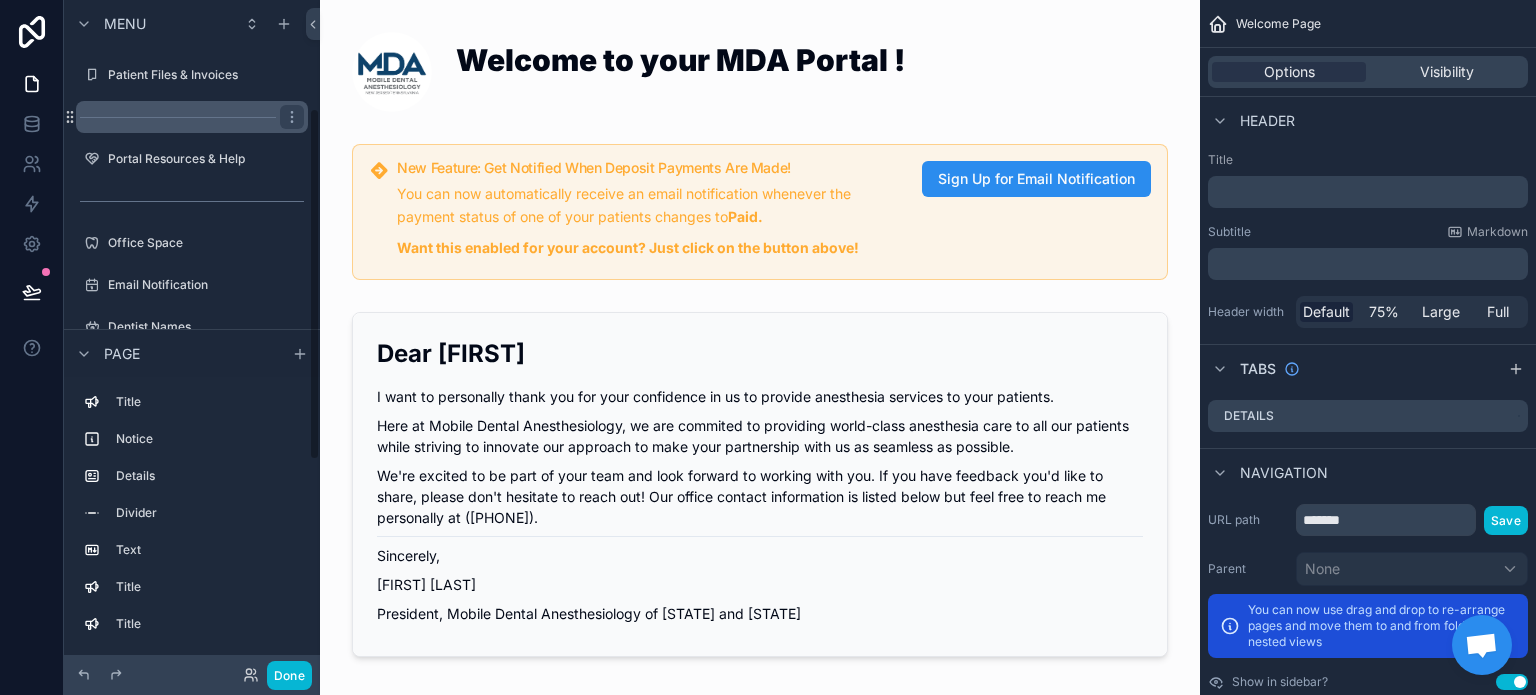 click on "Office Space" at bounding box center (206, 243) 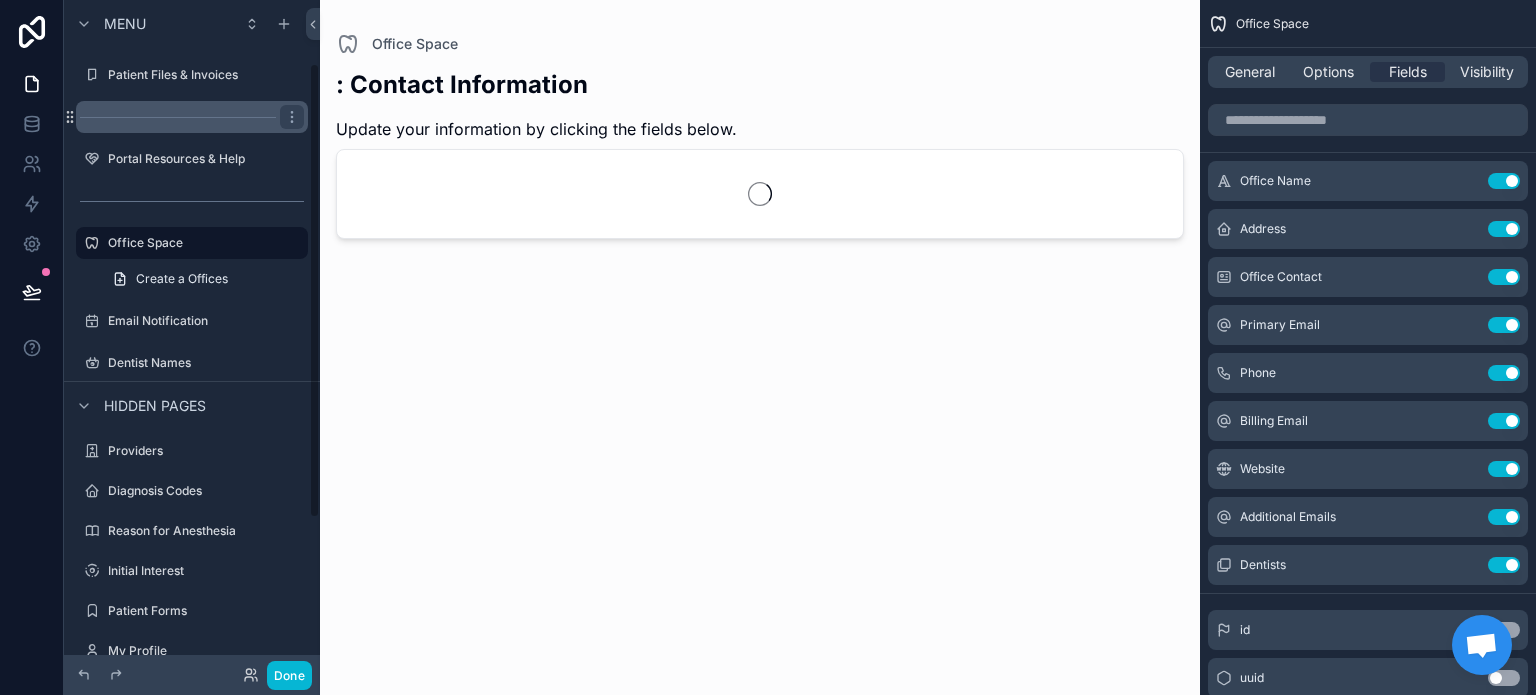 scroll, scrollTop: 92, scrollLeft: 0, axis: vertical 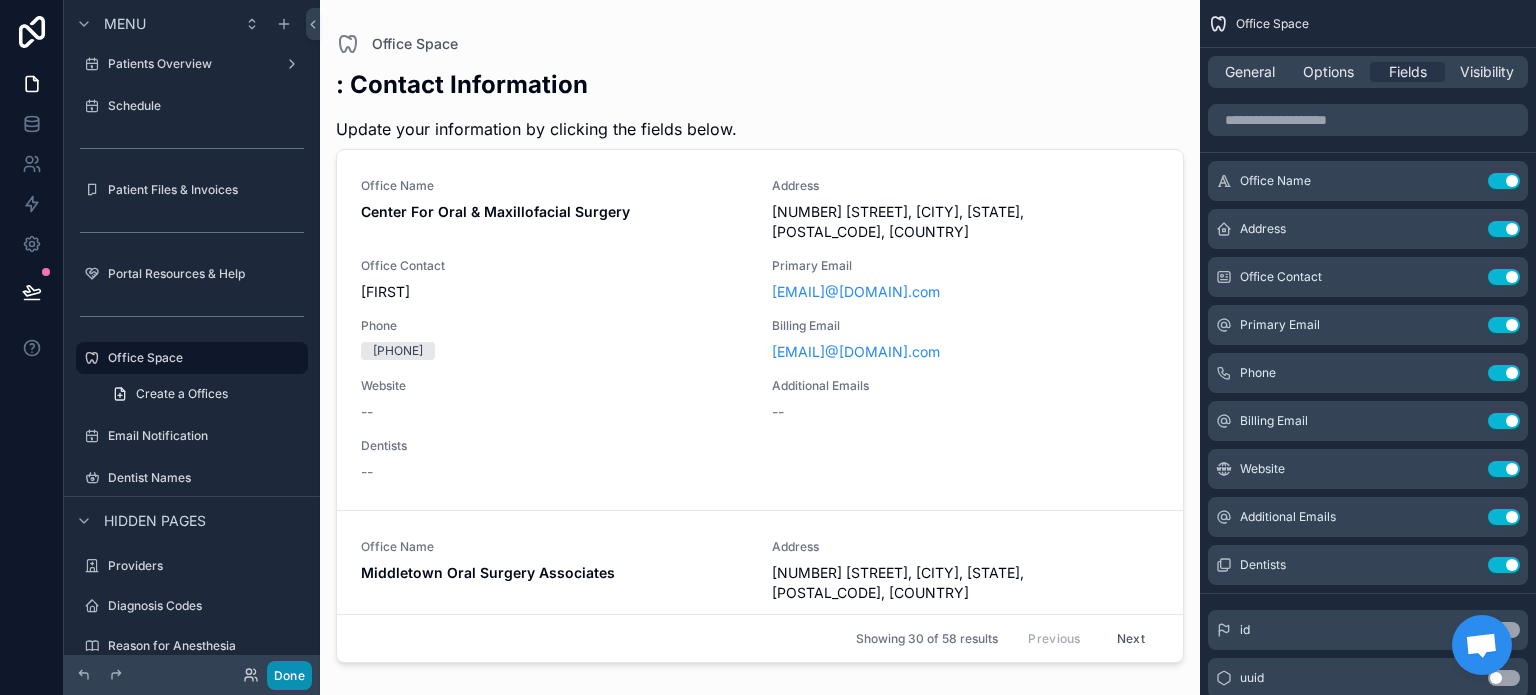click on "Done" at bounding box center [289, 675] 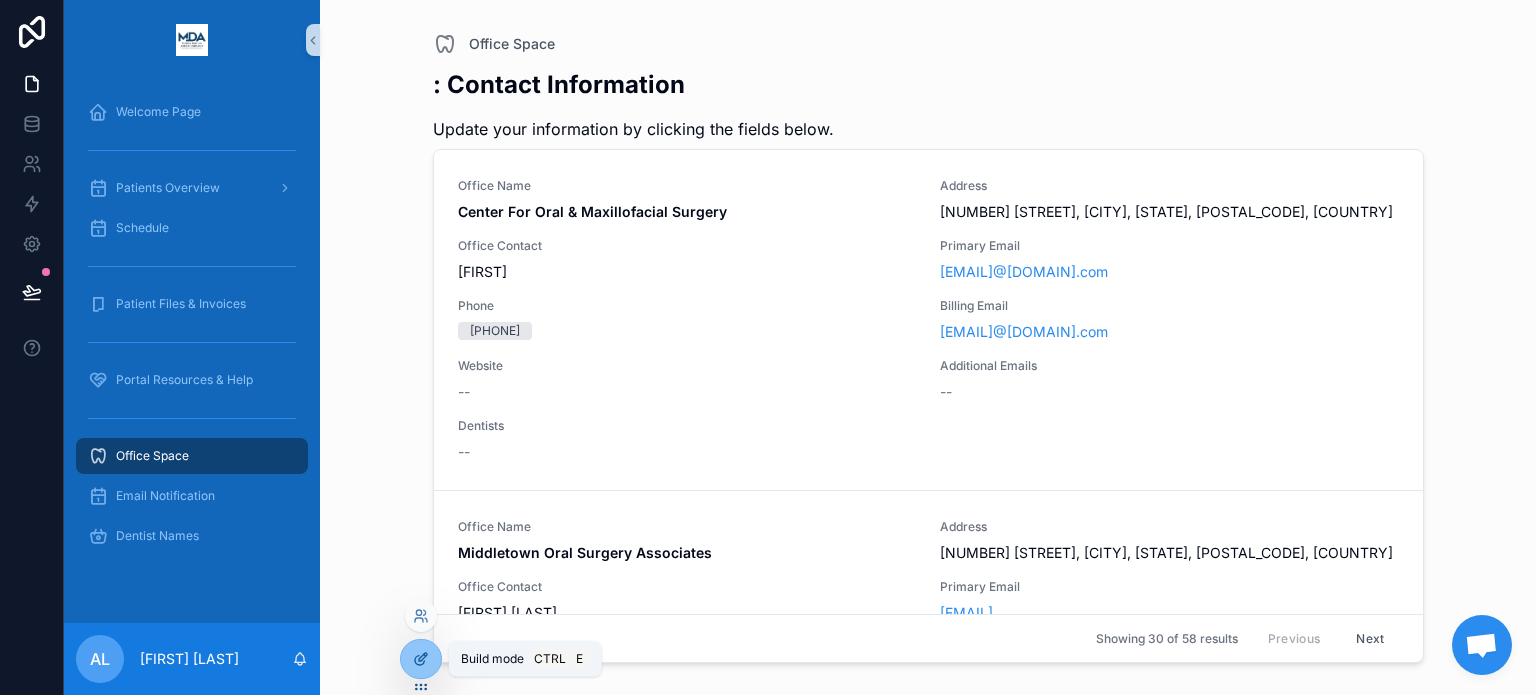 click at bounding box center (421, 659) 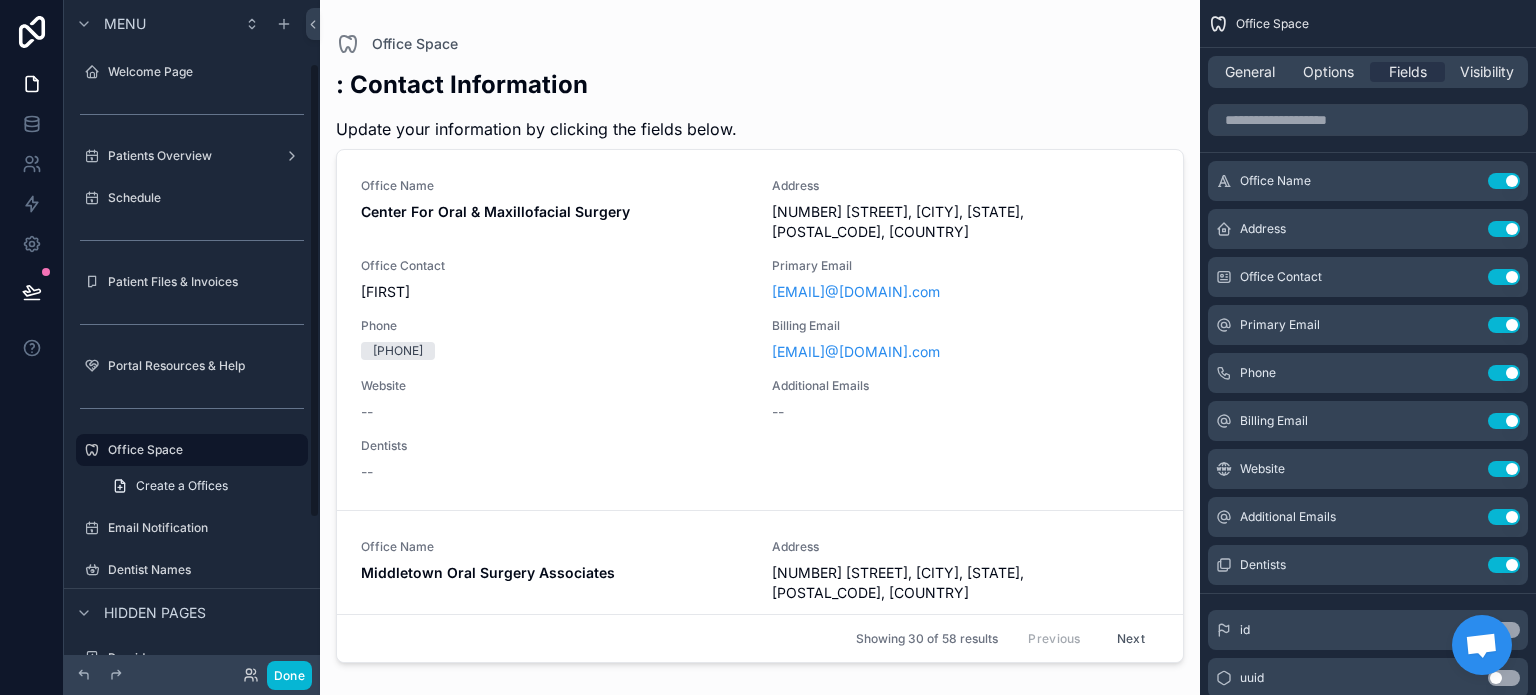 scroll, scrollTop: 92, scrollLeft: 0, axis: vertical 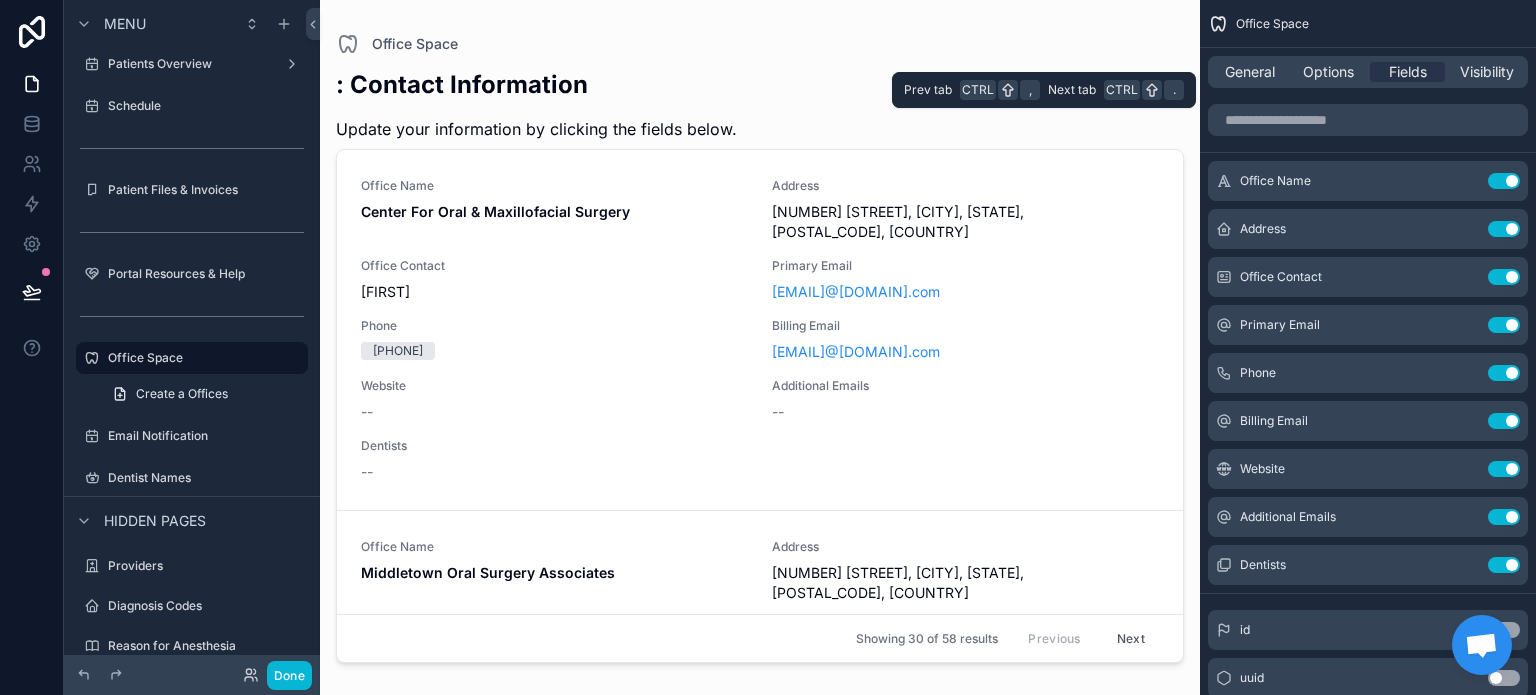 click on "General Options Fields Visibility" at bounding box center (1368, 72) 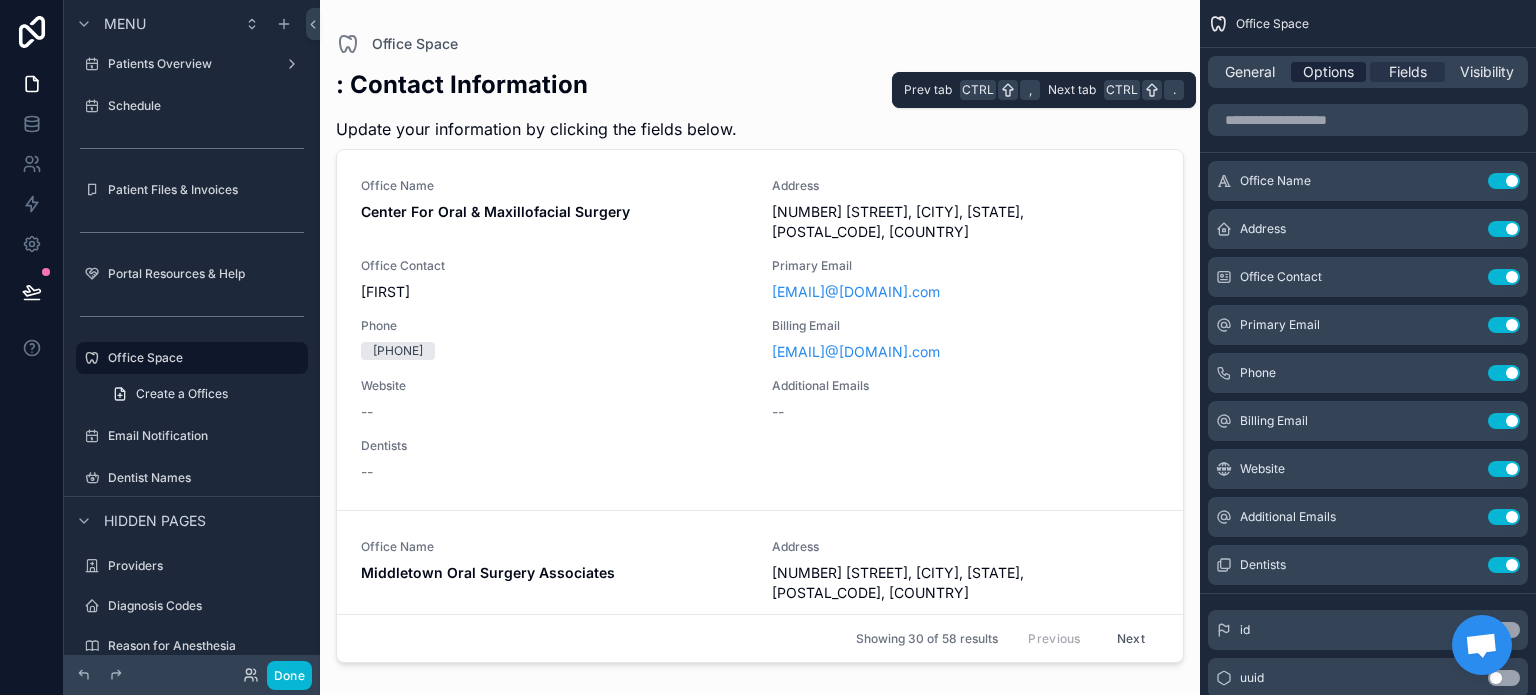 click on "Options" at bounding box center (1328, 72) 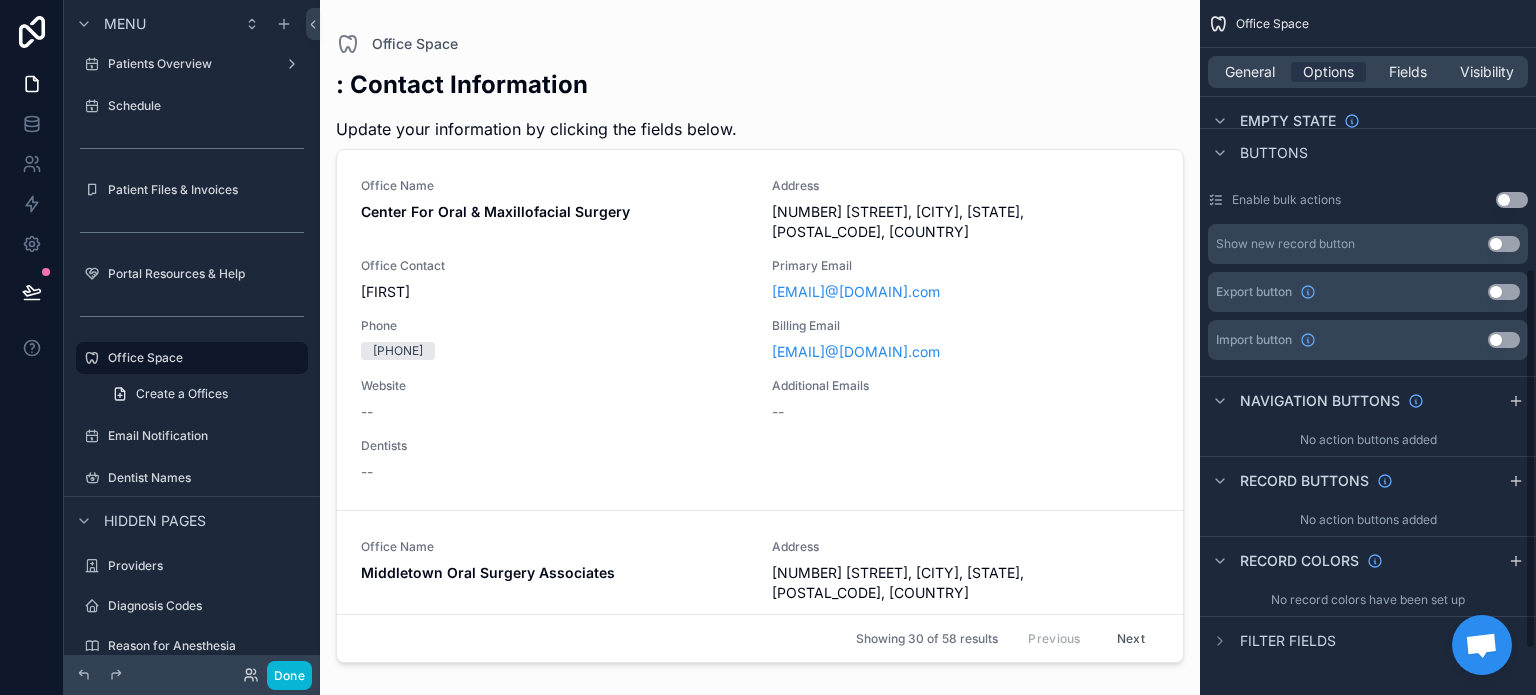 scroll, scrollTop: 0, scrollLeft: 0, axis: both 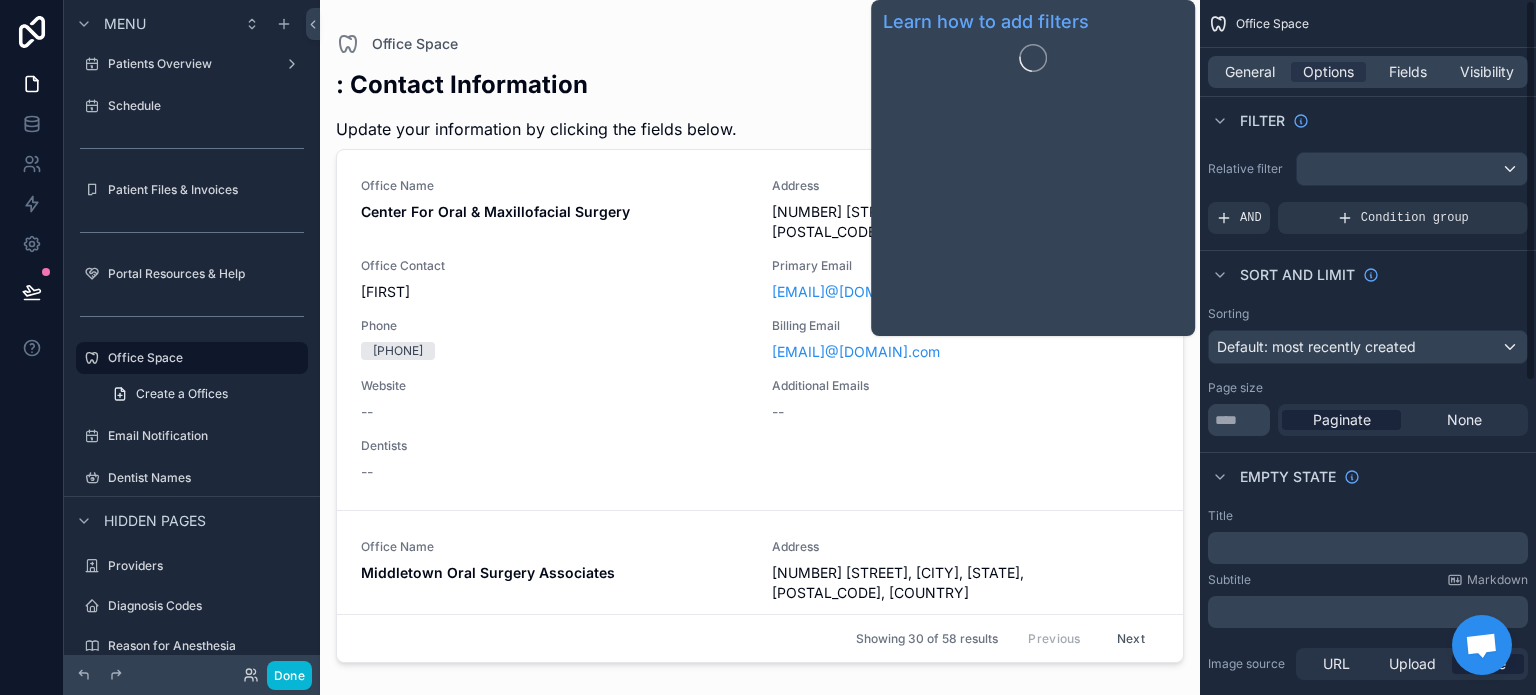 click on "General Options Fields Visibility" at bounding box center (1368, 72) 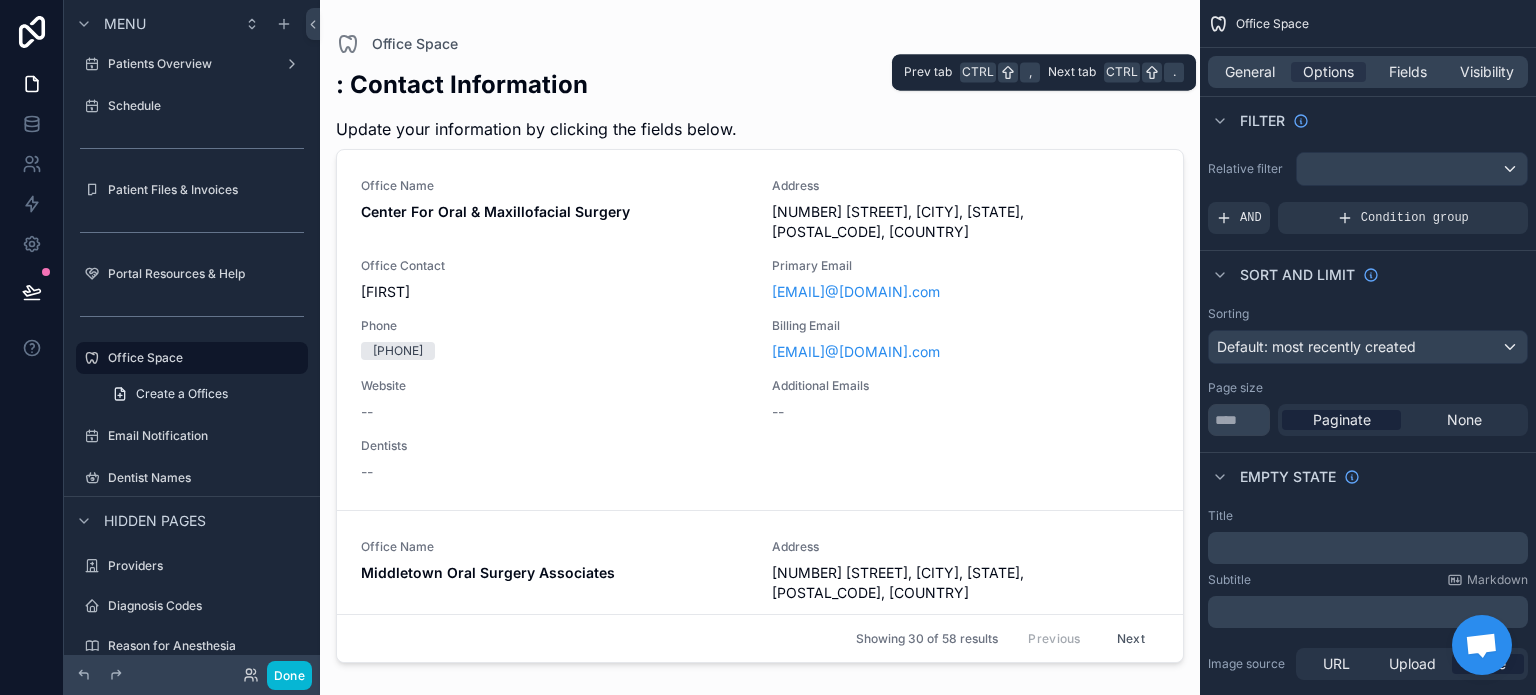 click on "General Options Fields Visibility" at bounding box center [1368, 72] 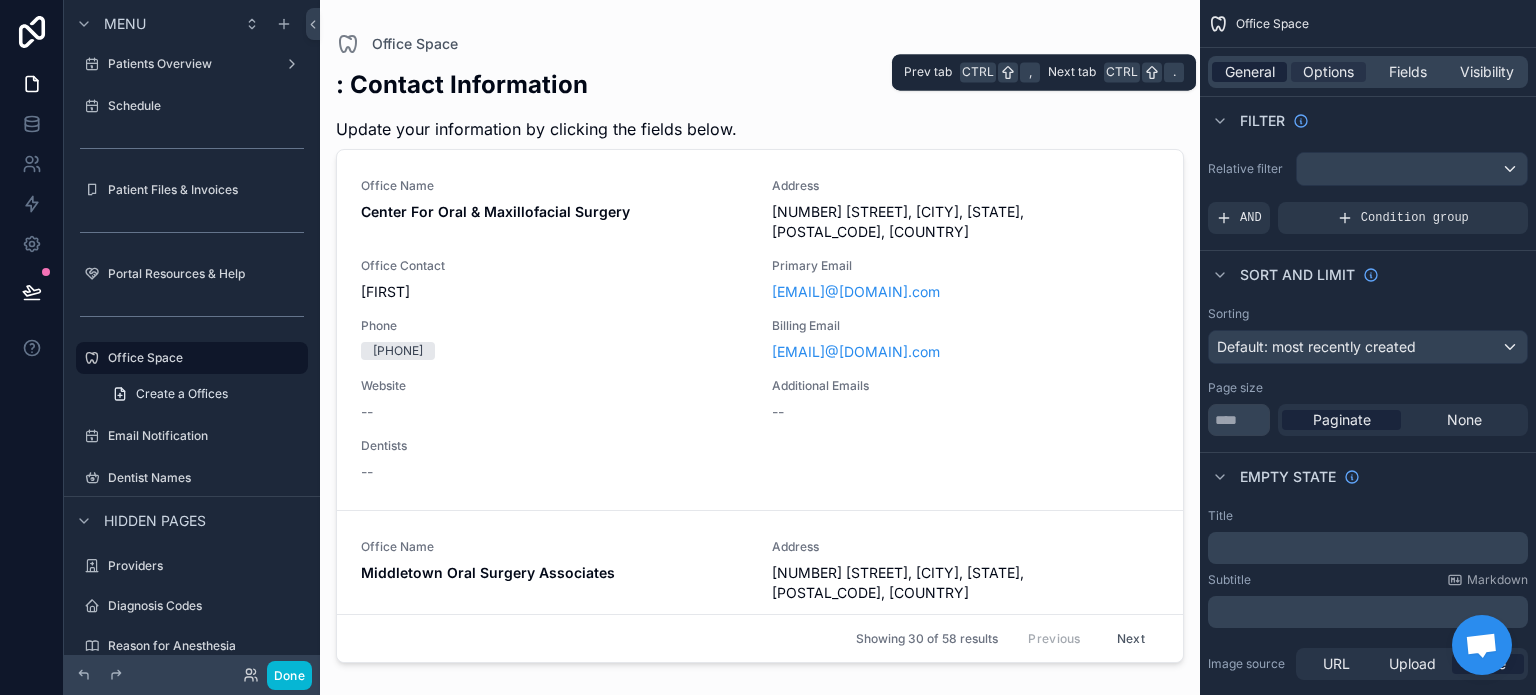 click on "General" at bounding box center [1250, 72] 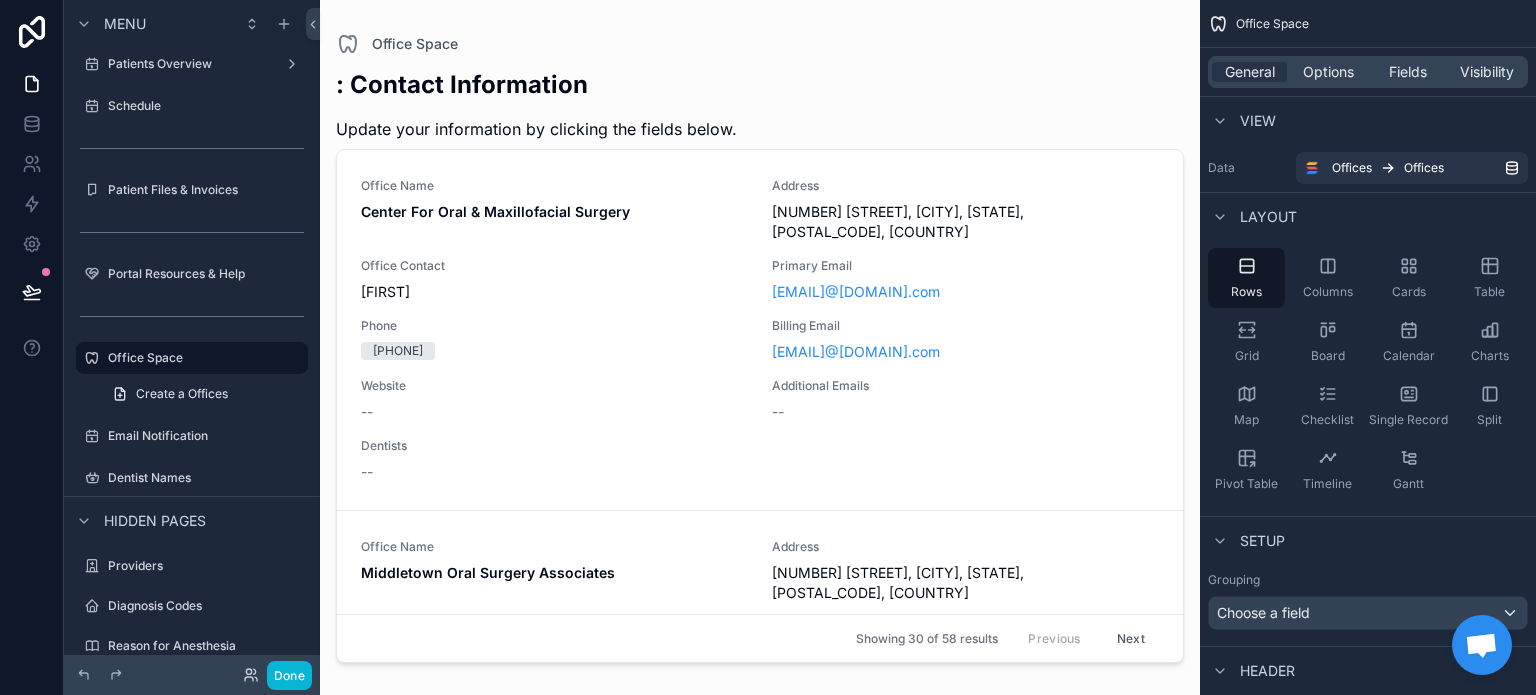 click at bounding box center (760, 335) 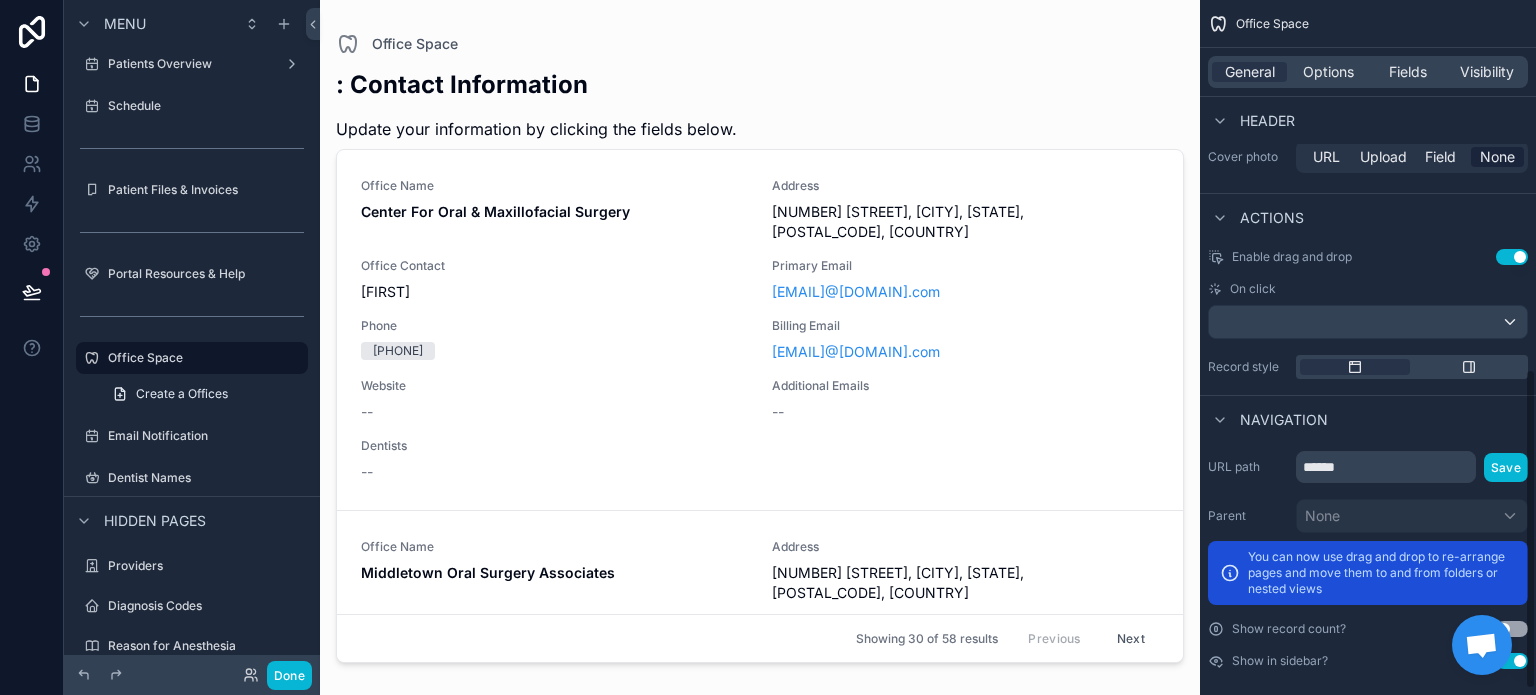 scroll, scrollTop: 812, scrollLeft: 0, axis: vertical 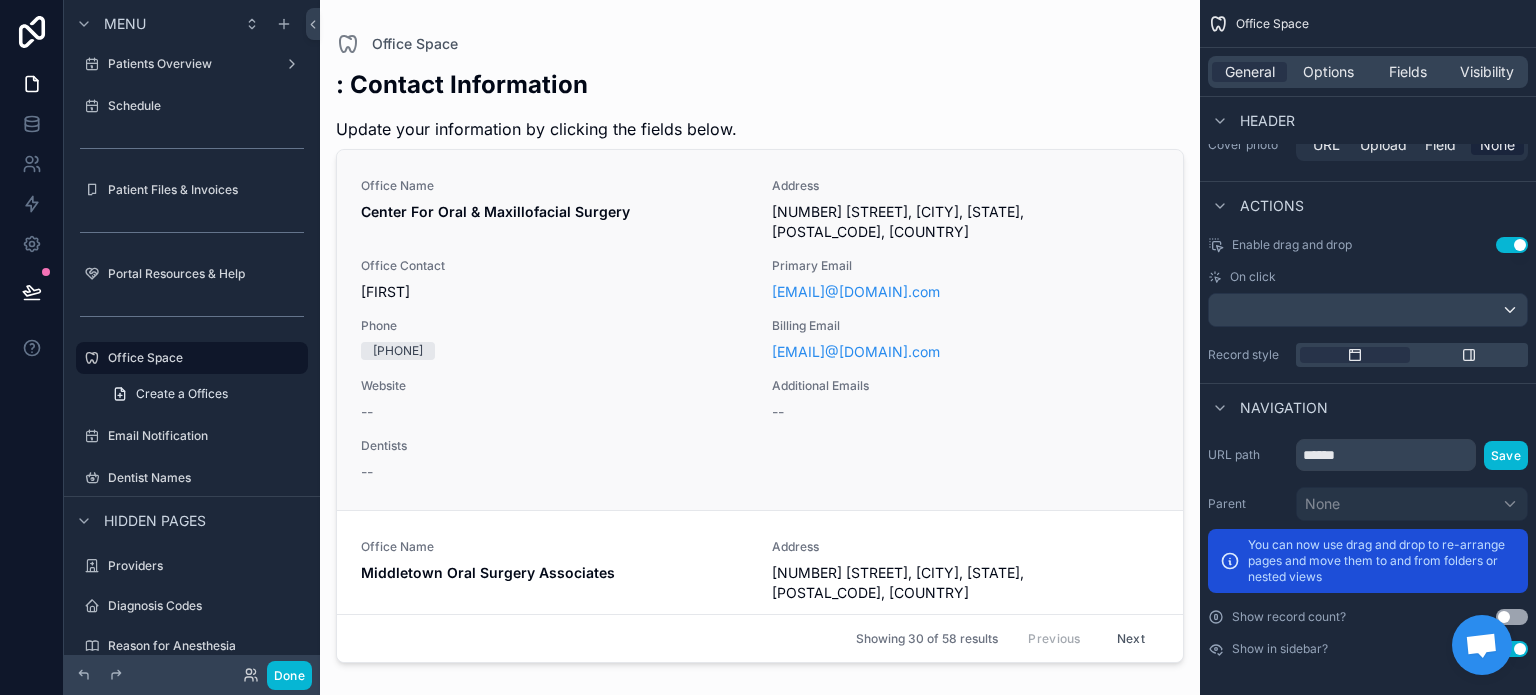 click on "--" at bounding box center (965, 412) 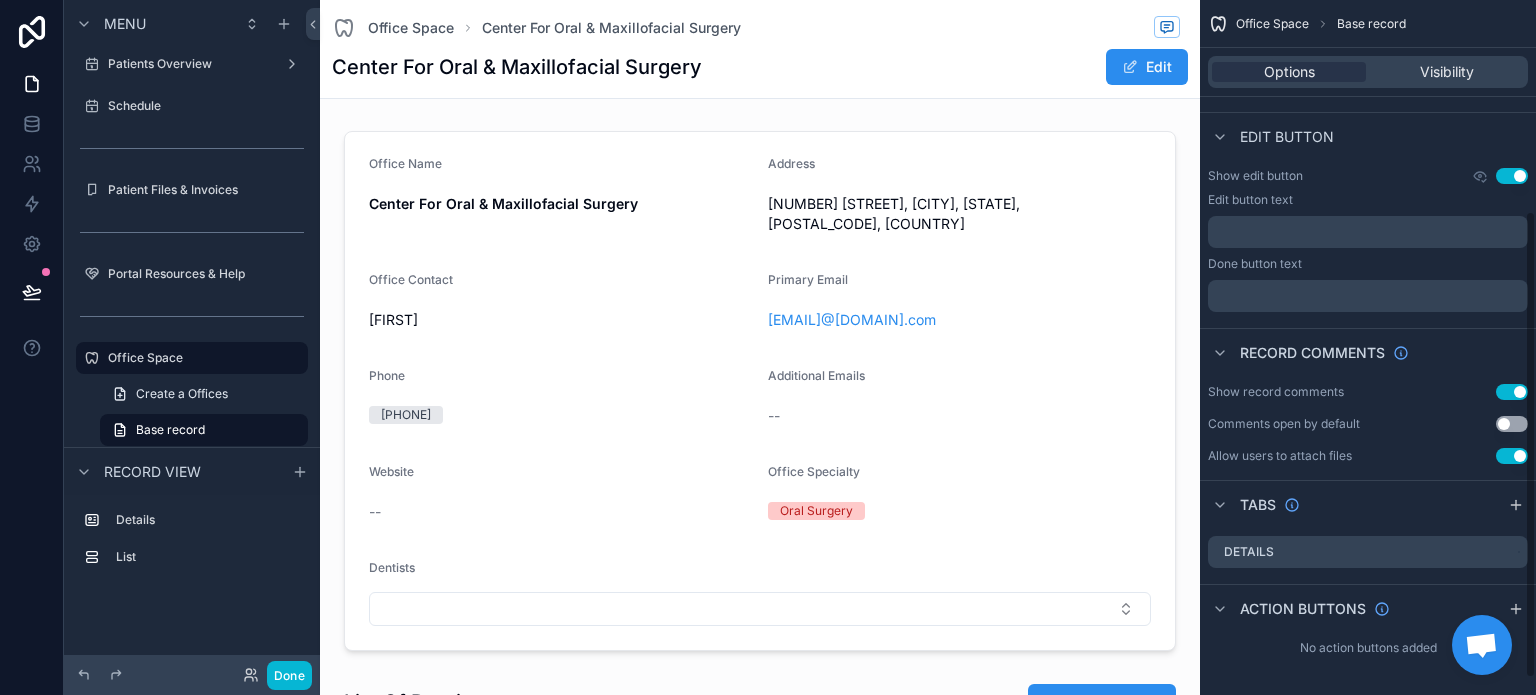 scroll, scrollTop: 238, scrollLeft: 0, axis: vertical 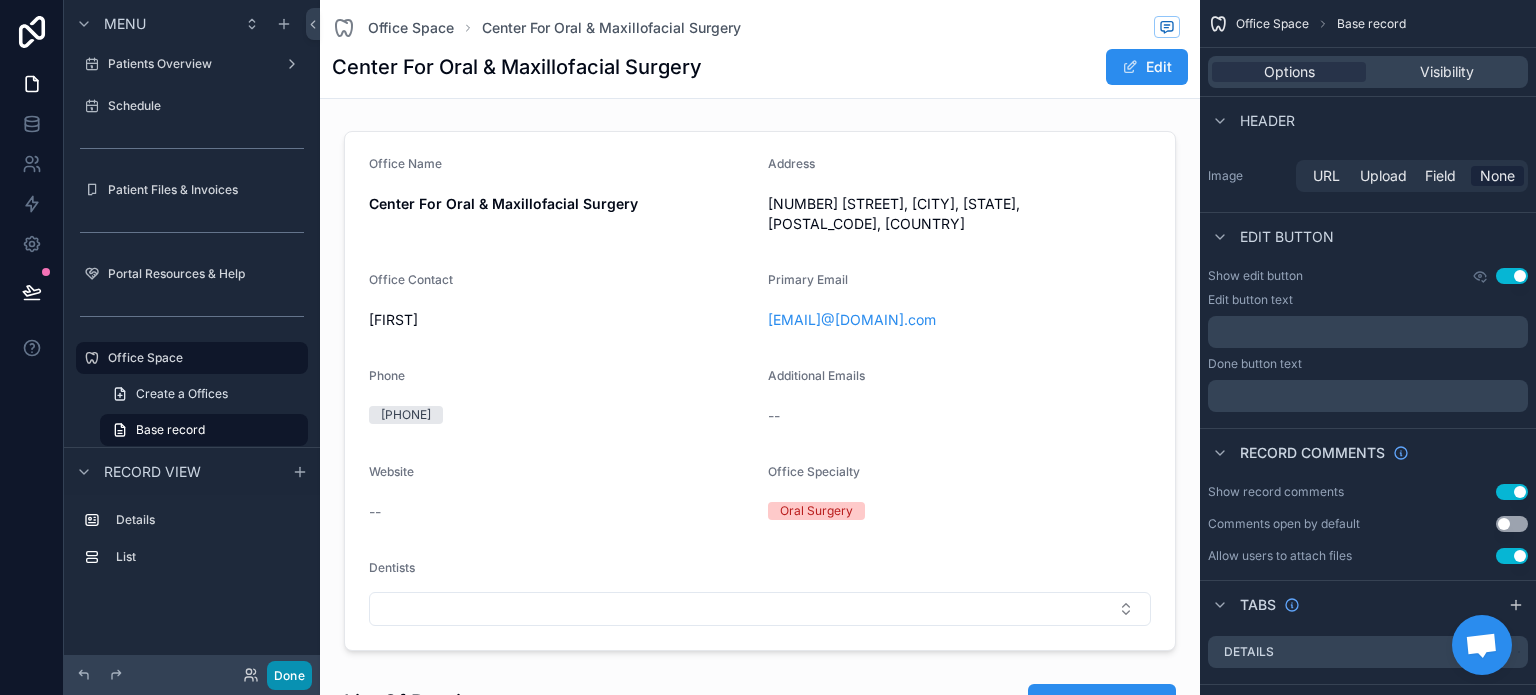 click on "Done" at bounding box center (289, 675) 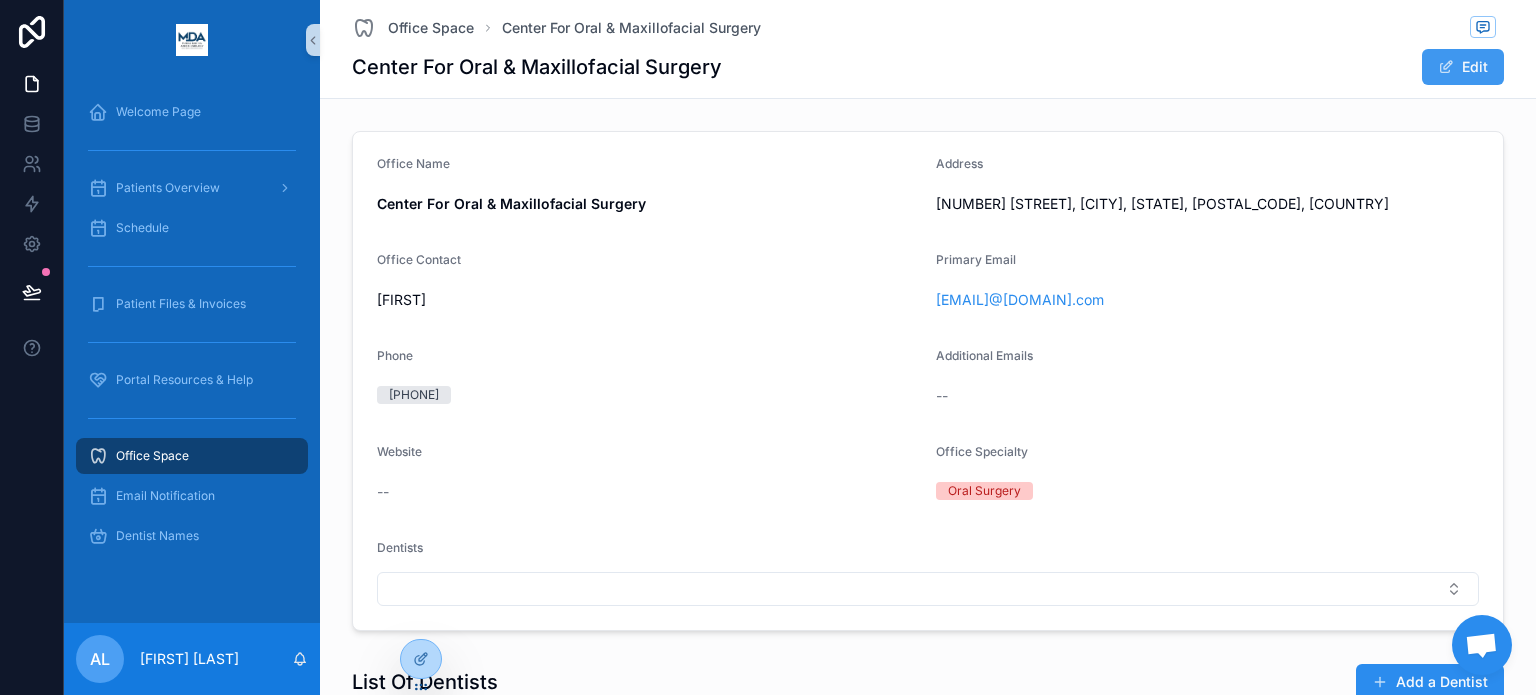 click on "Edit" at bounding box center [1463, 67] 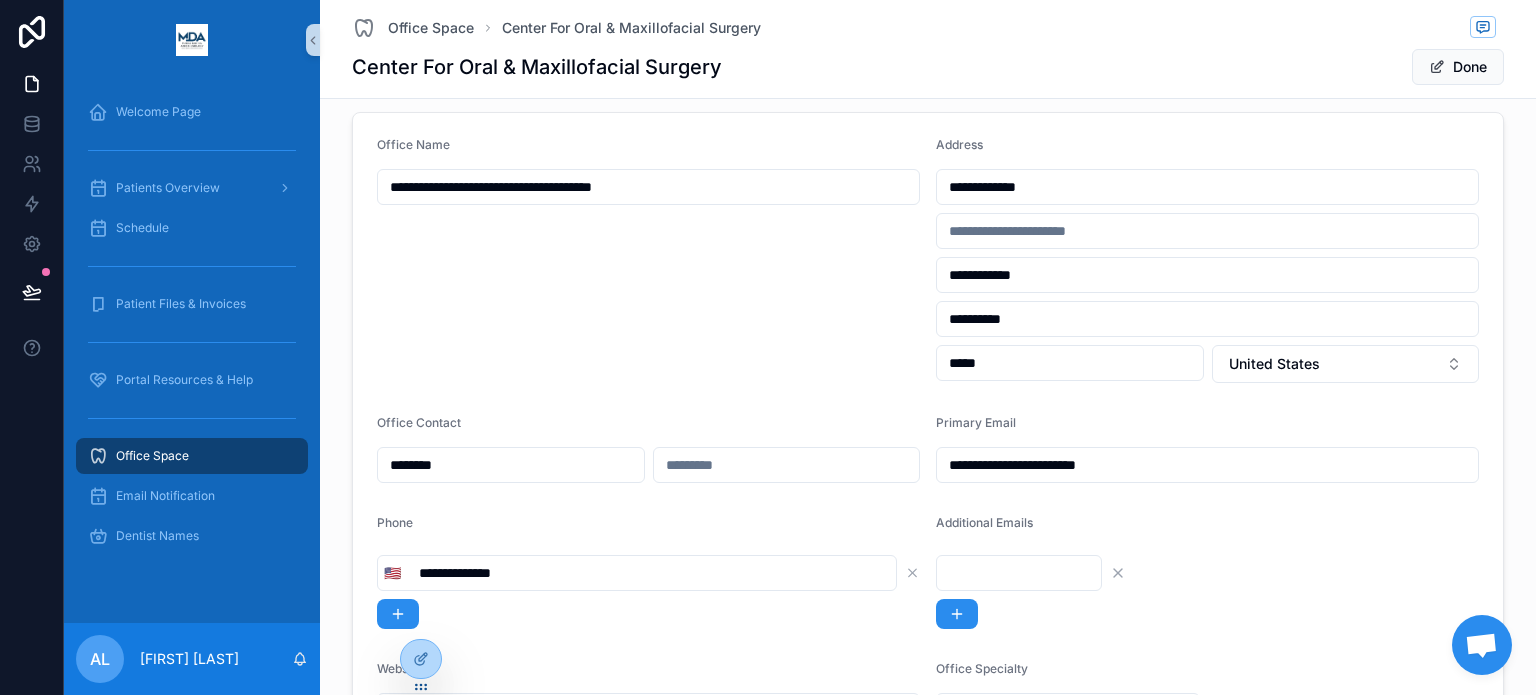 scroll, scrollTop: 0, scrollLeft: 0, axis: both 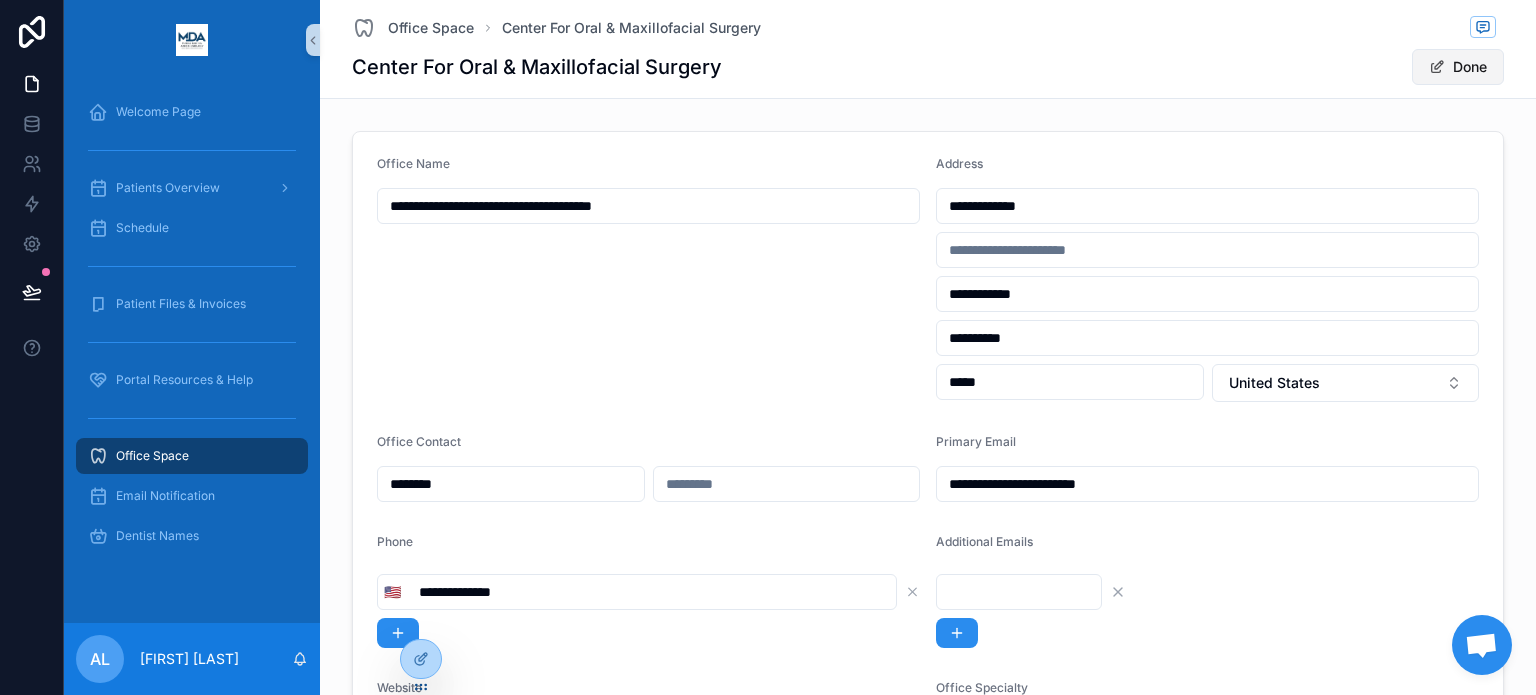 click on "Done" at bounding box center (1458, 67) 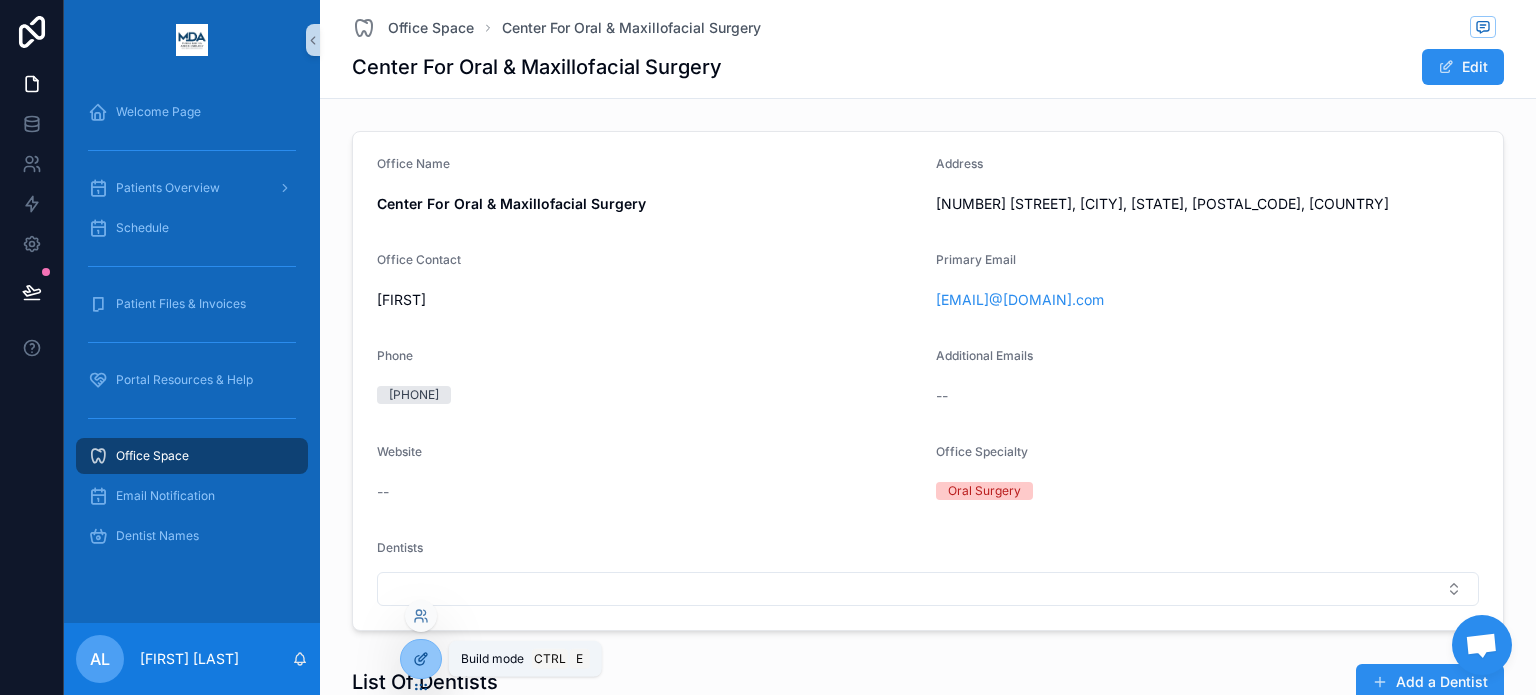click at bounding box center [421, 659] 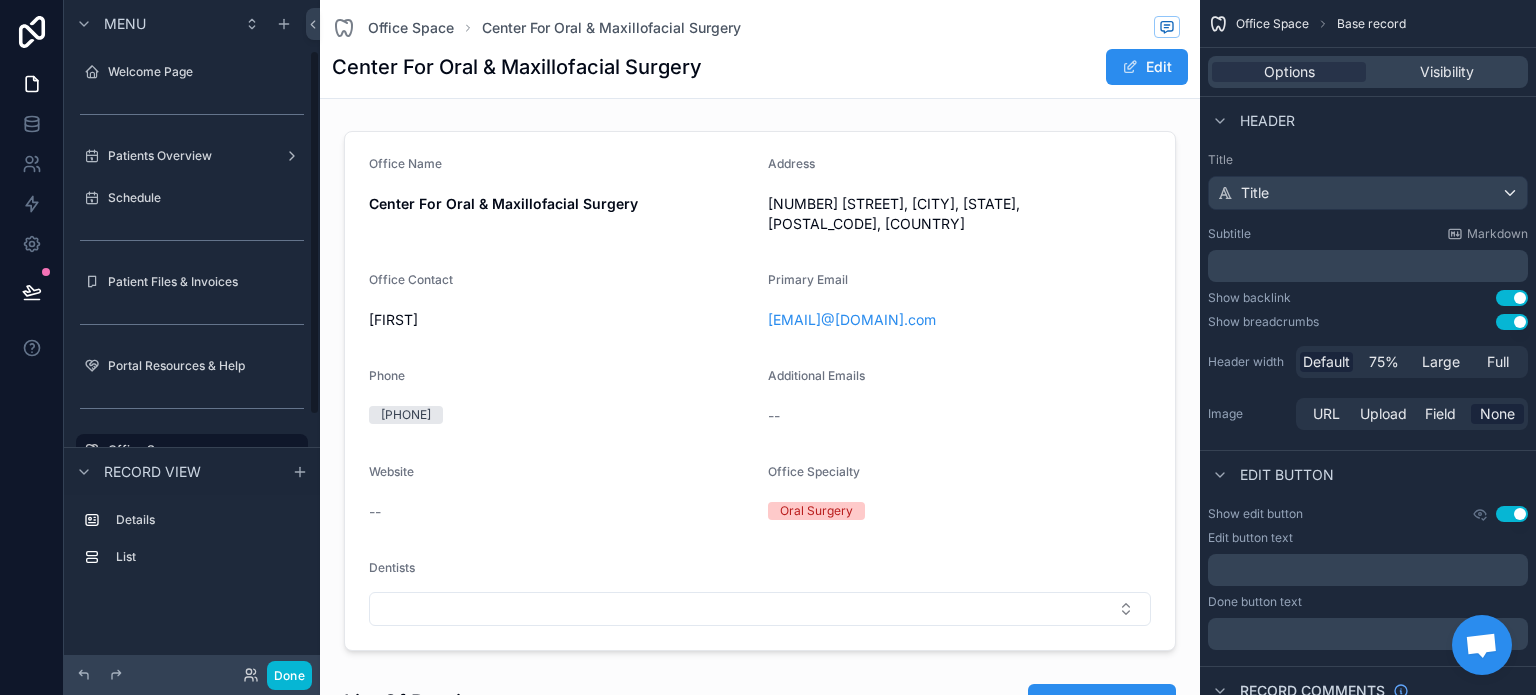 scroll, scrollTop: 92, scrollLeft: 0, axis: vertical 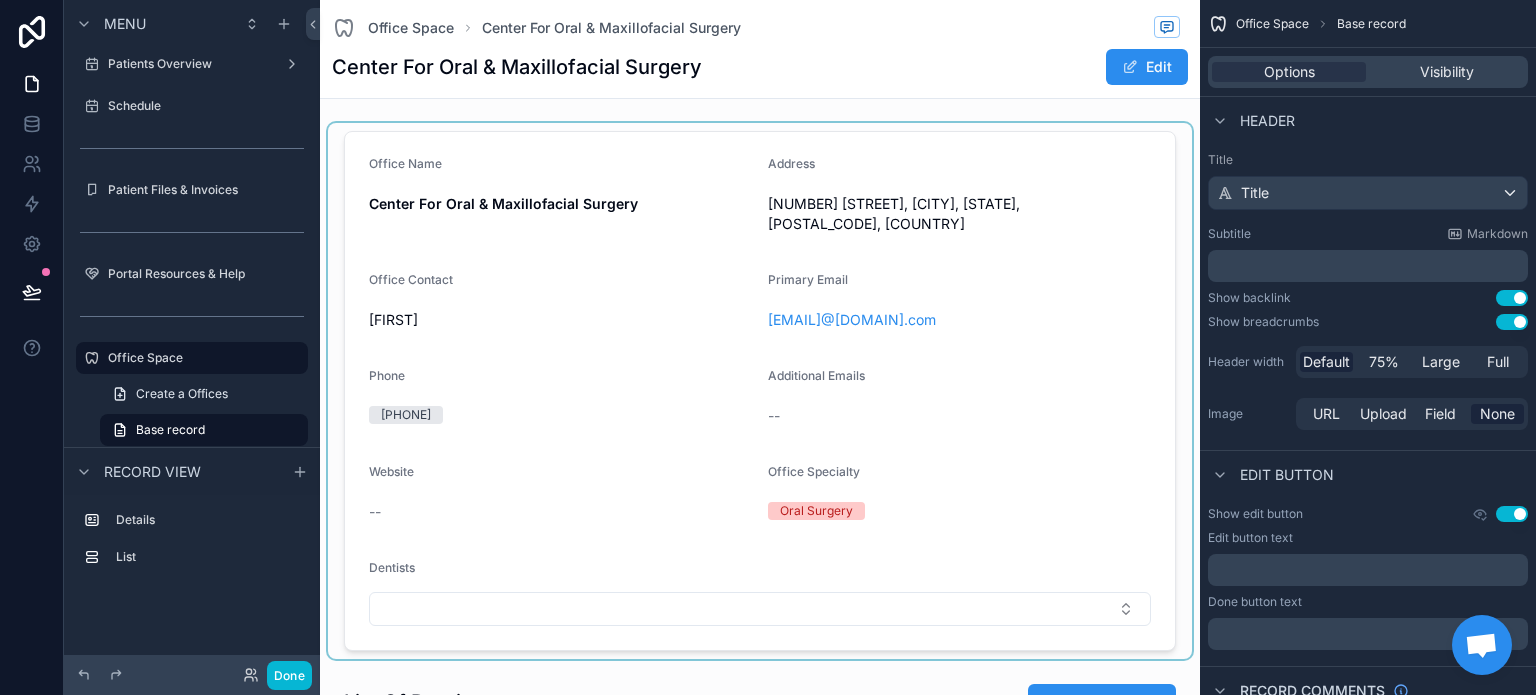 click at bounding box center (760, 391) 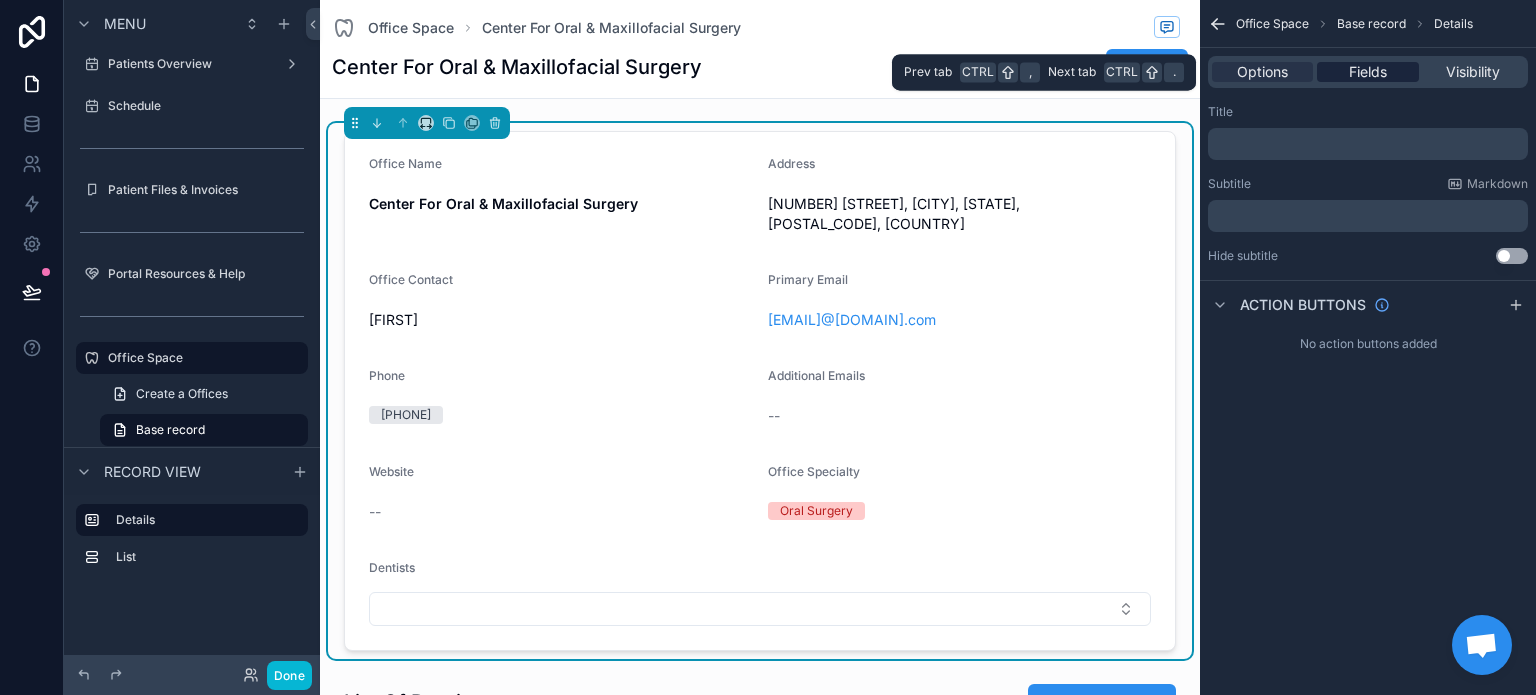 click on "Fields" at bounding box center (1367, 72) 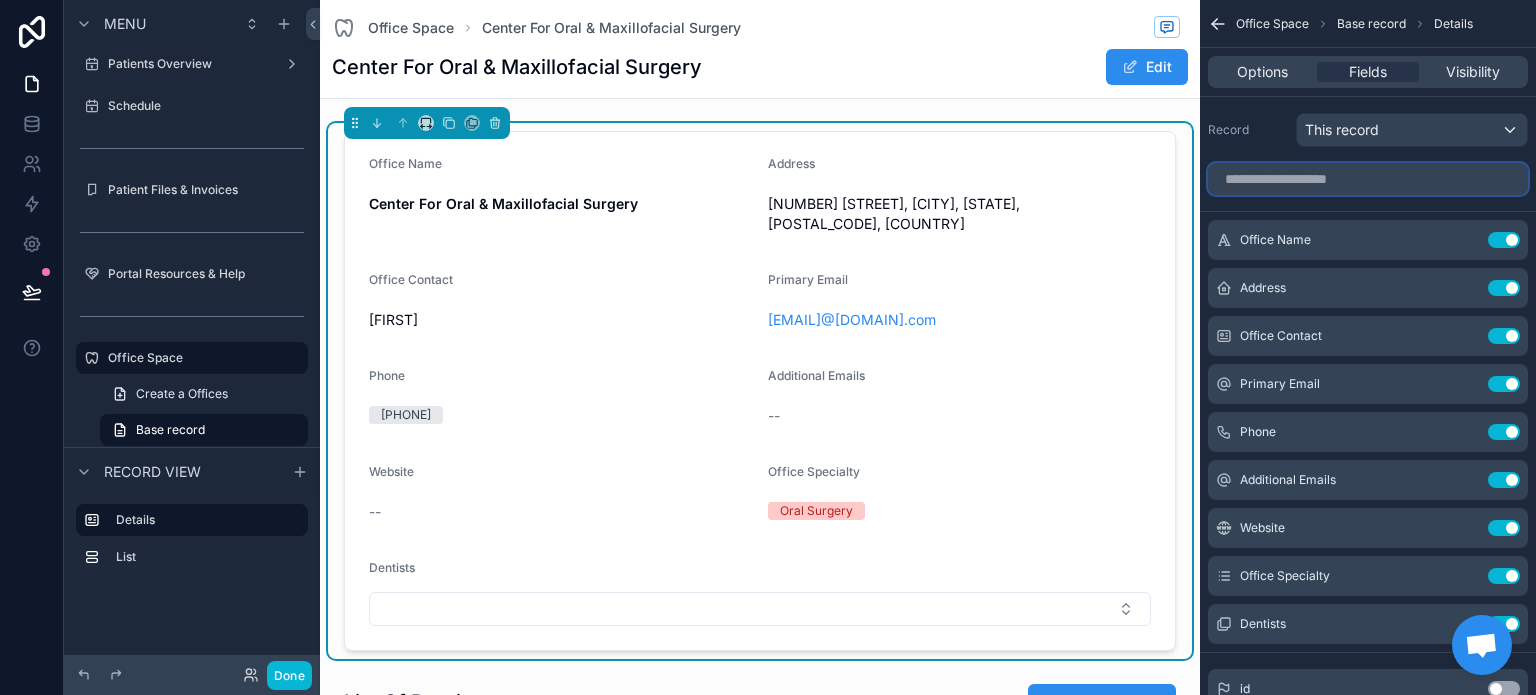 click at bounding box center [1368, 179] 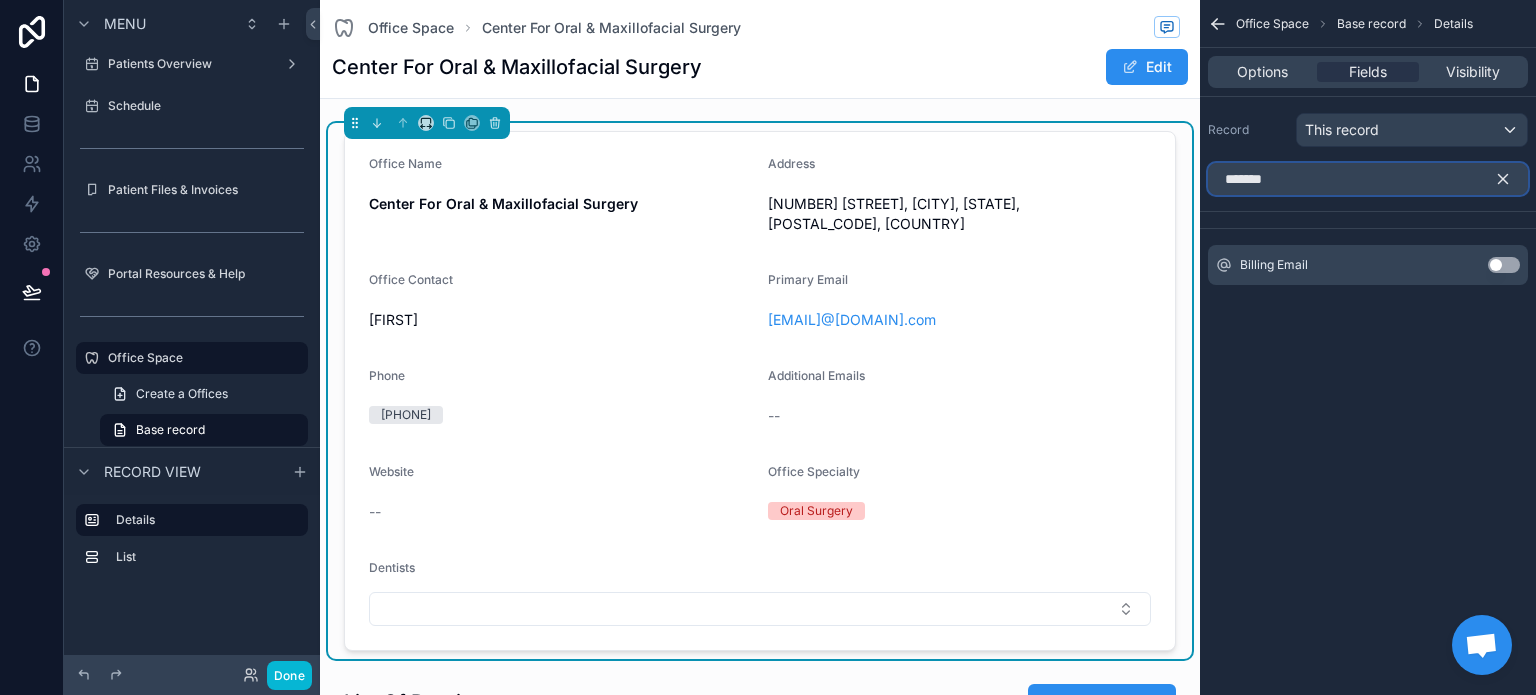 type on "*******" 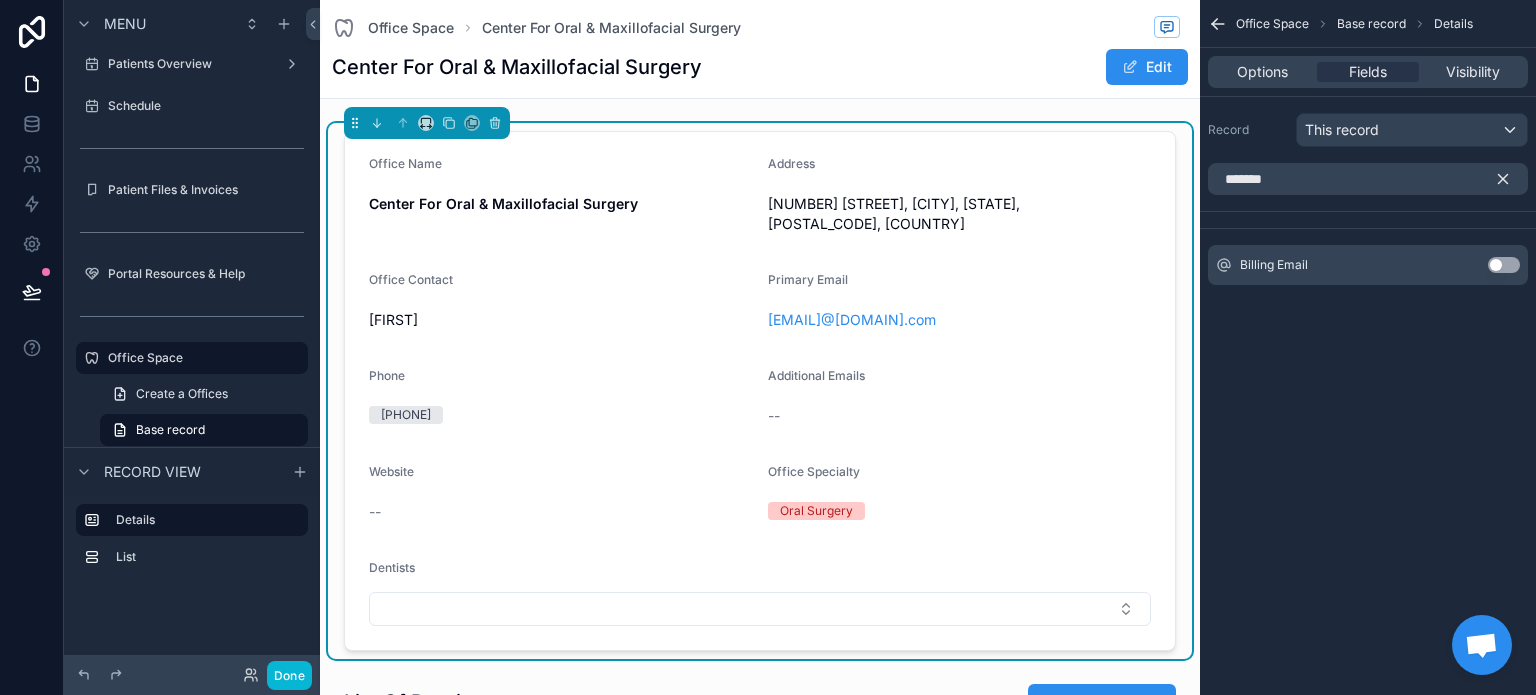 click on "Use setting" at bounding box center (1504, 265) 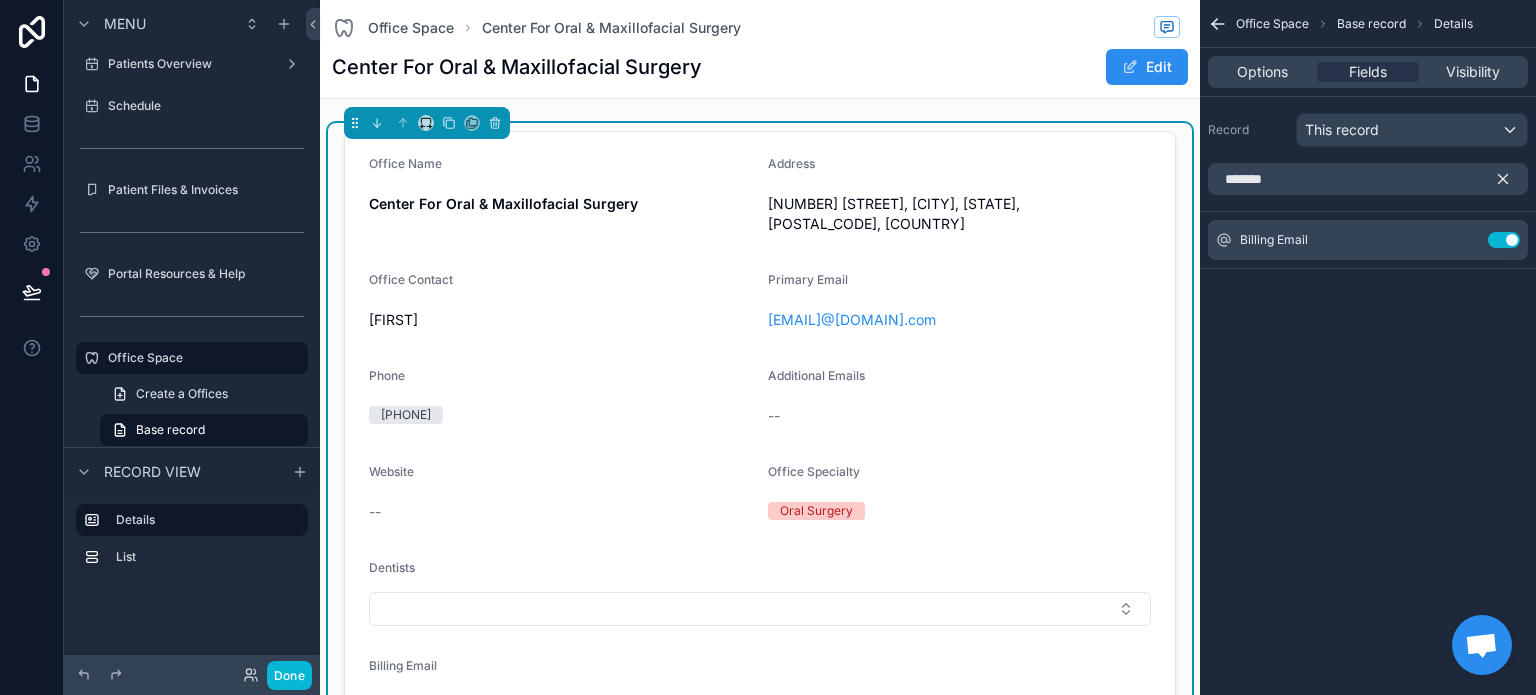 click at bounding box center [1511, 179] 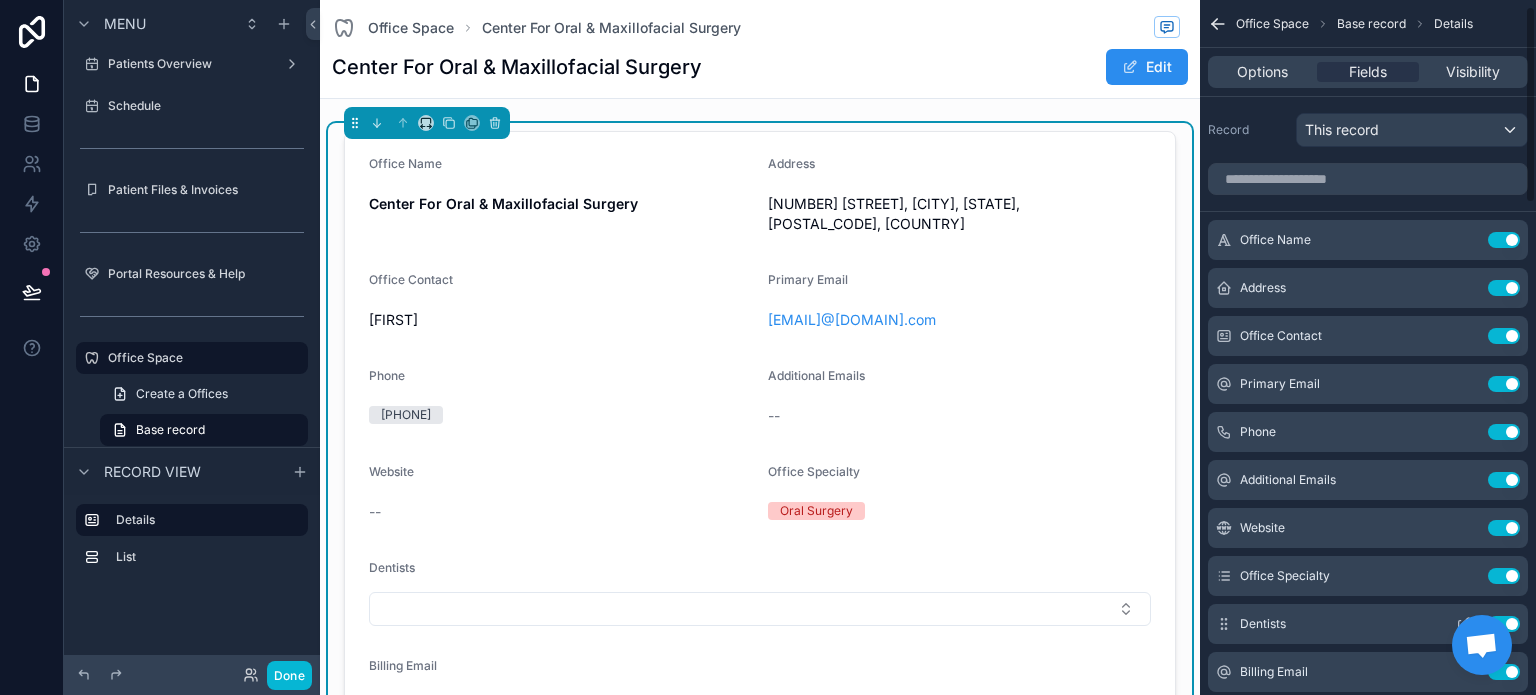 scroll, scrollTop: 100, scrollLeft: 0, axis: vertical 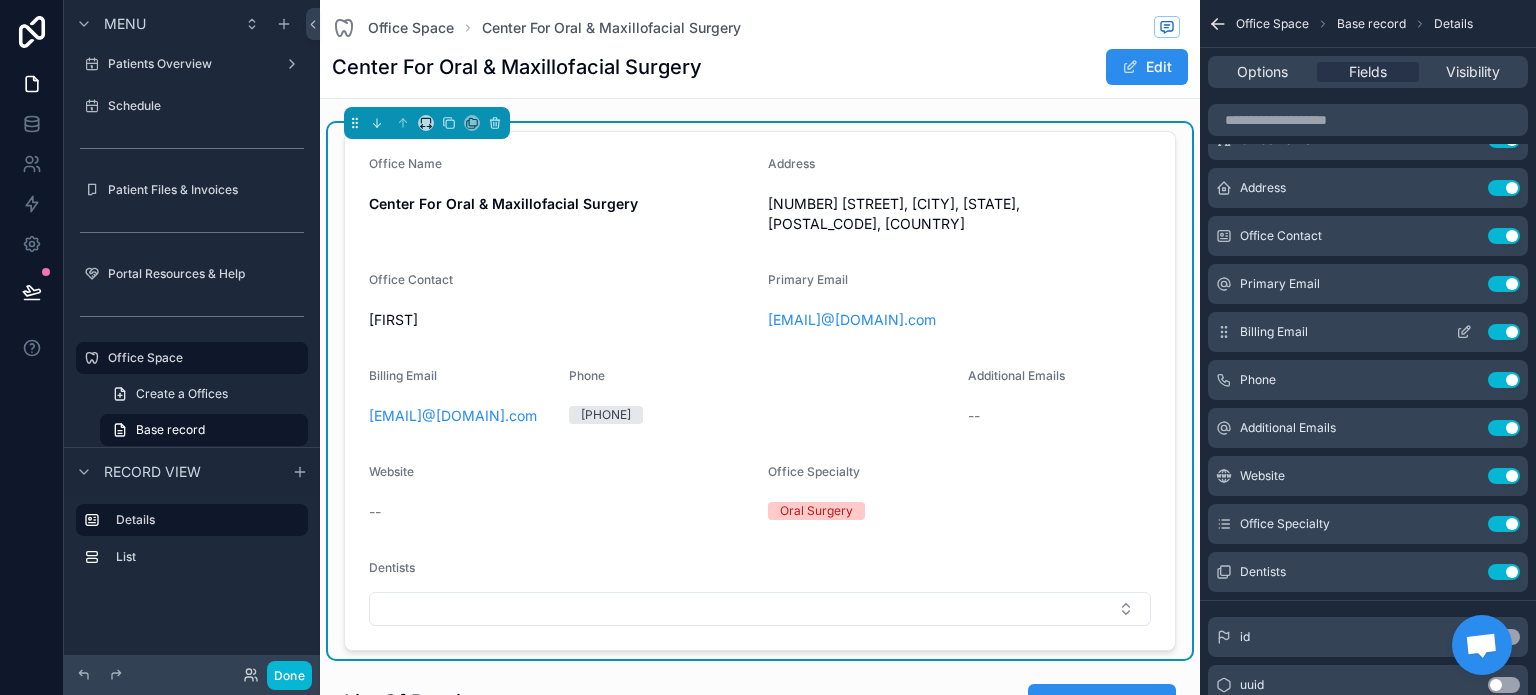 click 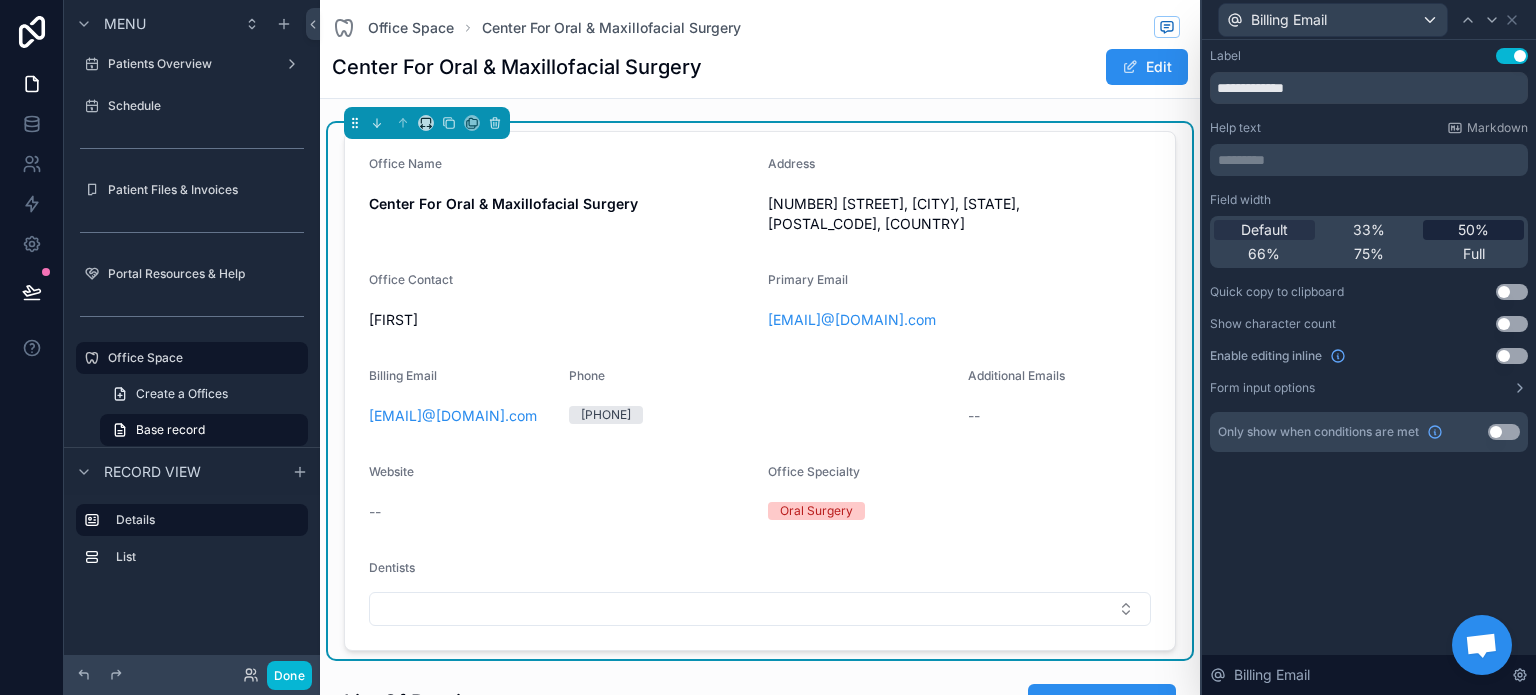 click on "50%" at bounding box center [1473, 230] 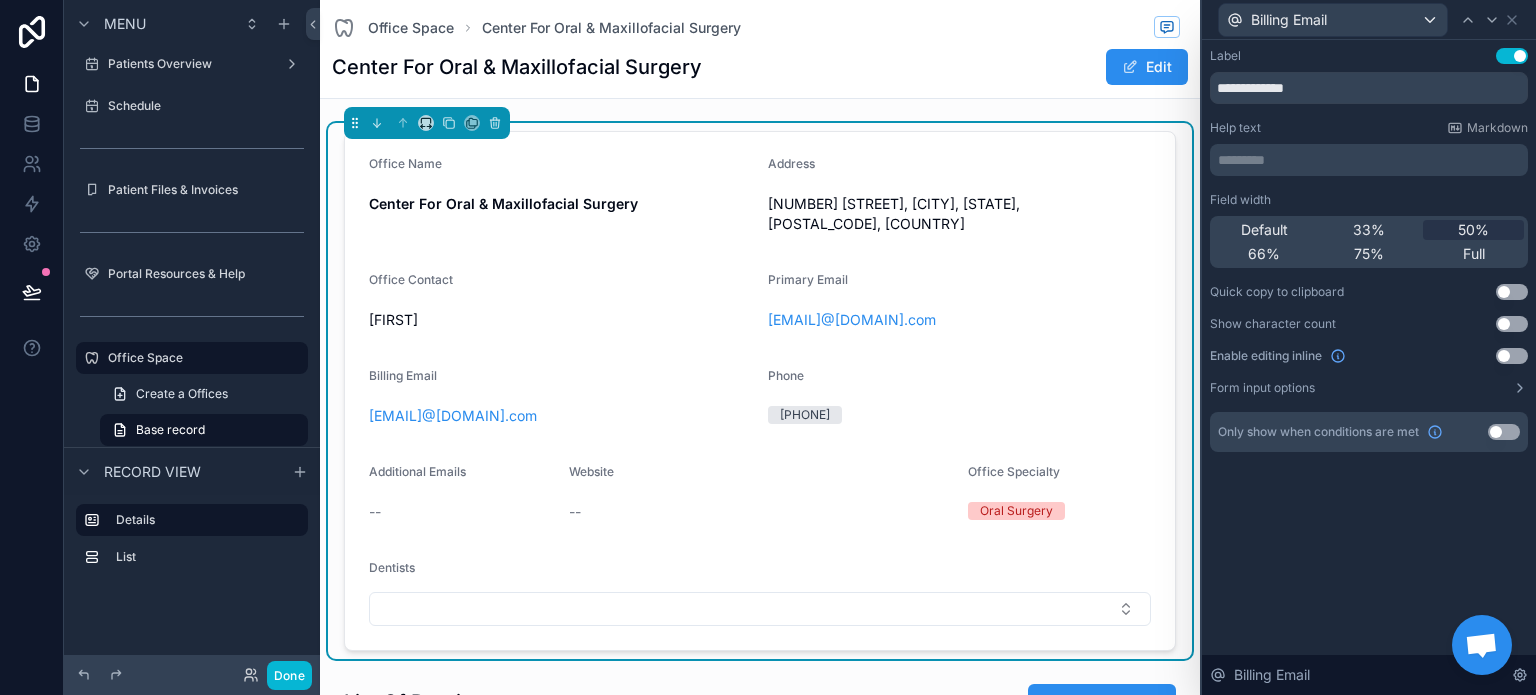 click on "[NUMBER] [STREET], [CITY], [STATE], [POSTAL_CODE], [COUNTRY]" at bounding box center [959, 214] 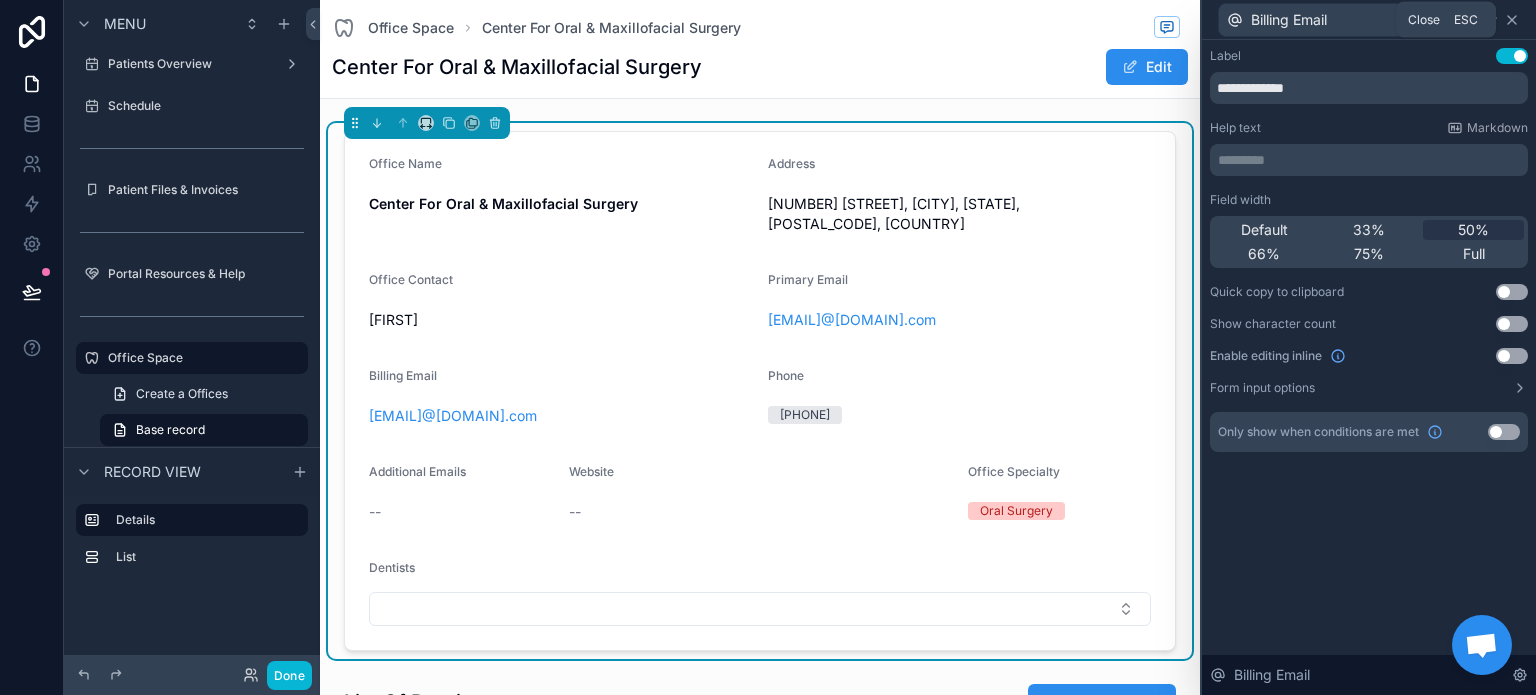click 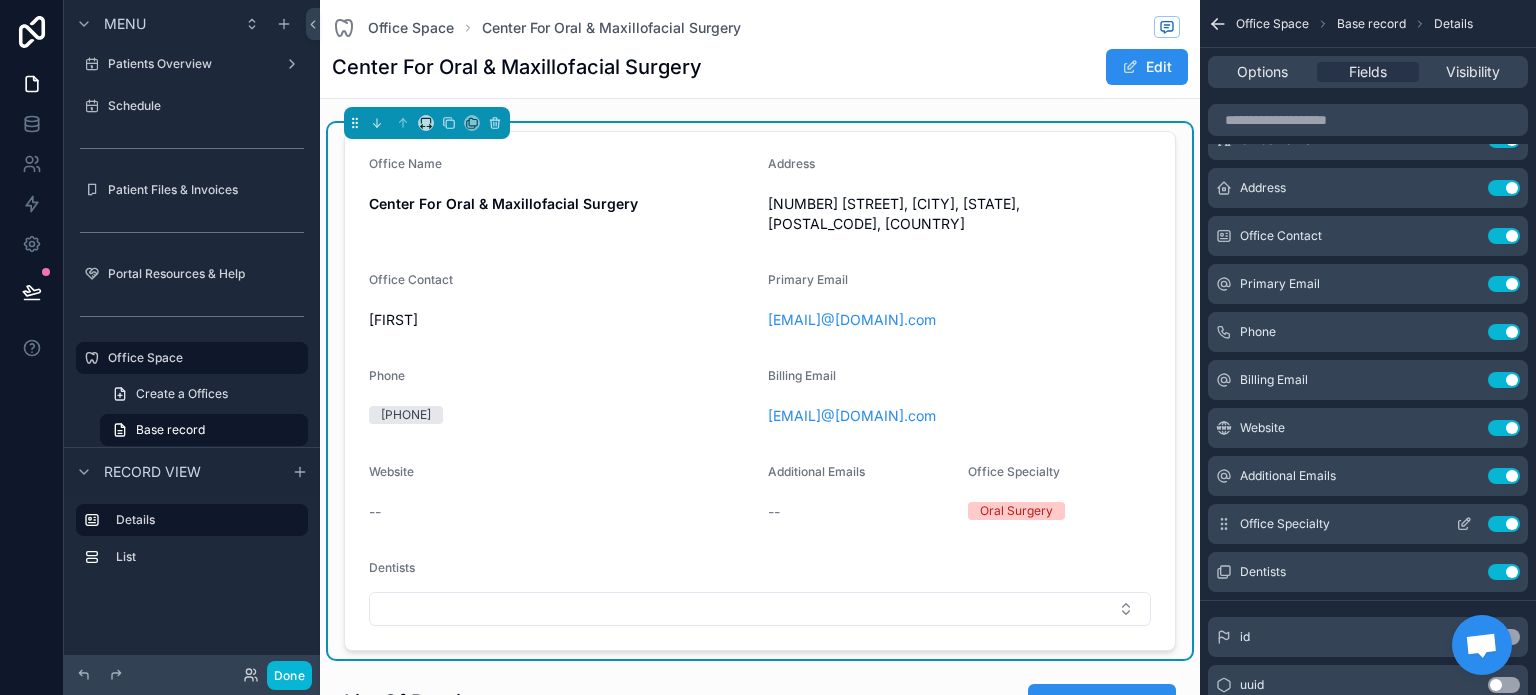 click 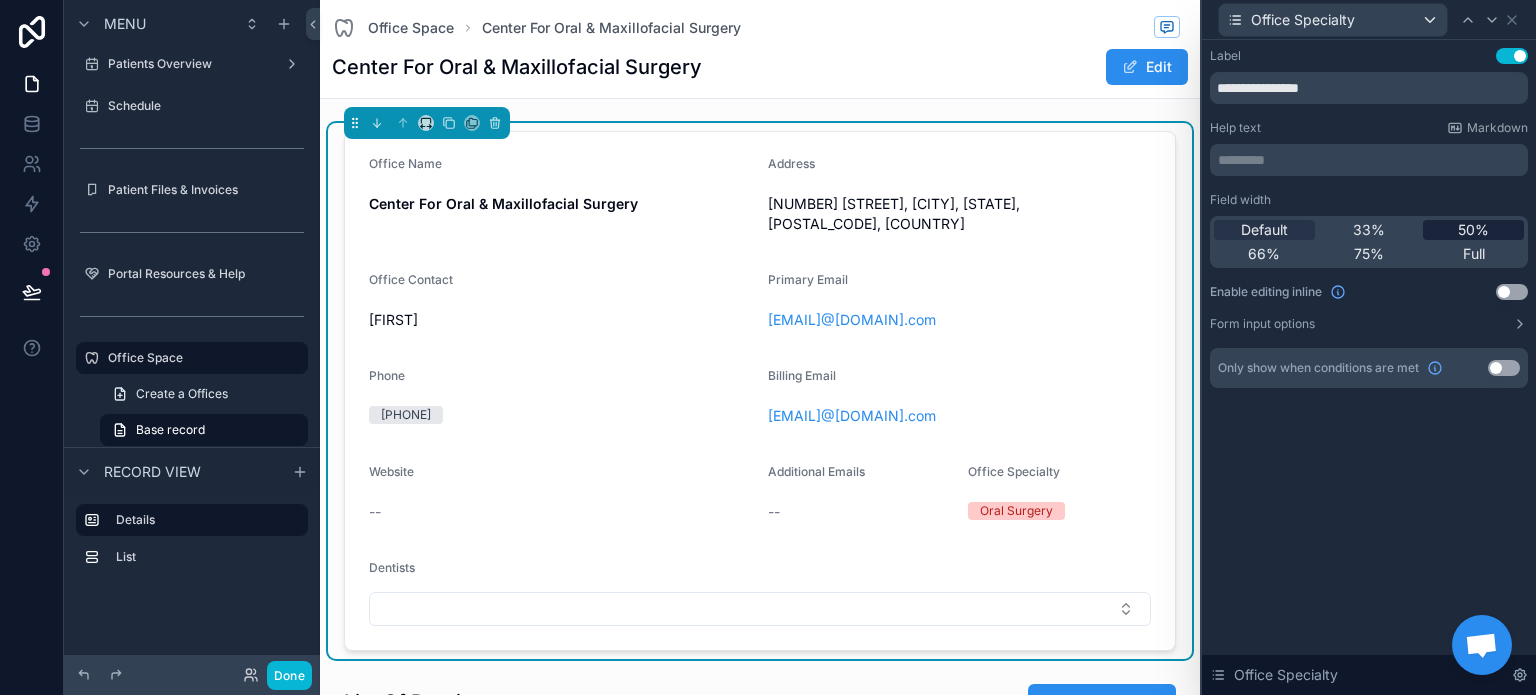 click on "50%" at bounding box center (1473, 230) 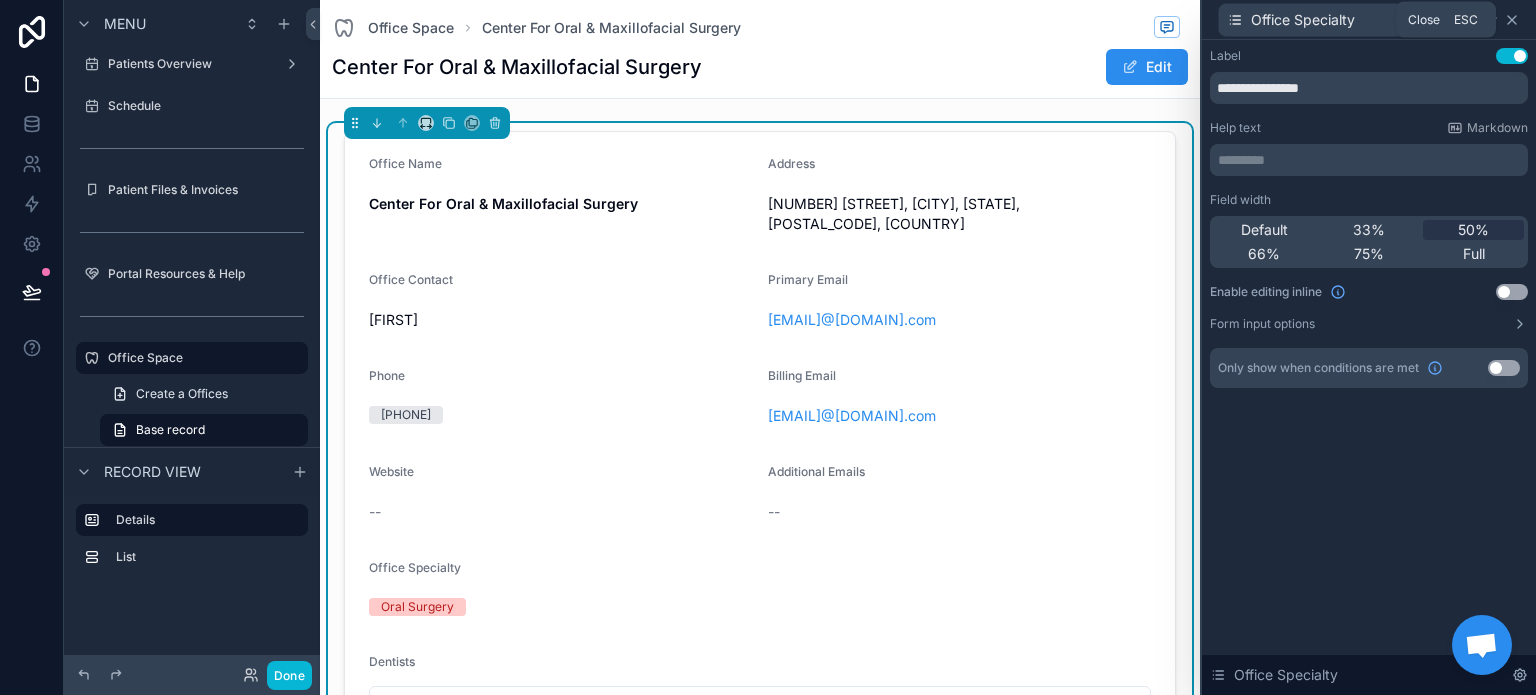 click 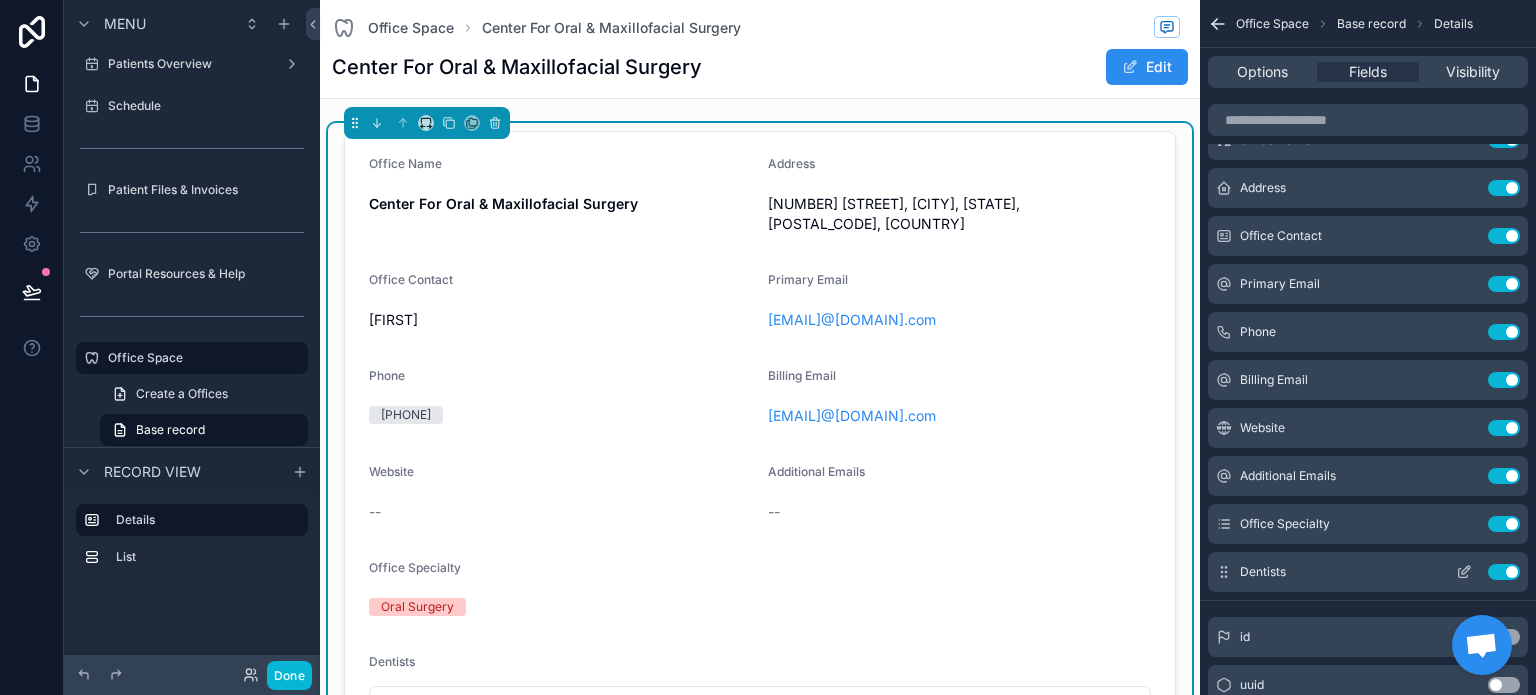 click 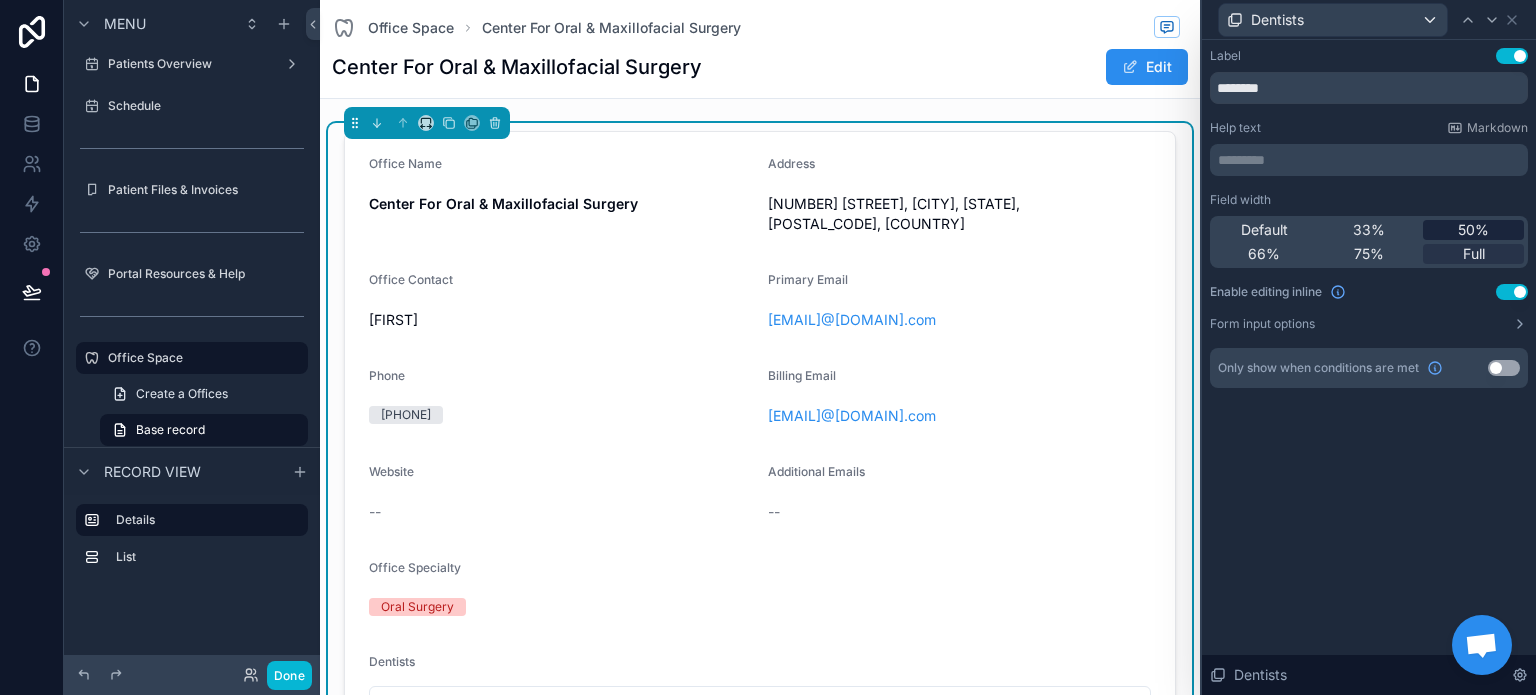 click on "50%" at bounding box center [1473, 230] 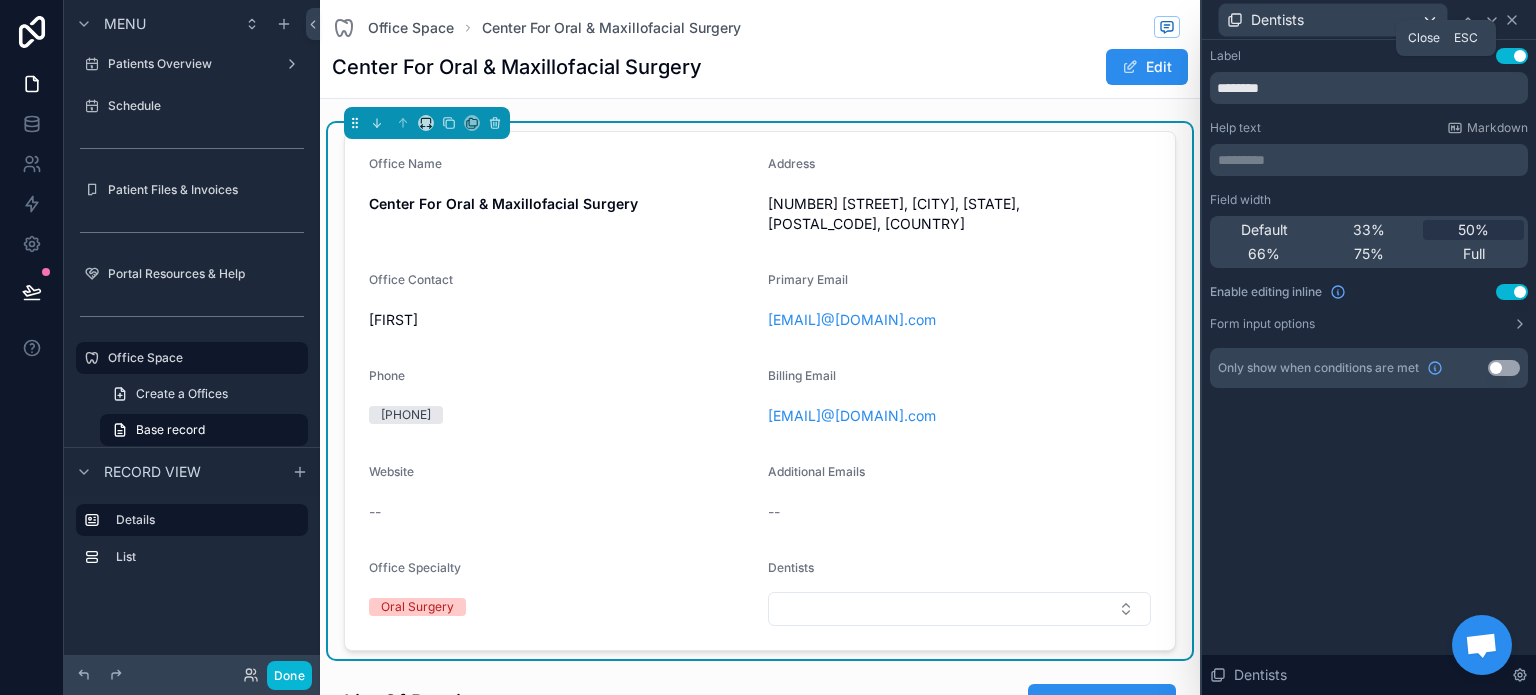 click 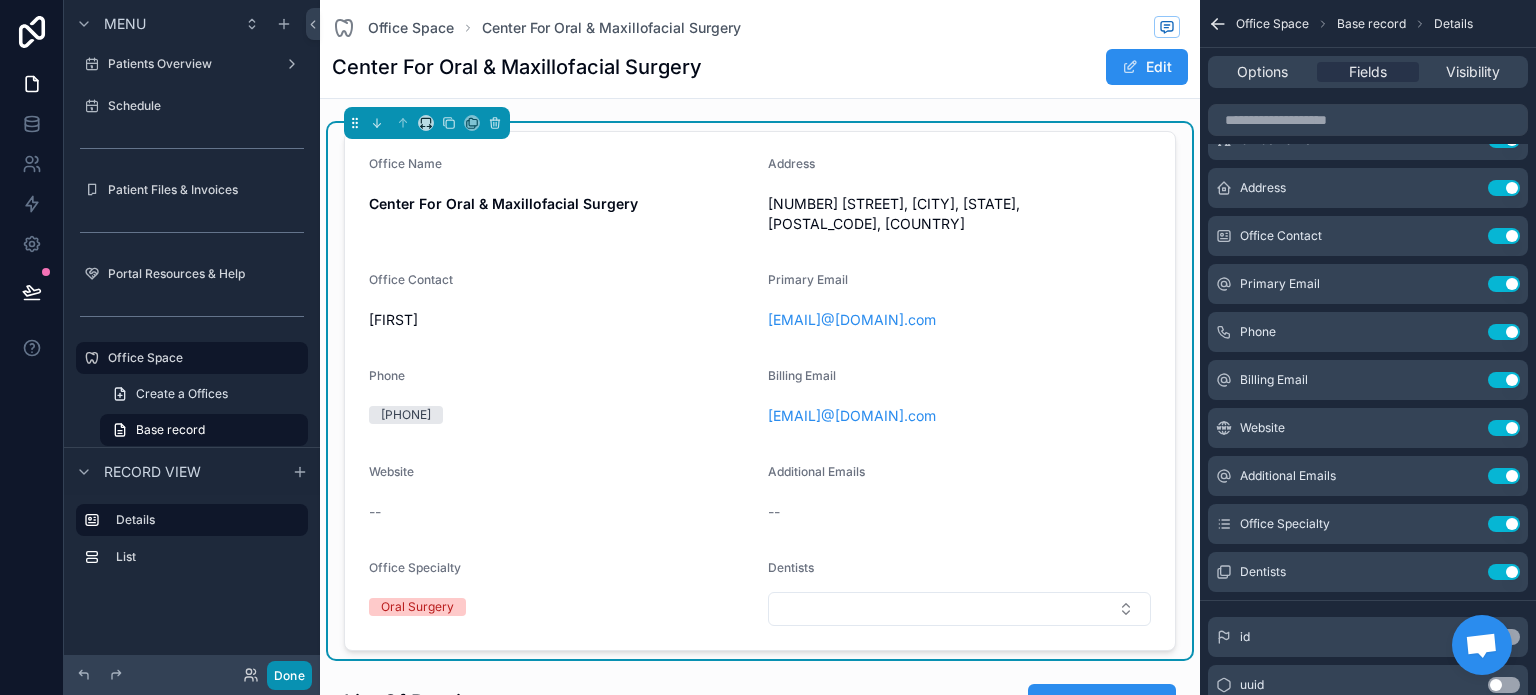 click on "Done" at bounding box center (289, 675) 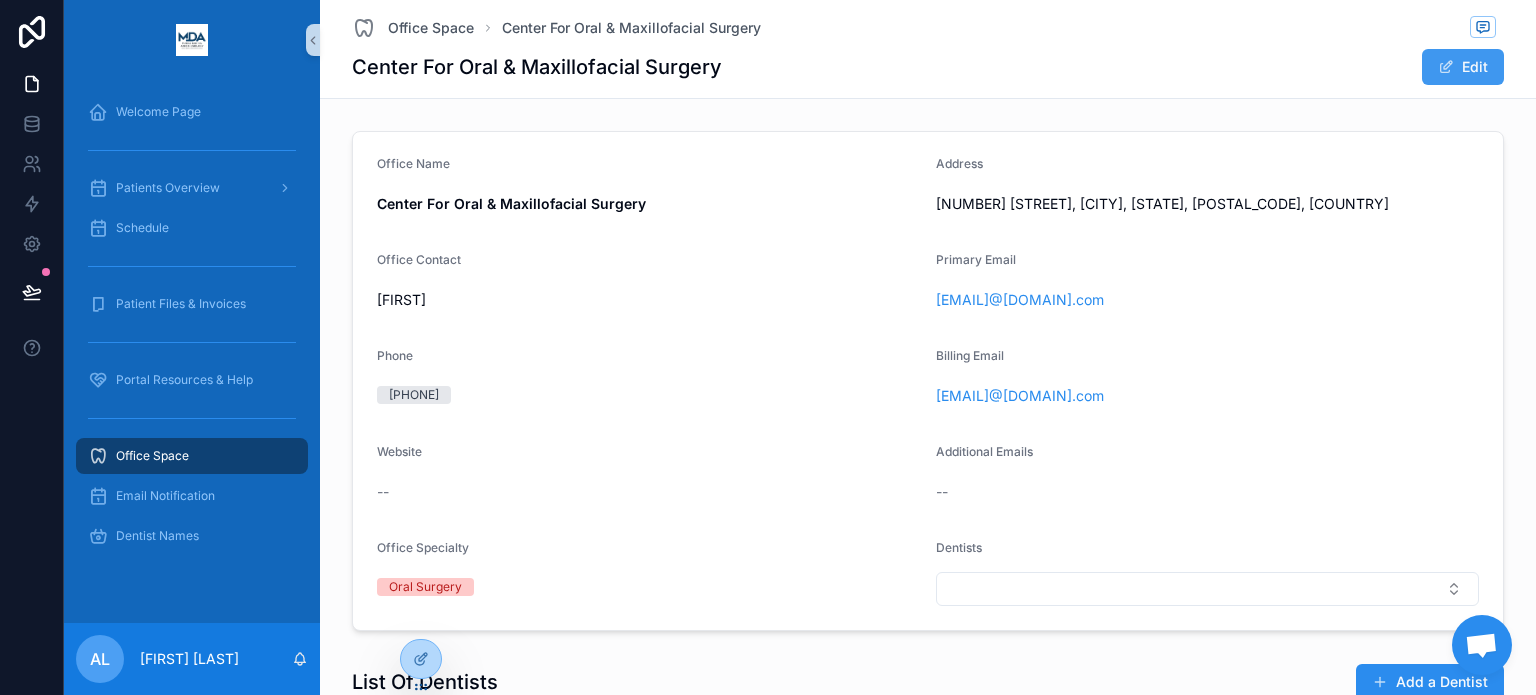 click on "Edit" at bounding box center [1463, 67] 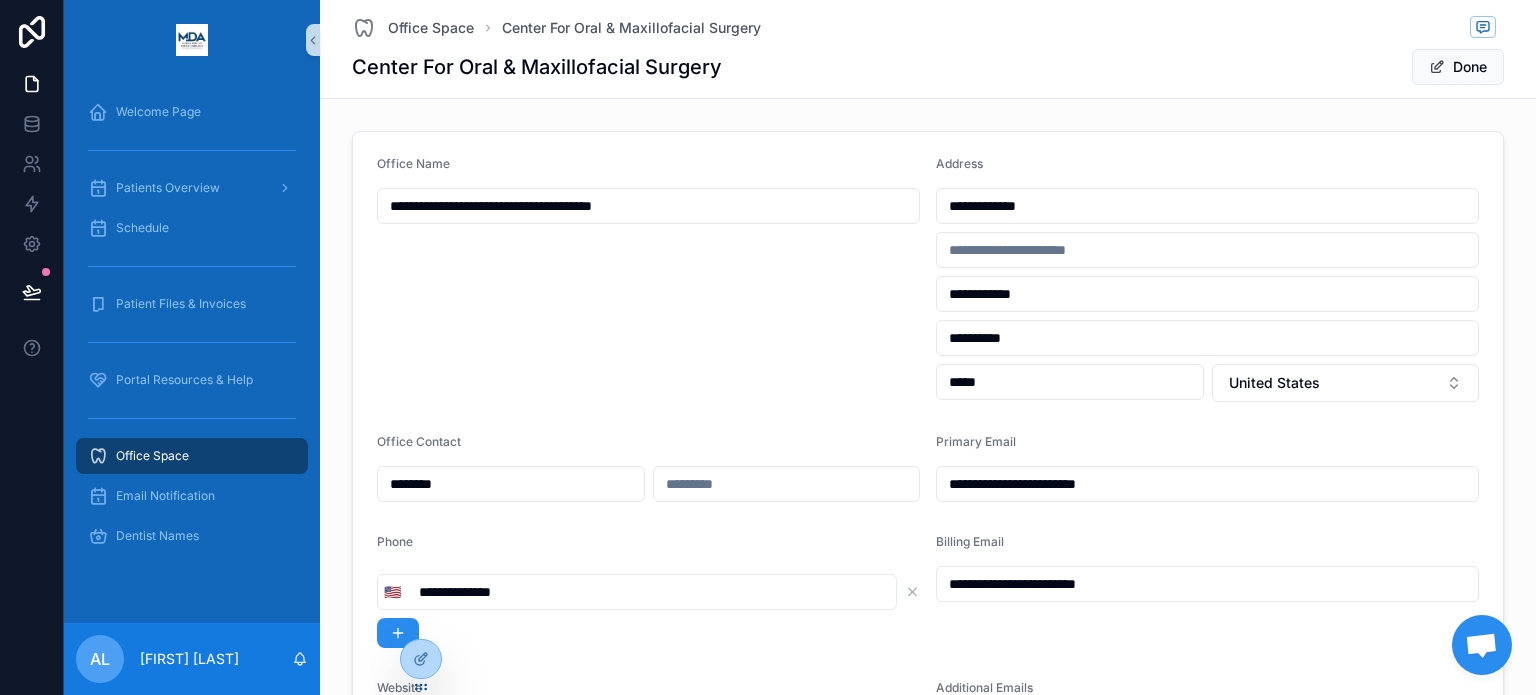 scroll, scrollTop: 100, scrollLeft: 0, axis: vertical 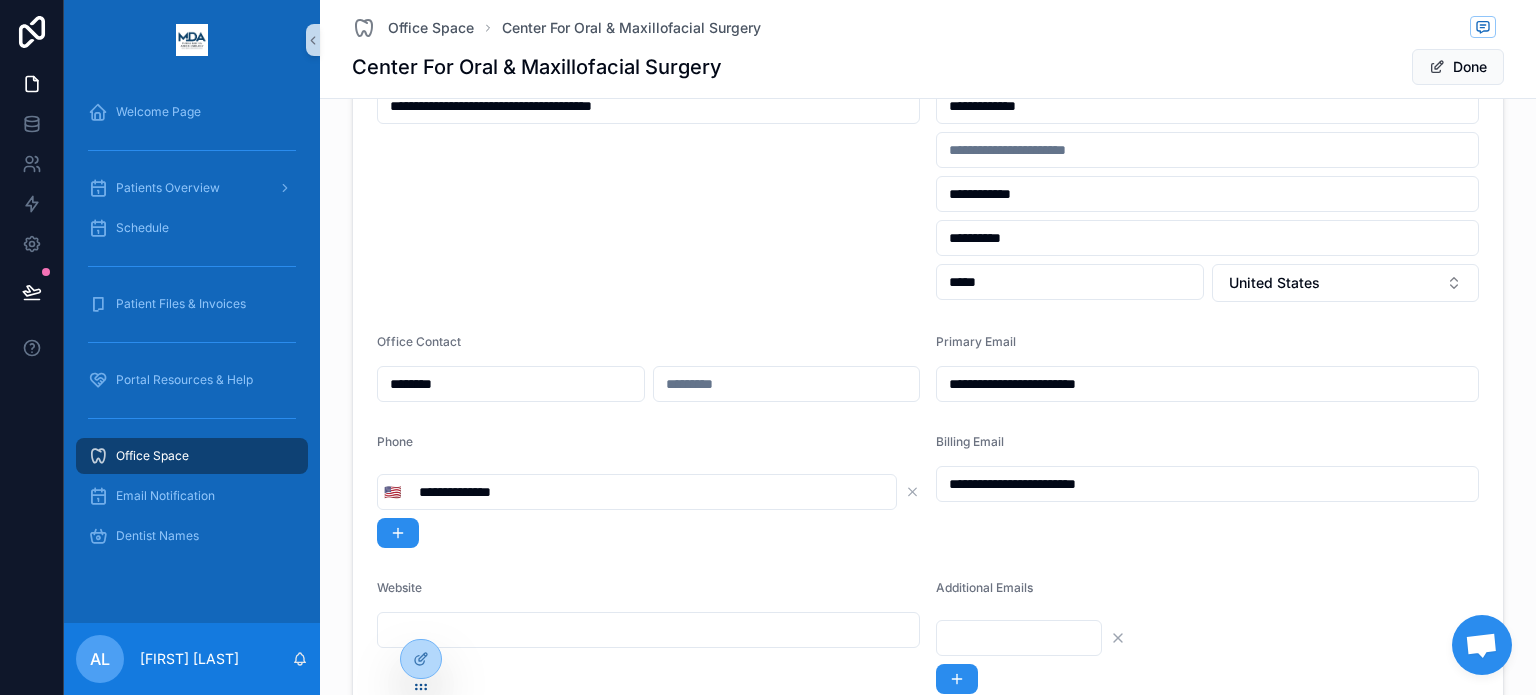 click on "**********" at bounding box center [1207, 484] 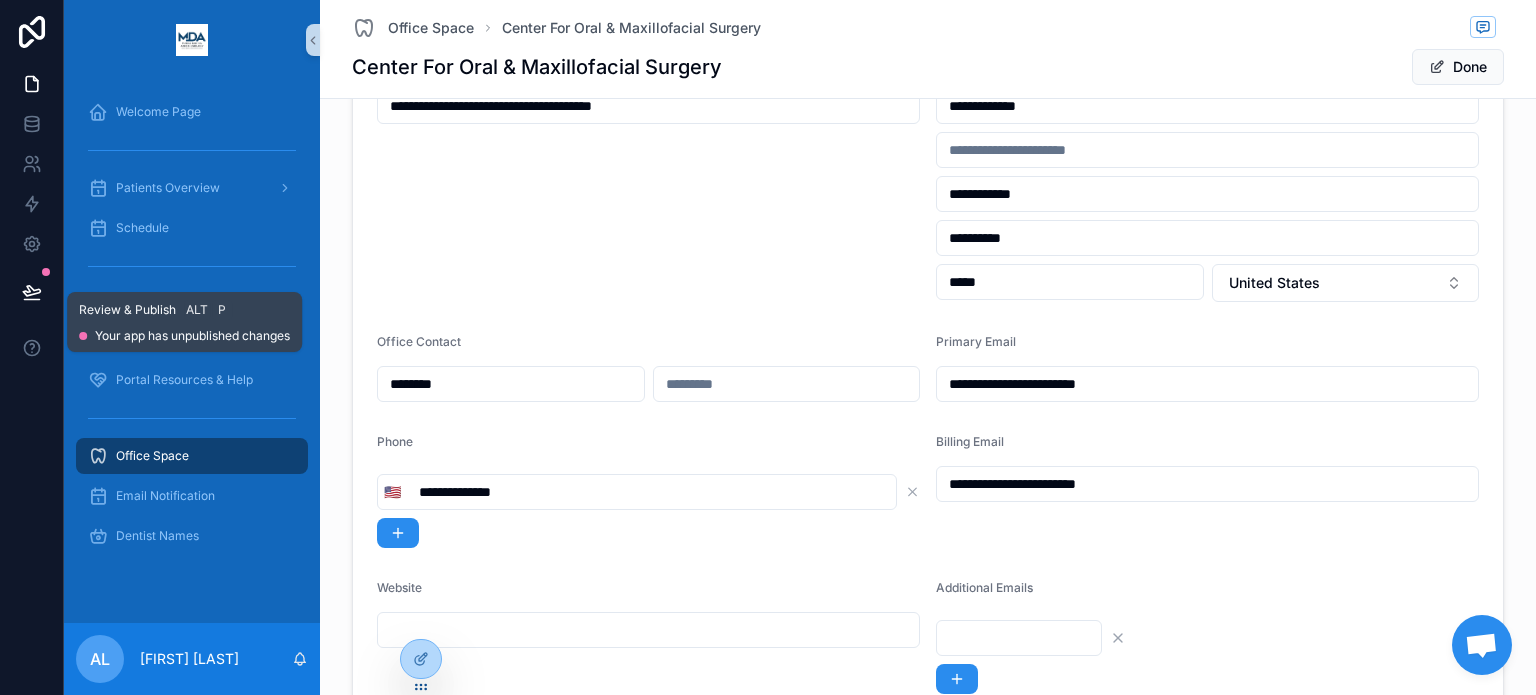 click 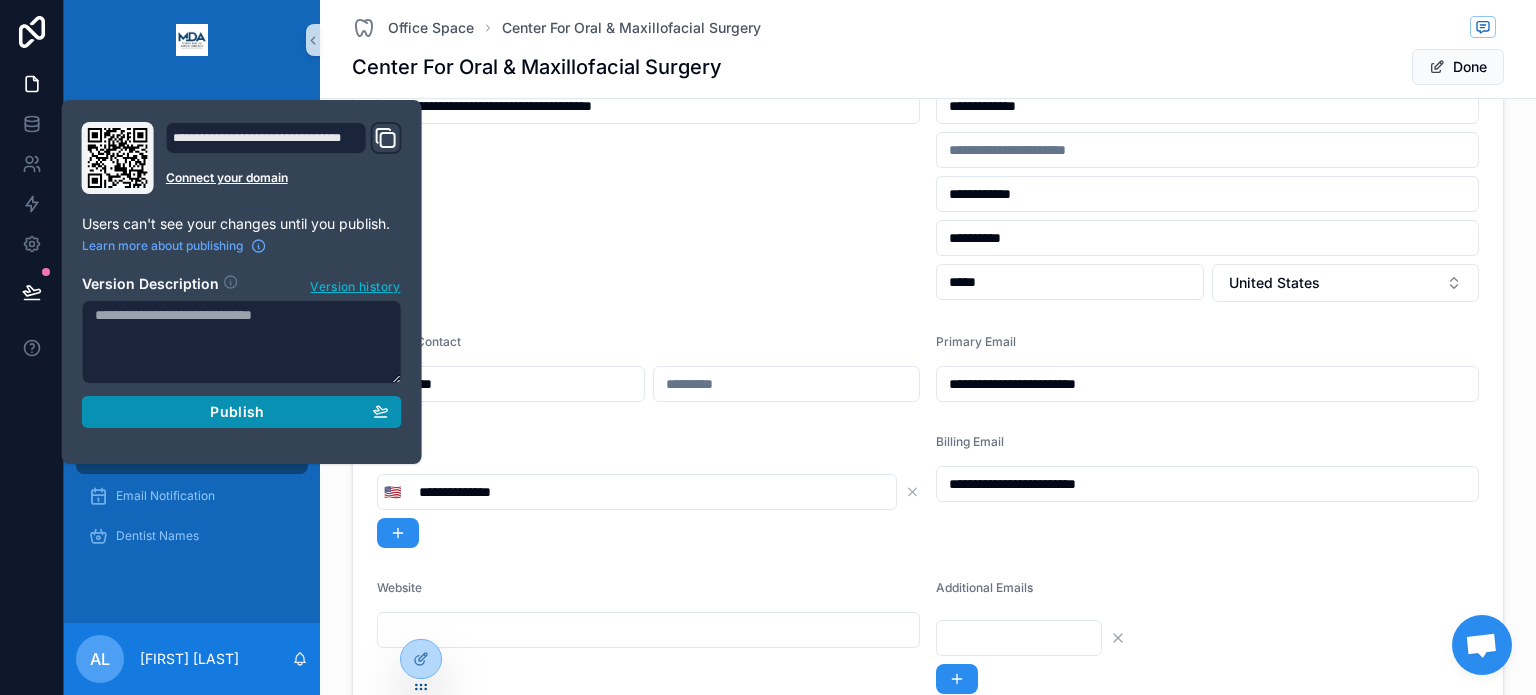 click on "Publish" at bounding box center (242, 412) 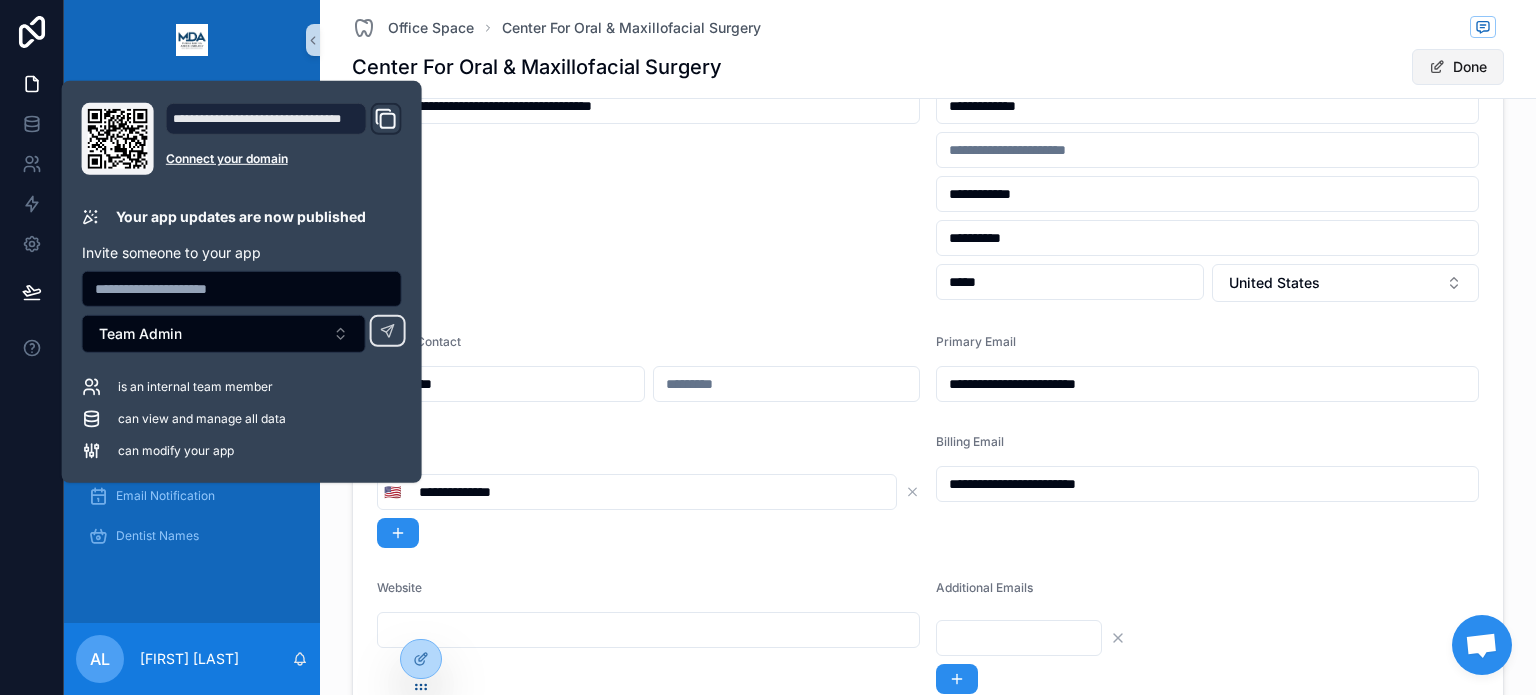 click on "Done" at bounding box center [1458, 67] 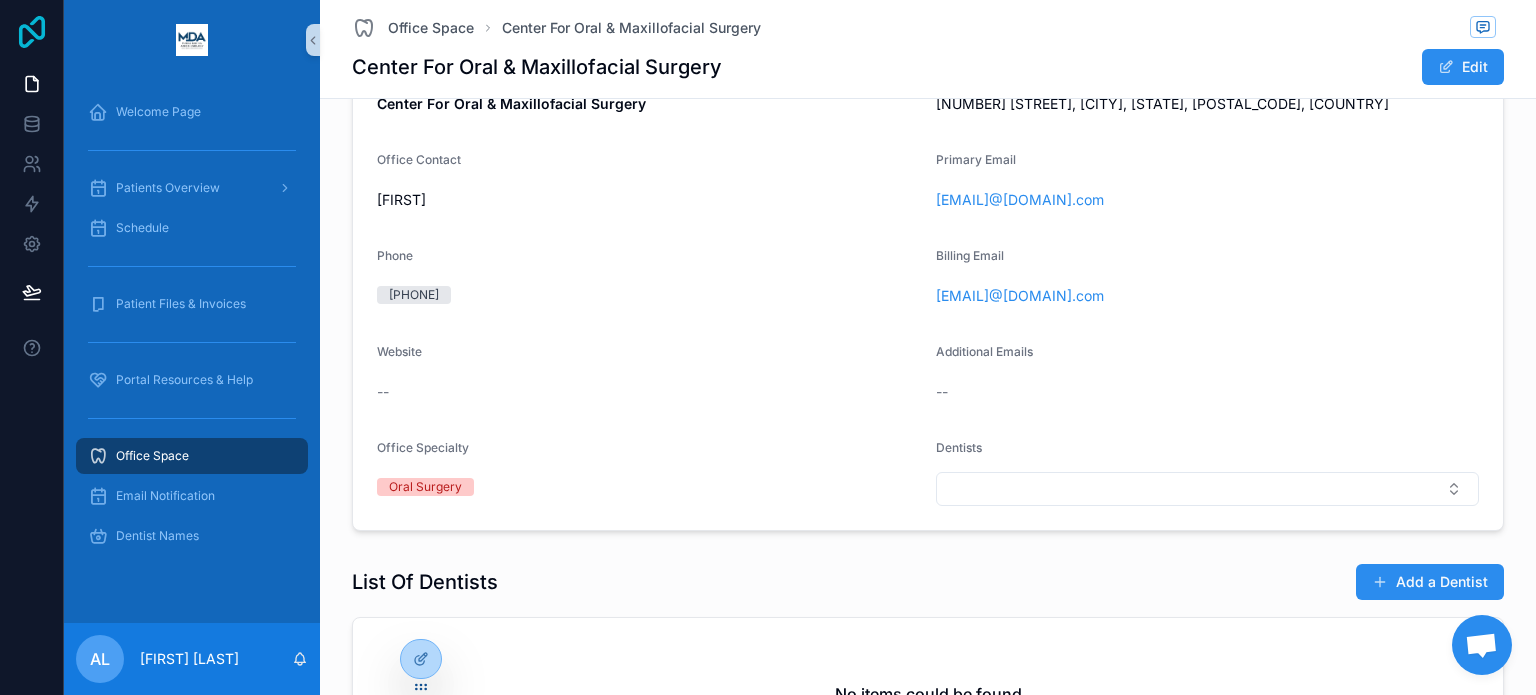 click 